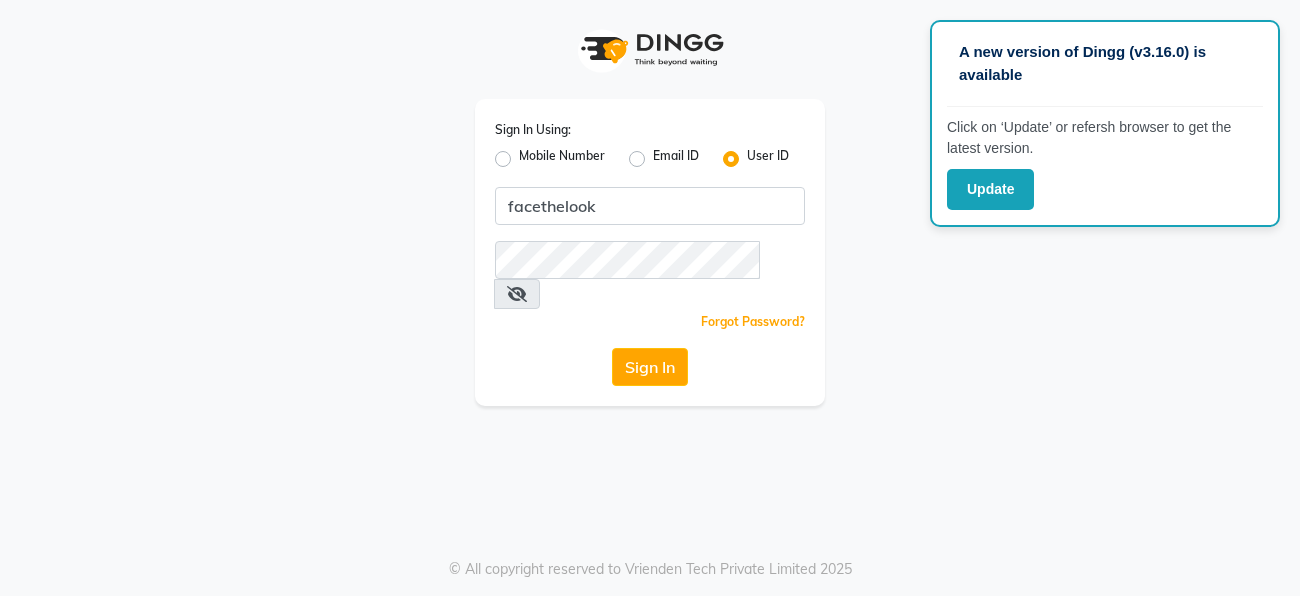 scroll, scrollTop: 0, scrollLeft: 0, axis: both 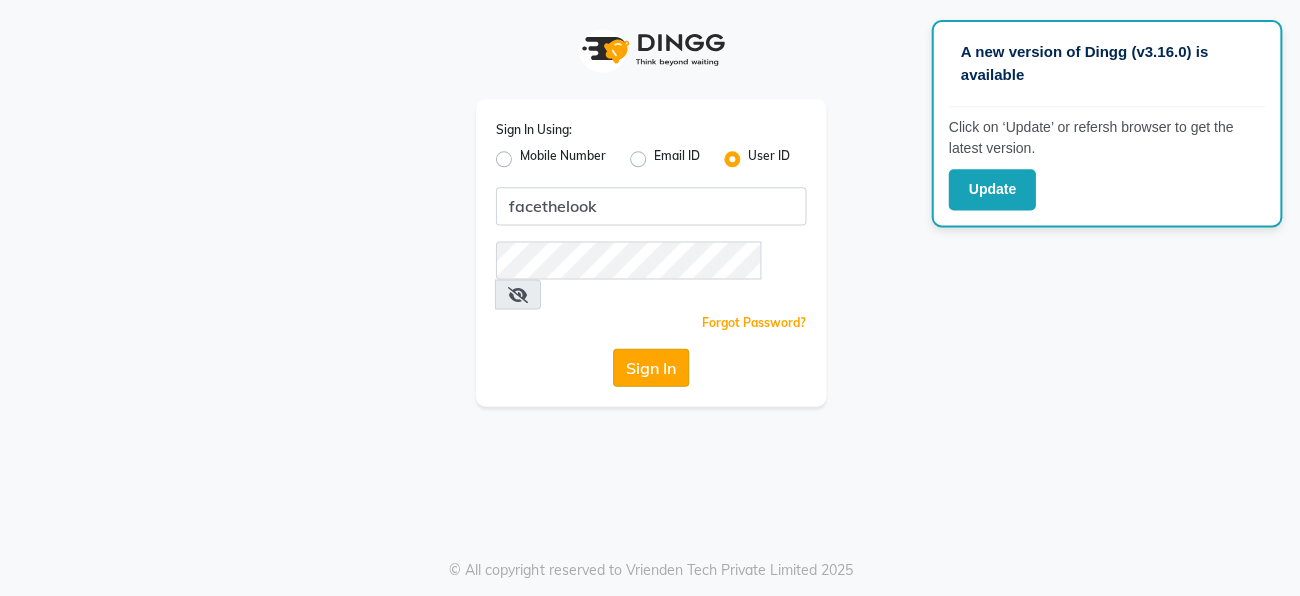 click on "Sign In" 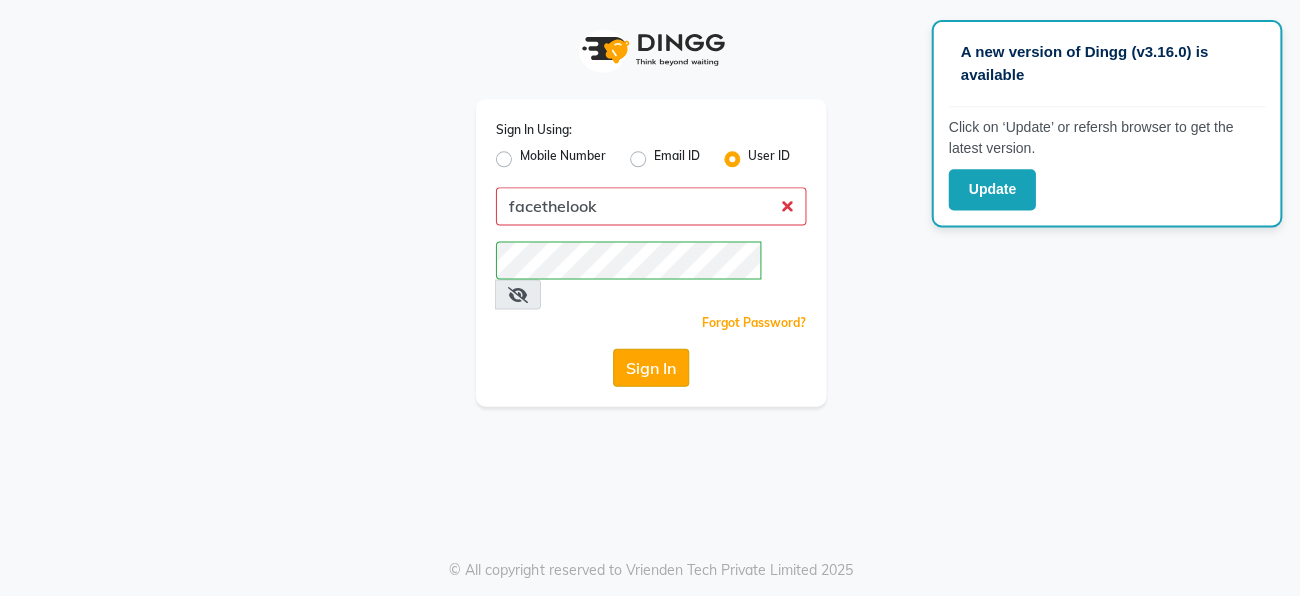 click on "Sign In" 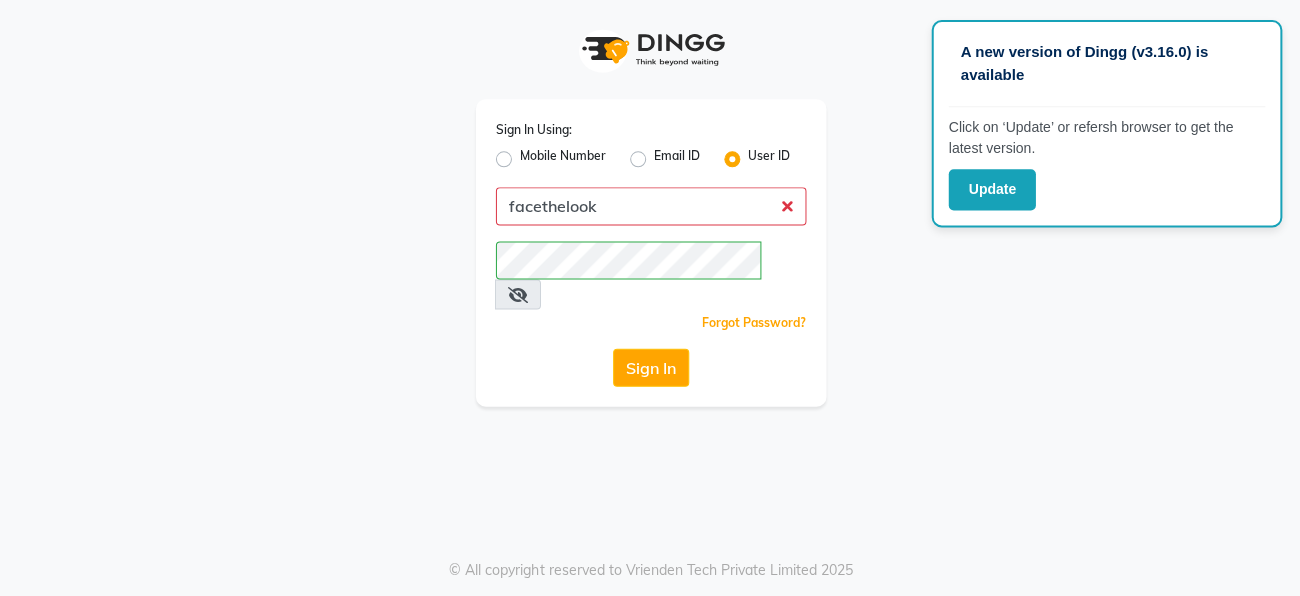 click on "Sign In Using: Mobile Number Email ID User ID facethelook  Remember me Forgot Password?  Sign In" 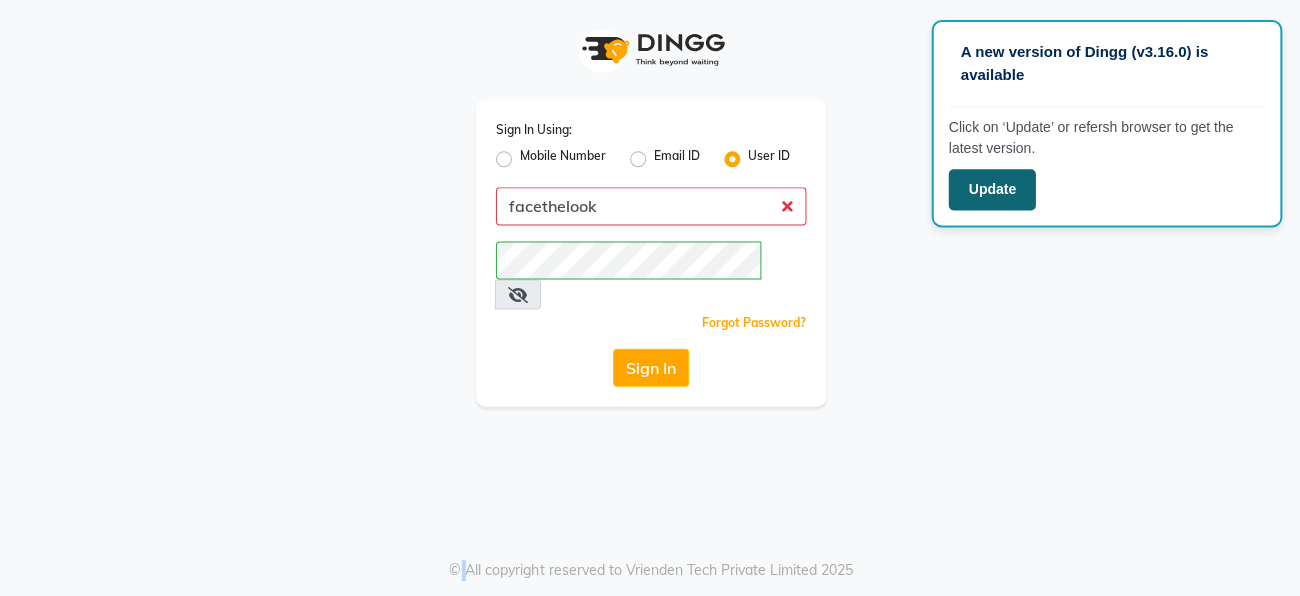 click on "Update" 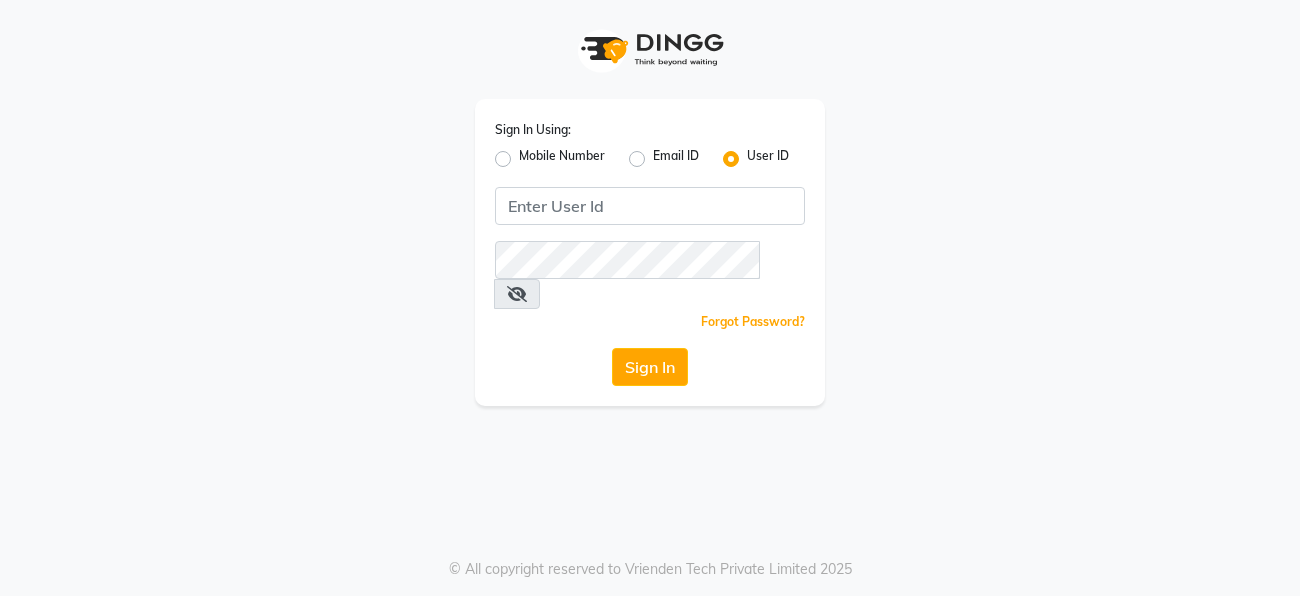 scroll, scrollTop: 0, scrollLeft: 0, axis: both 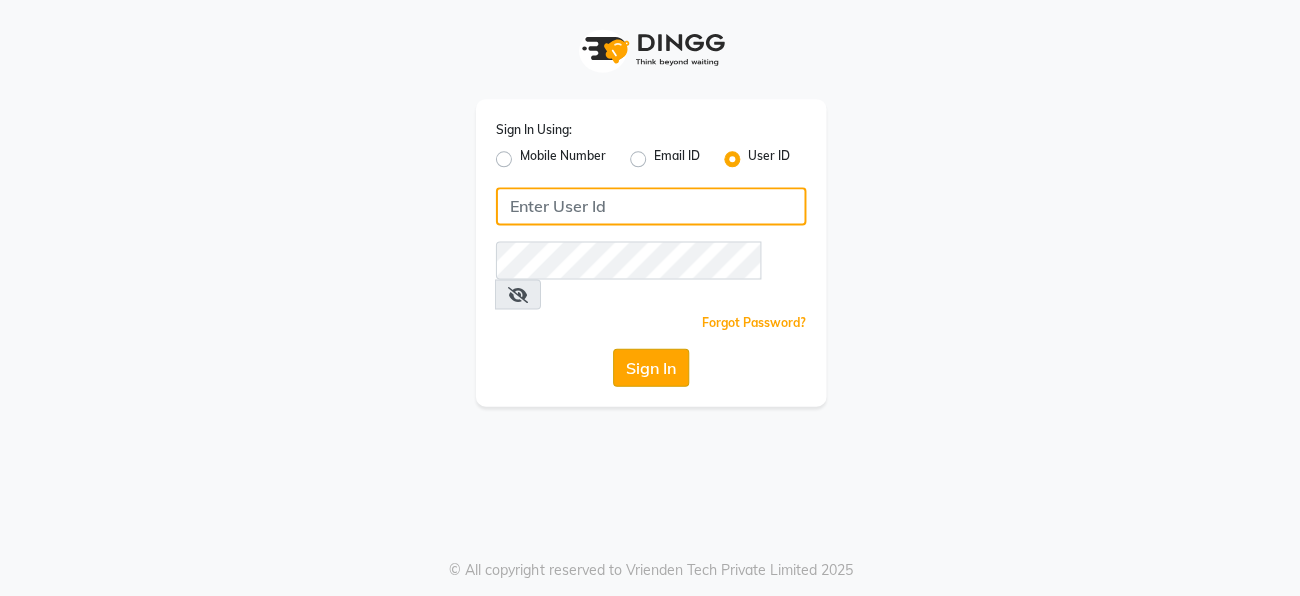 type on "facethelook" 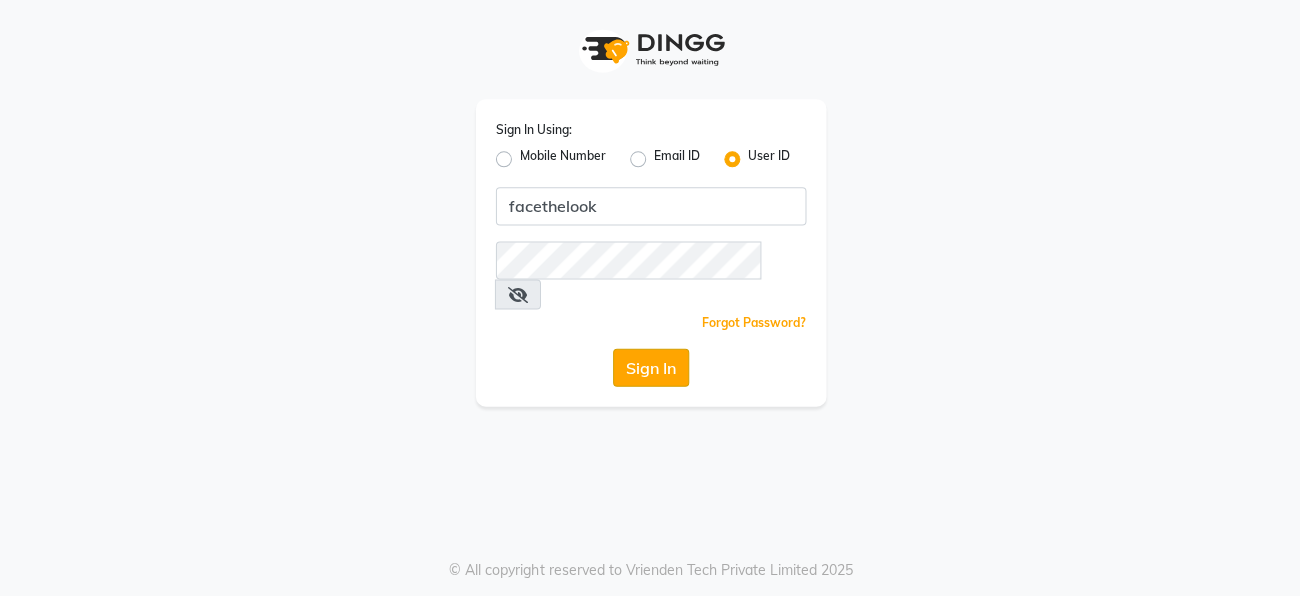click on "Sign In" 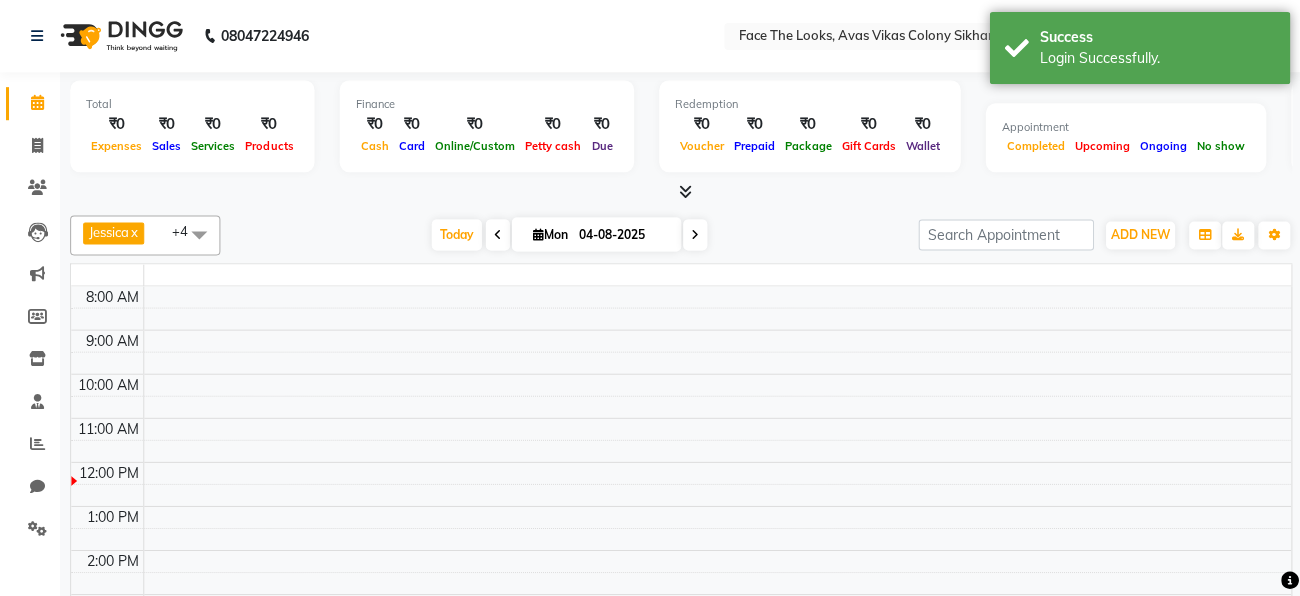 select on "en" 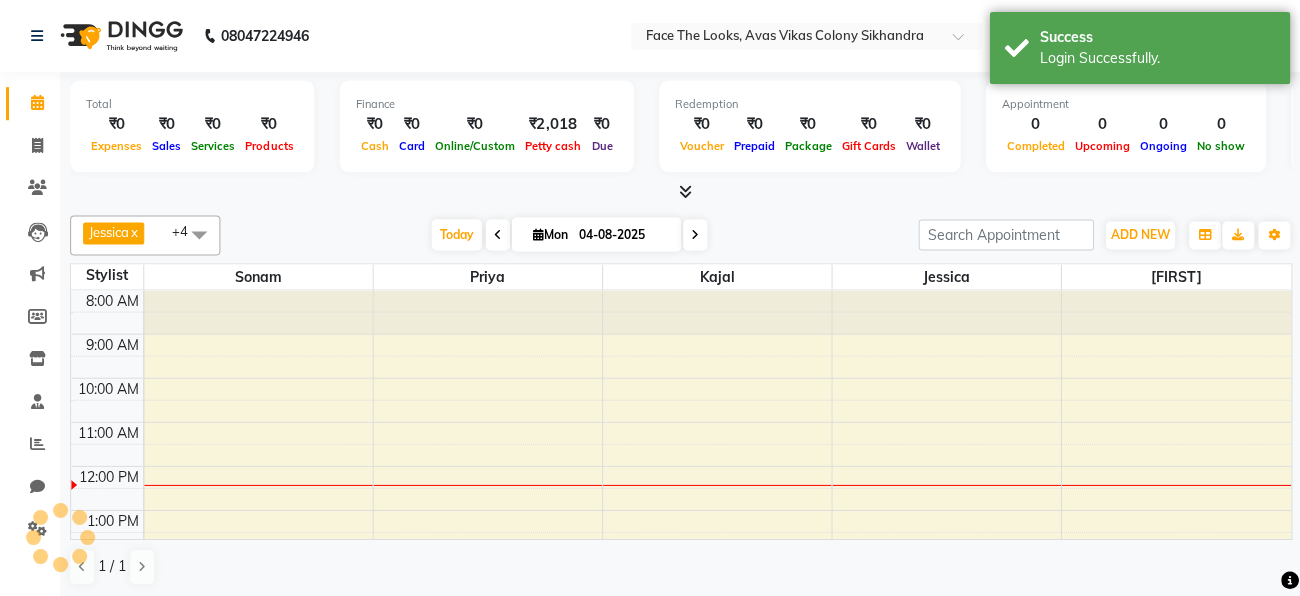 scroll, scrollTop: 0, scrollLeft: 0, axis: both 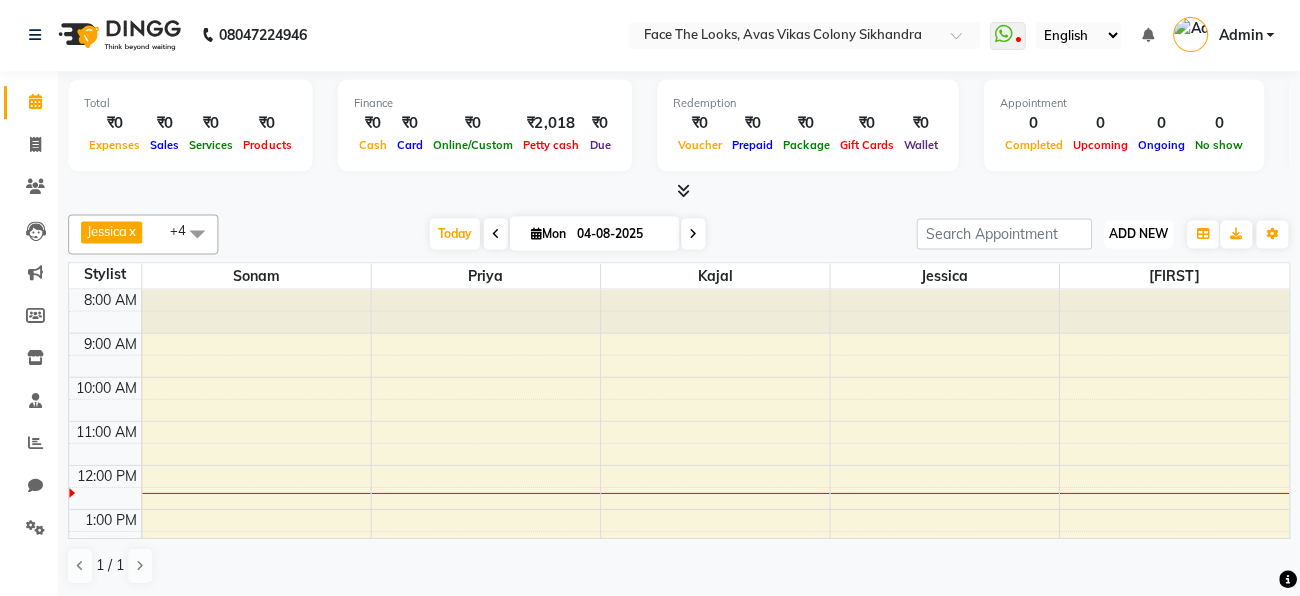 click on "ADD NEW Toggle Dropdown" at bounding box center [1138, 235] 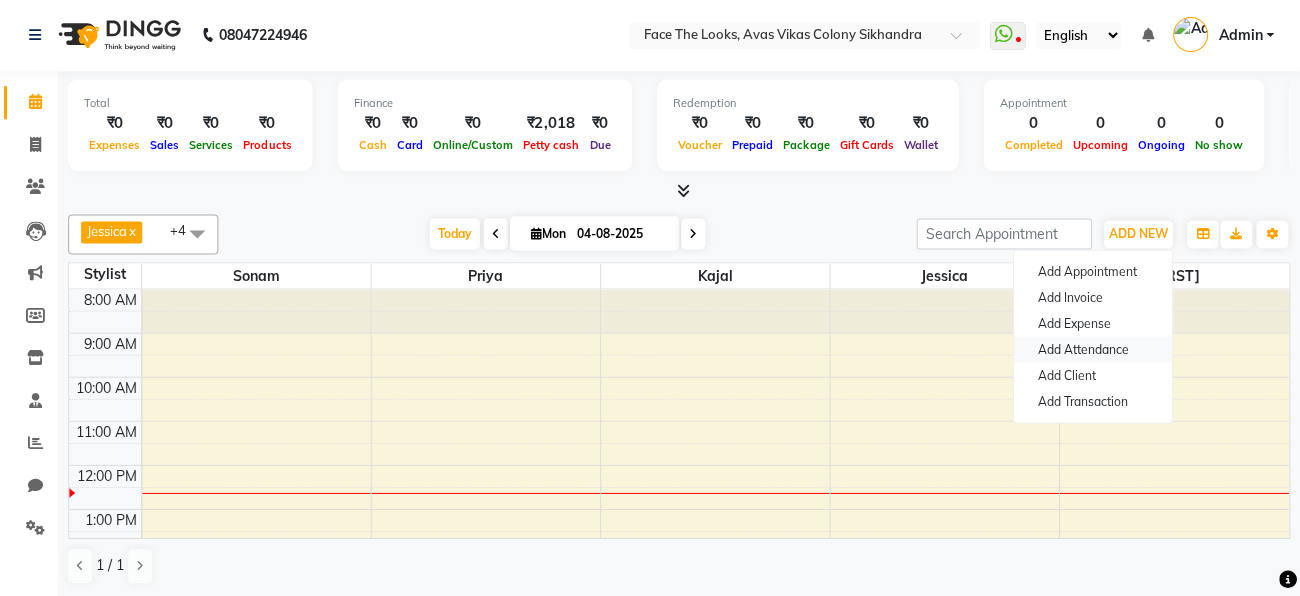 click on "Add Attendance" at bounding box center [1093, 350] 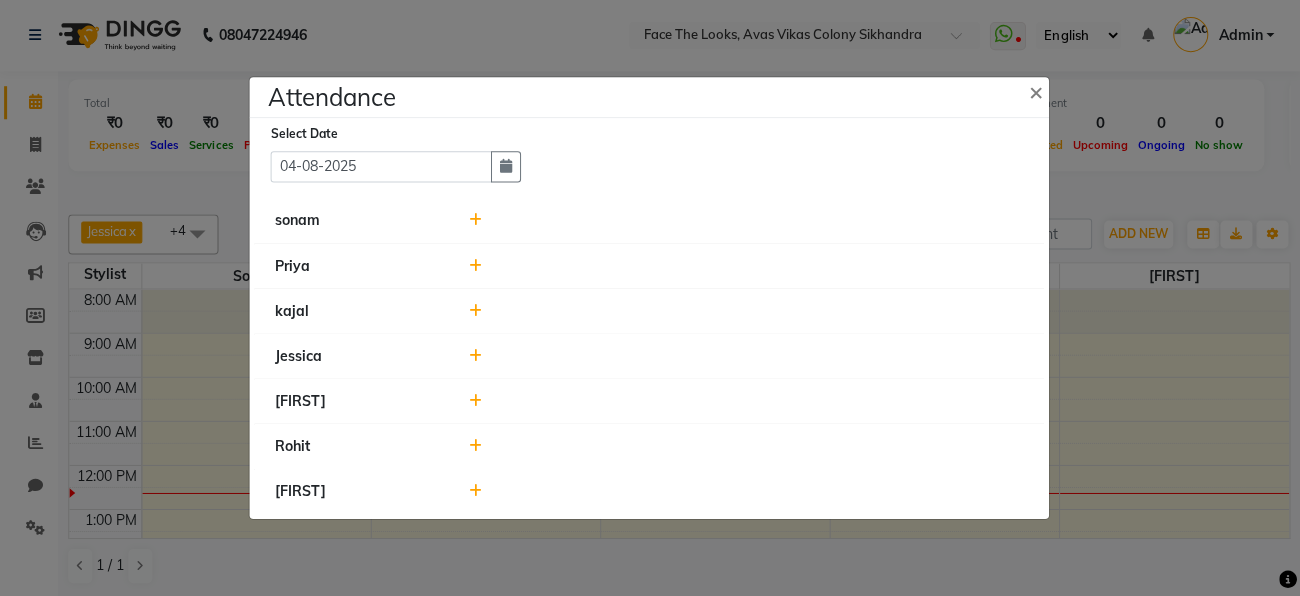 click 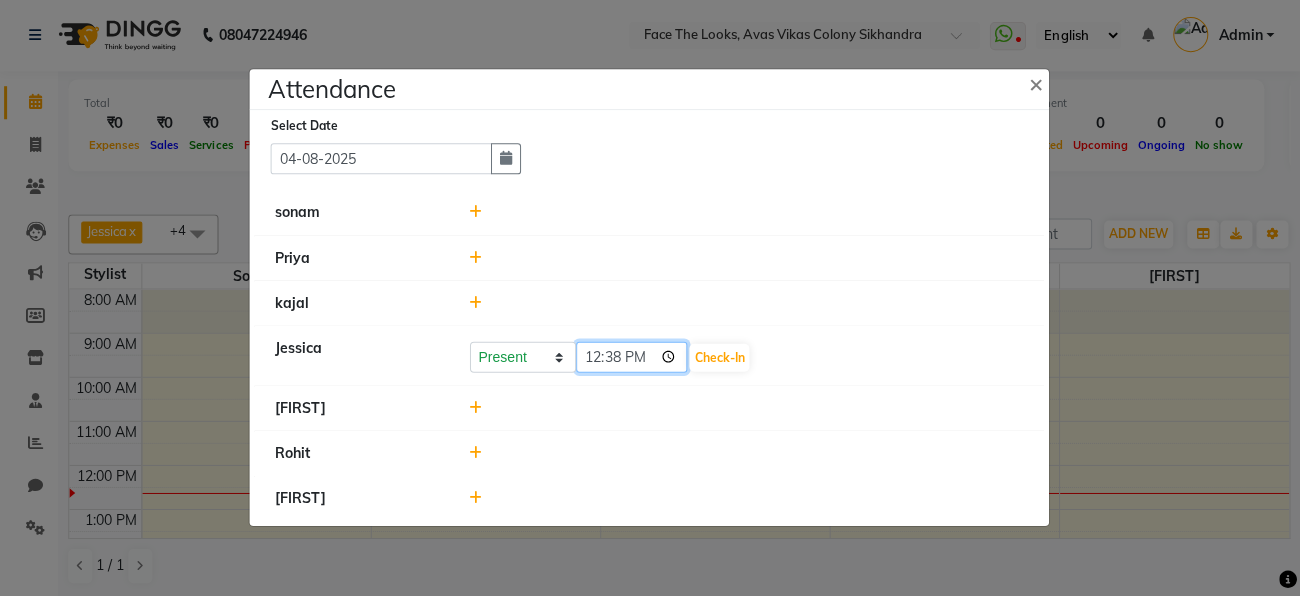 click on "12:38" 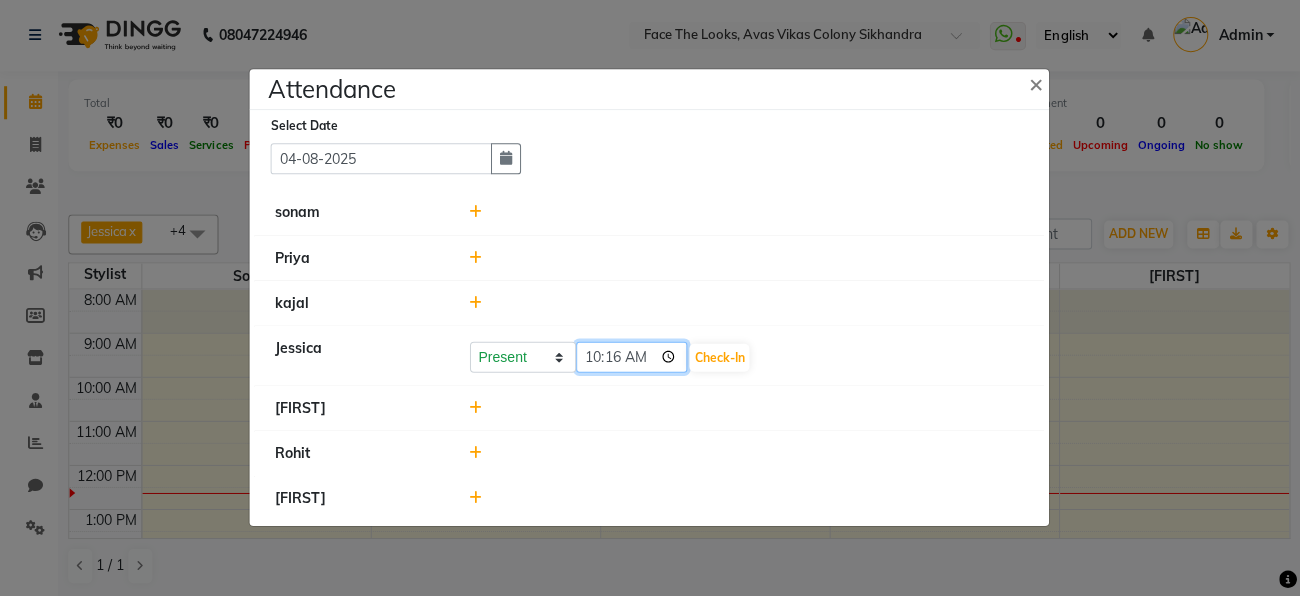 type on "10:16" 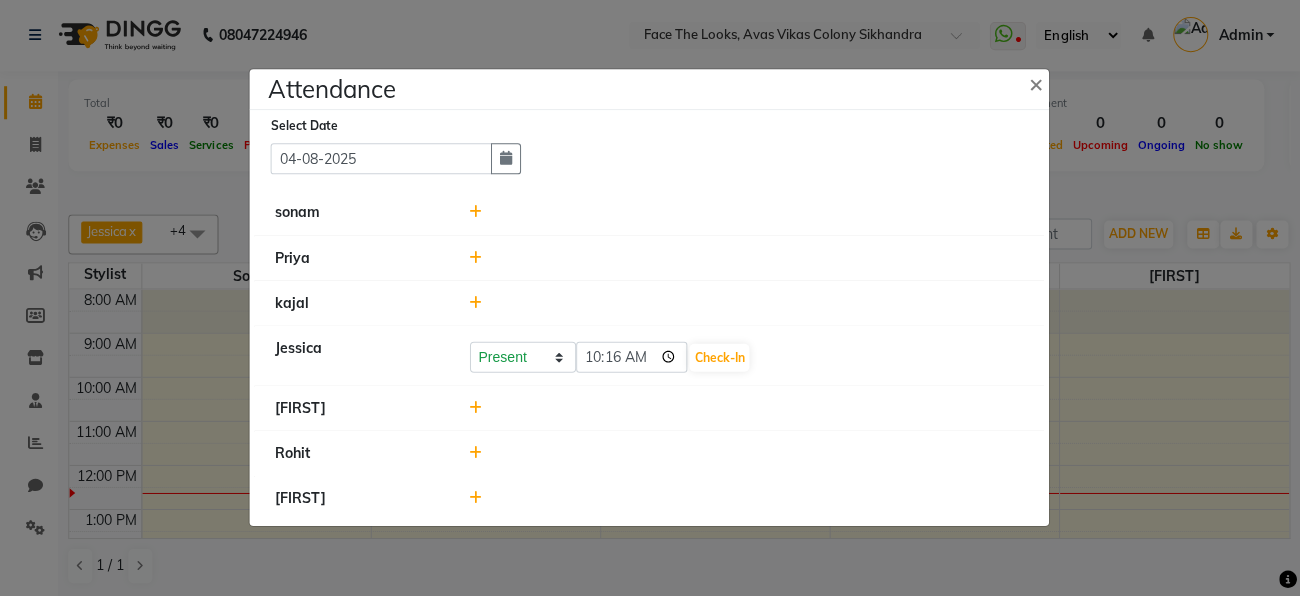 click on "kajal" 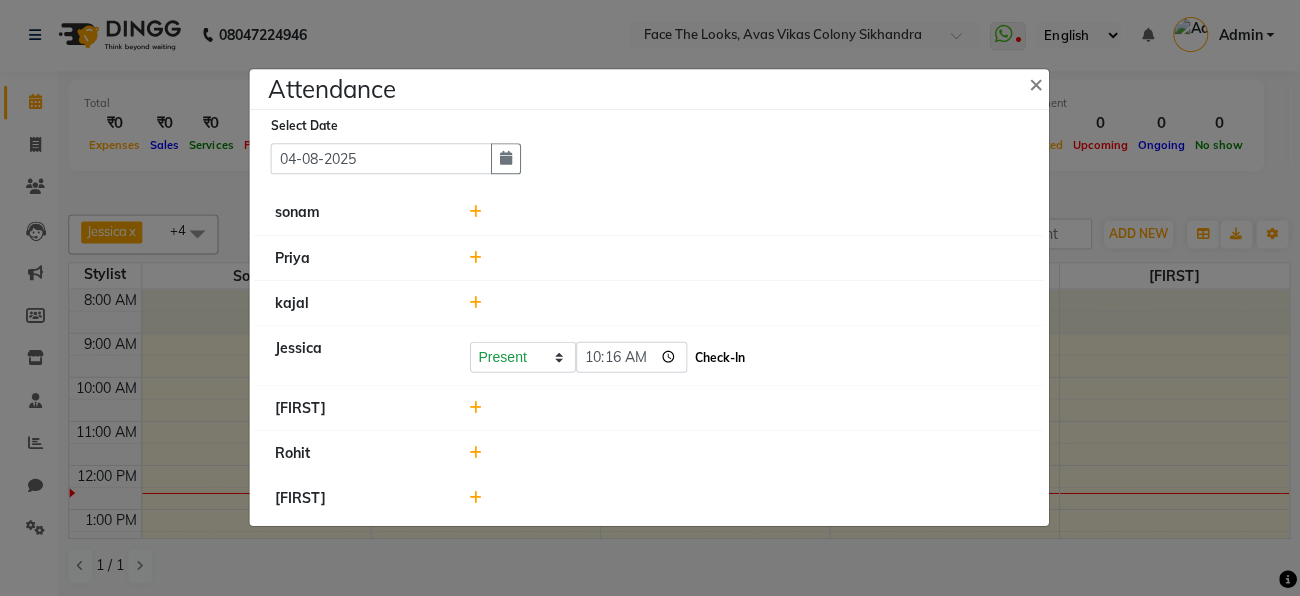 click on "Check-In" 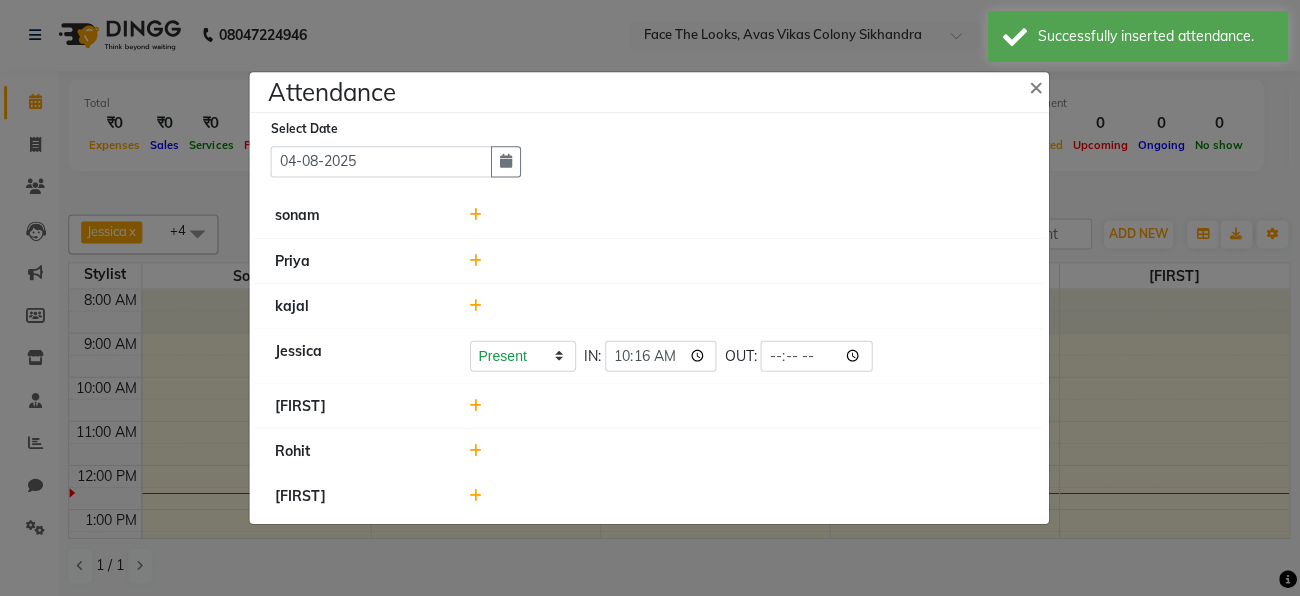 click 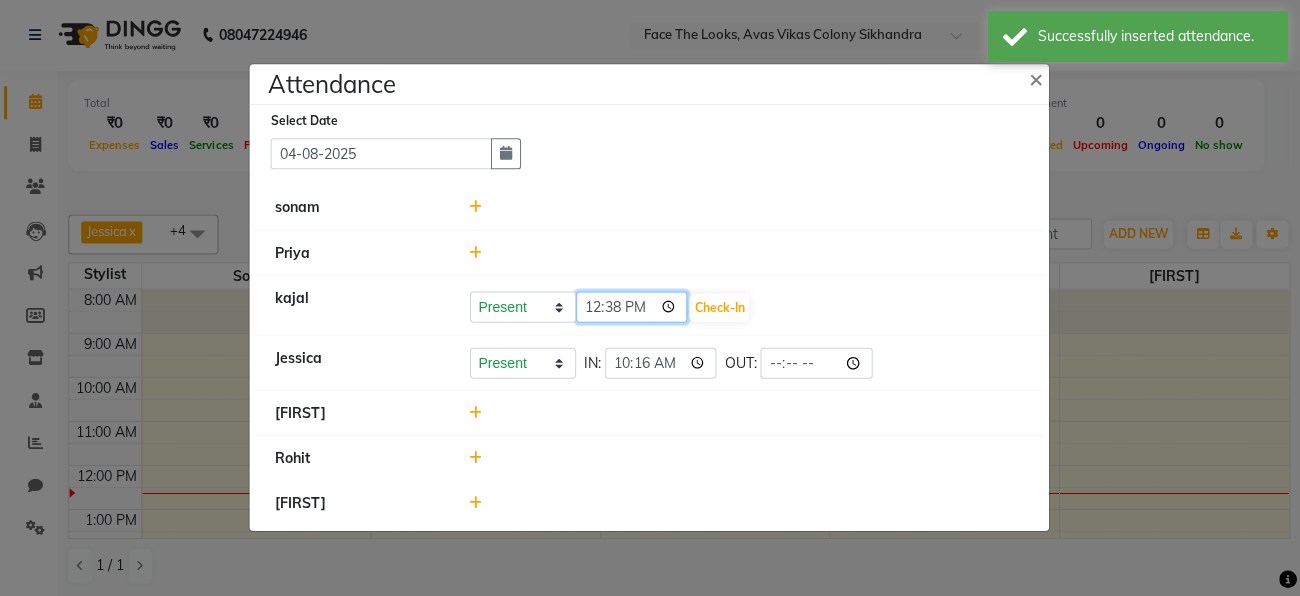 click on "12:38" 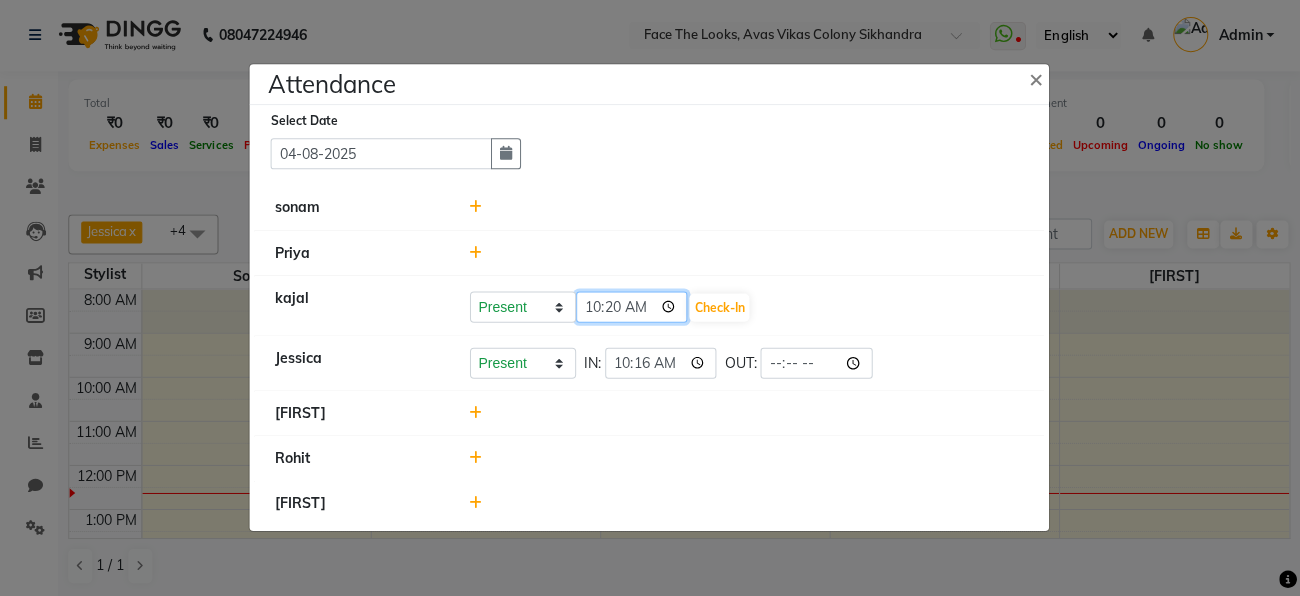 type on "10:20" 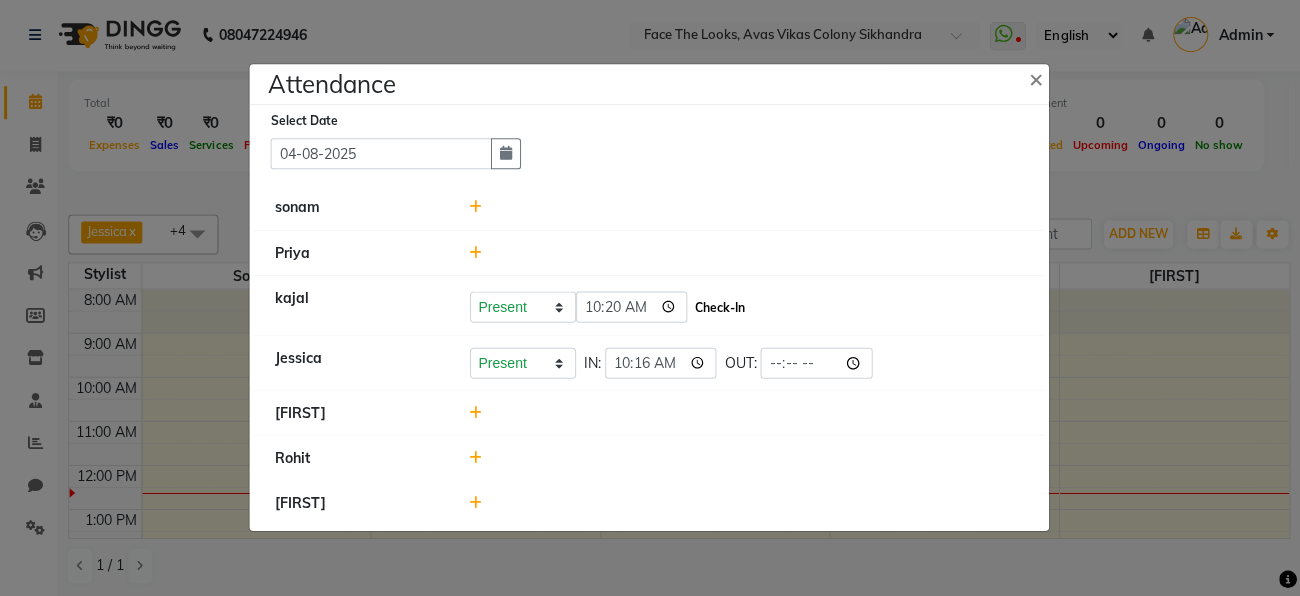 click on "Check-In" 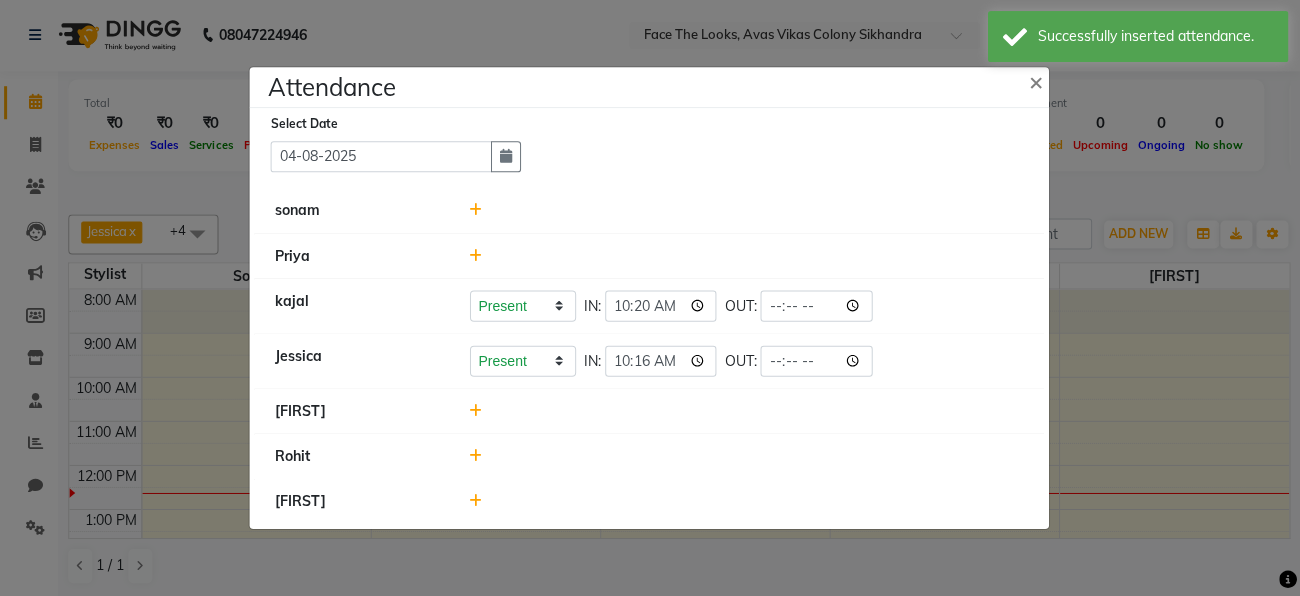 click 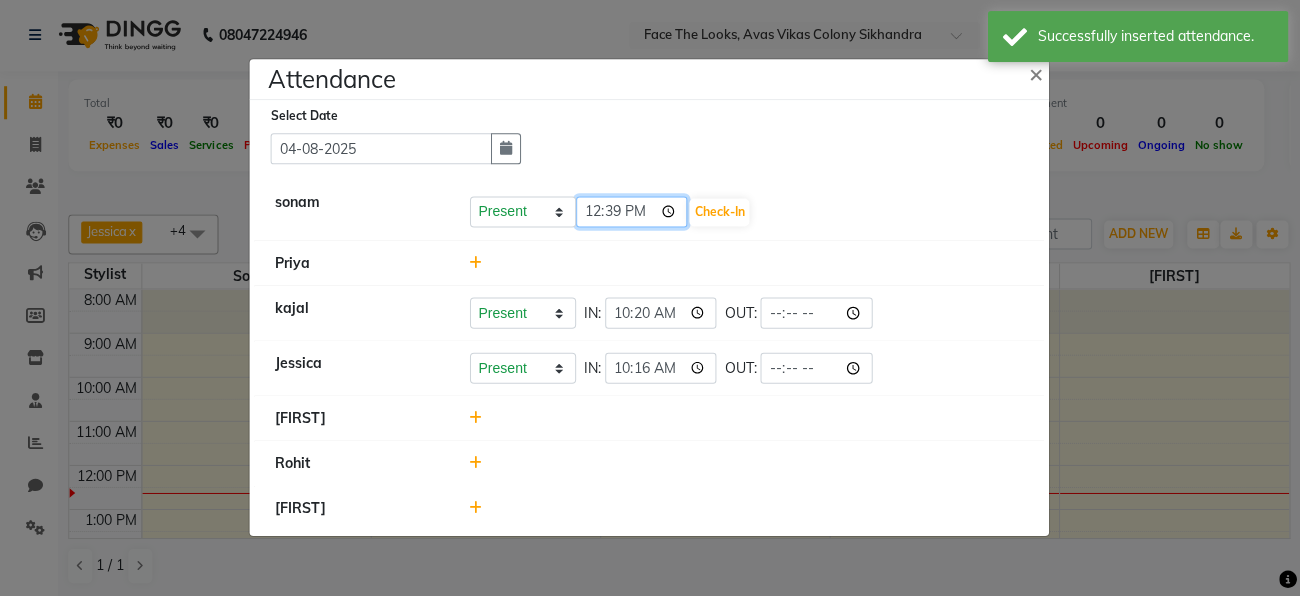 click on "12:39" 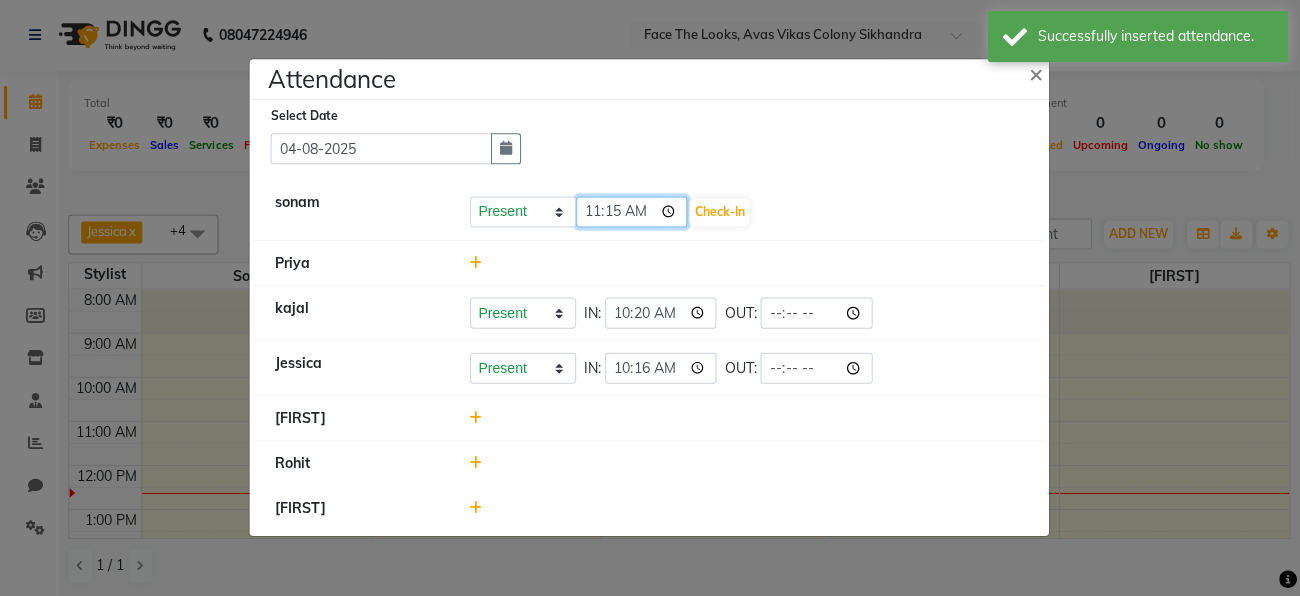 type on "11:15" 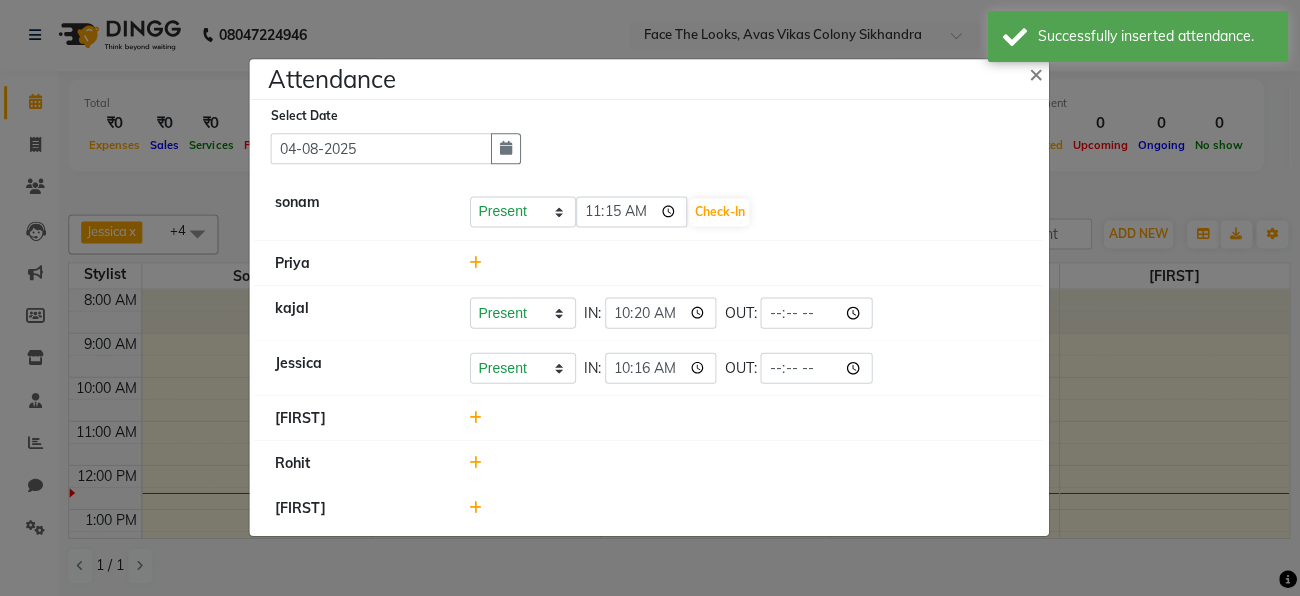 click on "Priya" 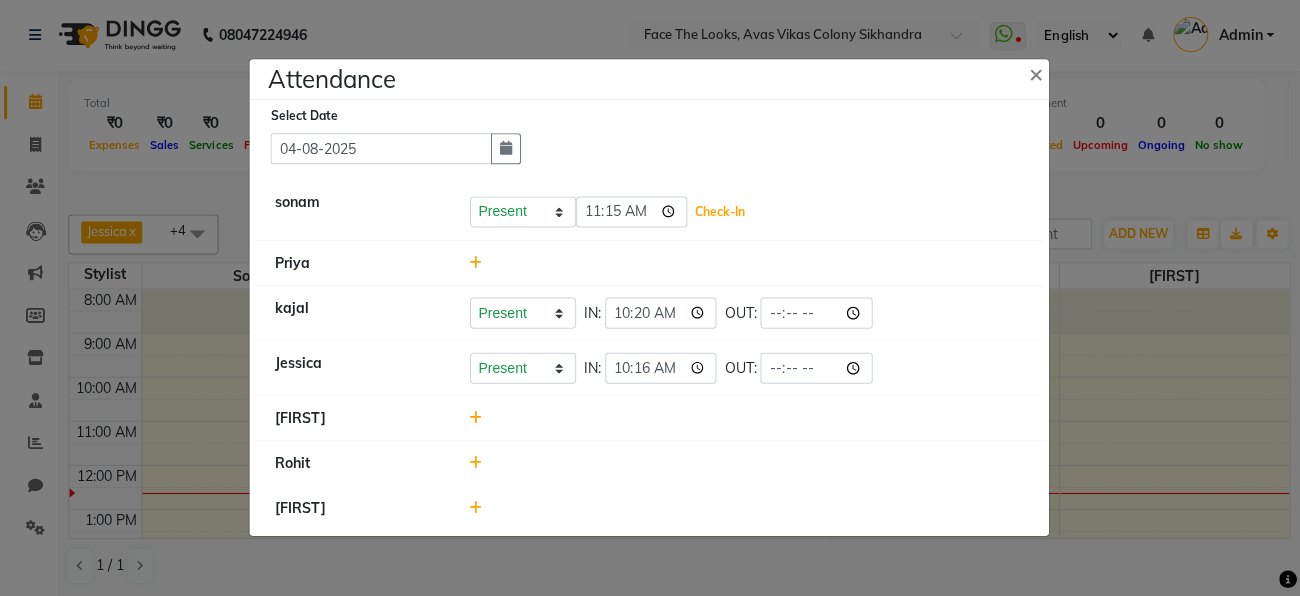 click on "Check-In" 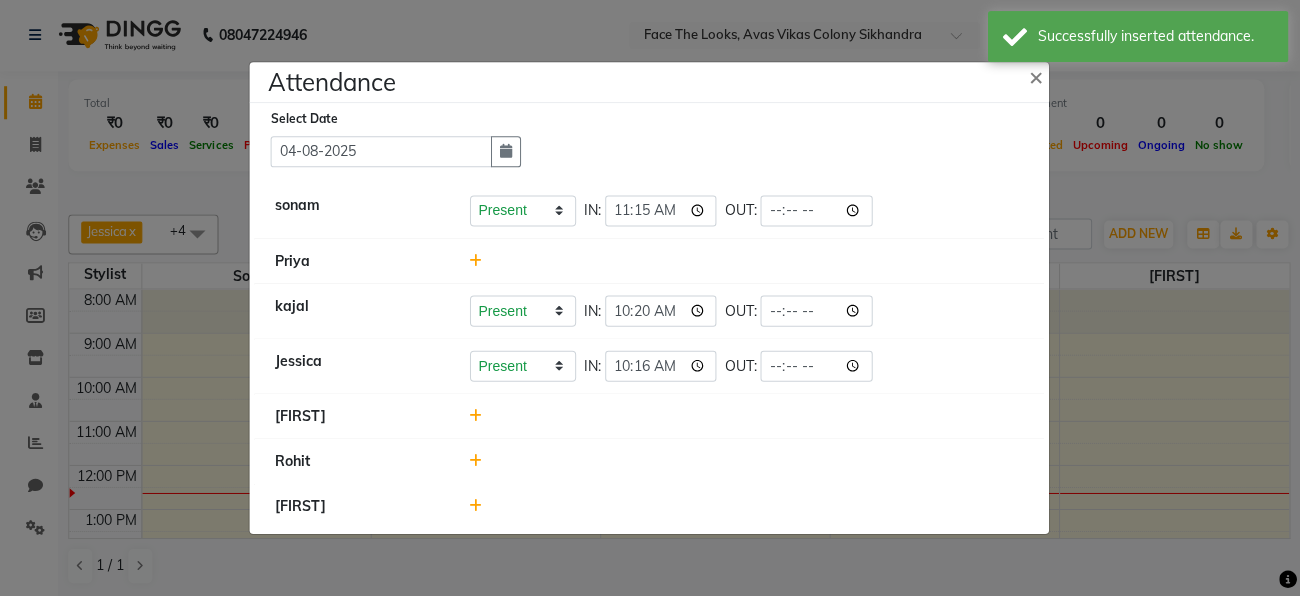 click 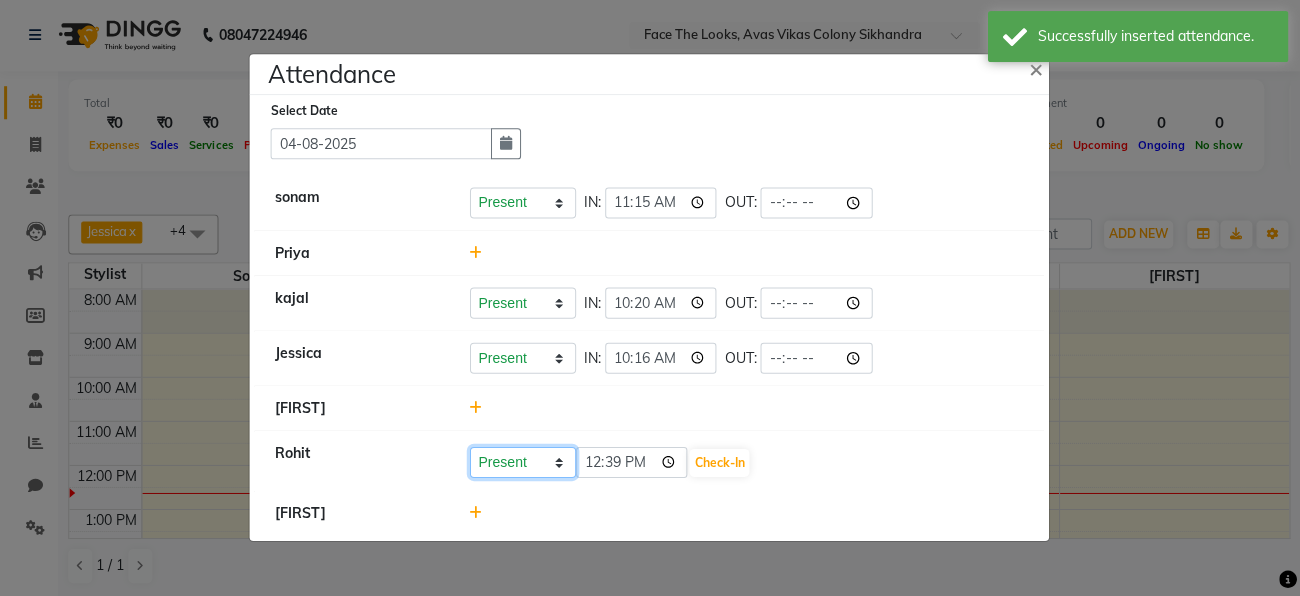 click on "Present Absent Late Half Day Weekly Off" 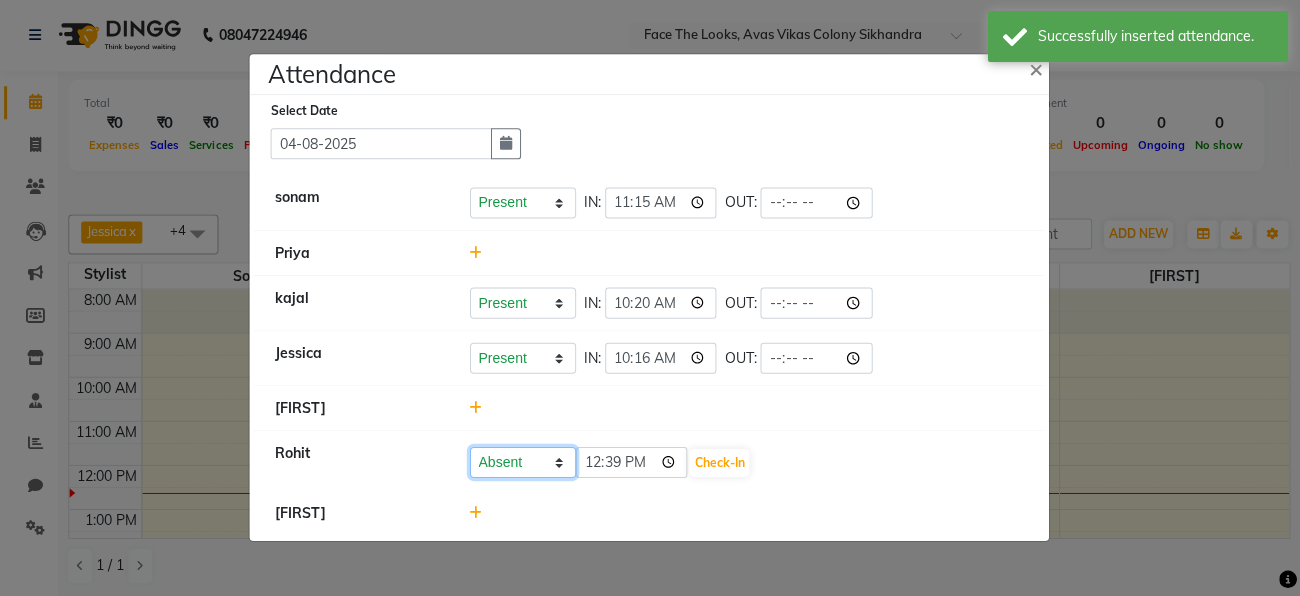 click on "Present Absent Late Half Day Weekly Off" 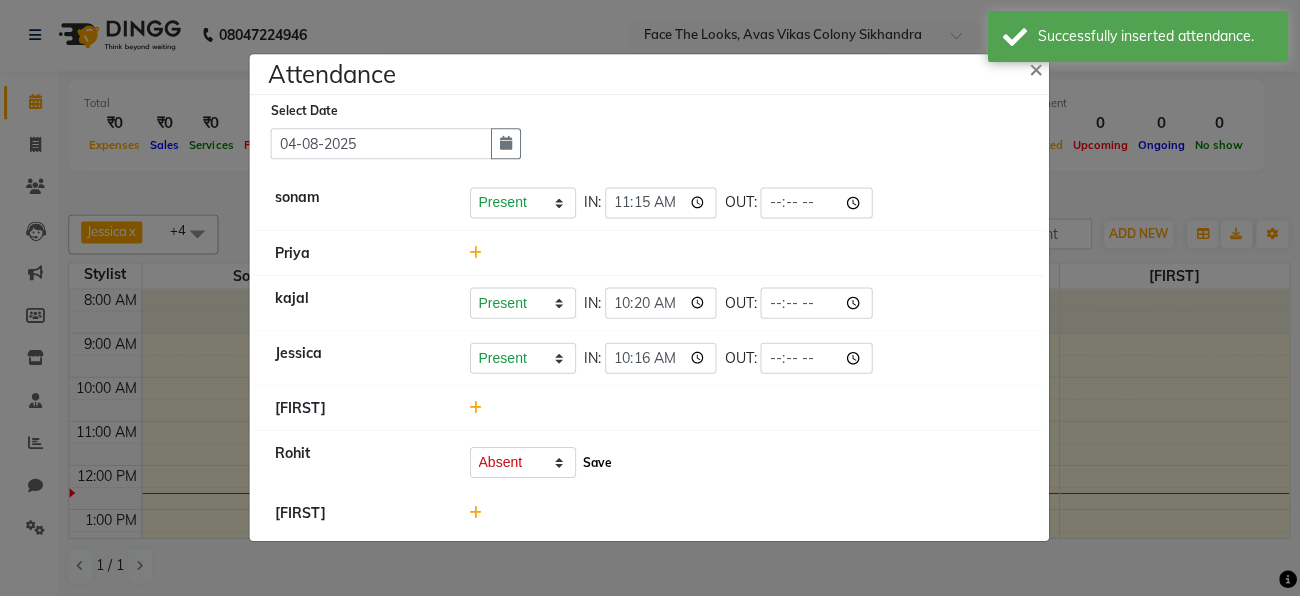 click on "Save" 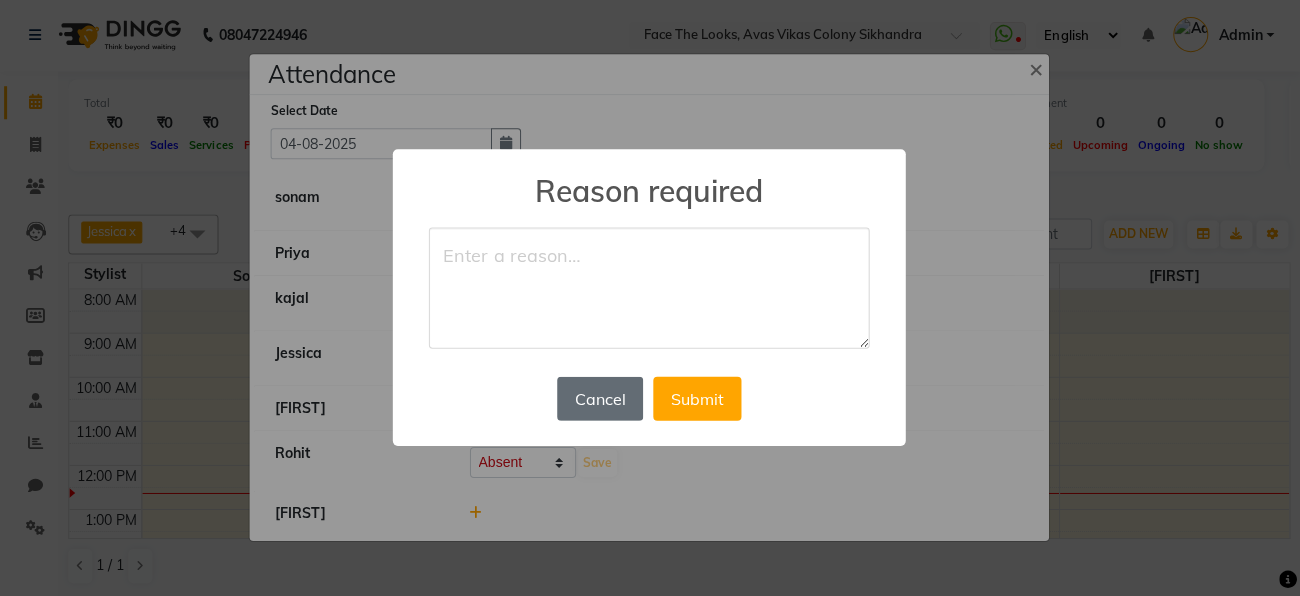 click on "Cancel" at bounding box center (601, 399) 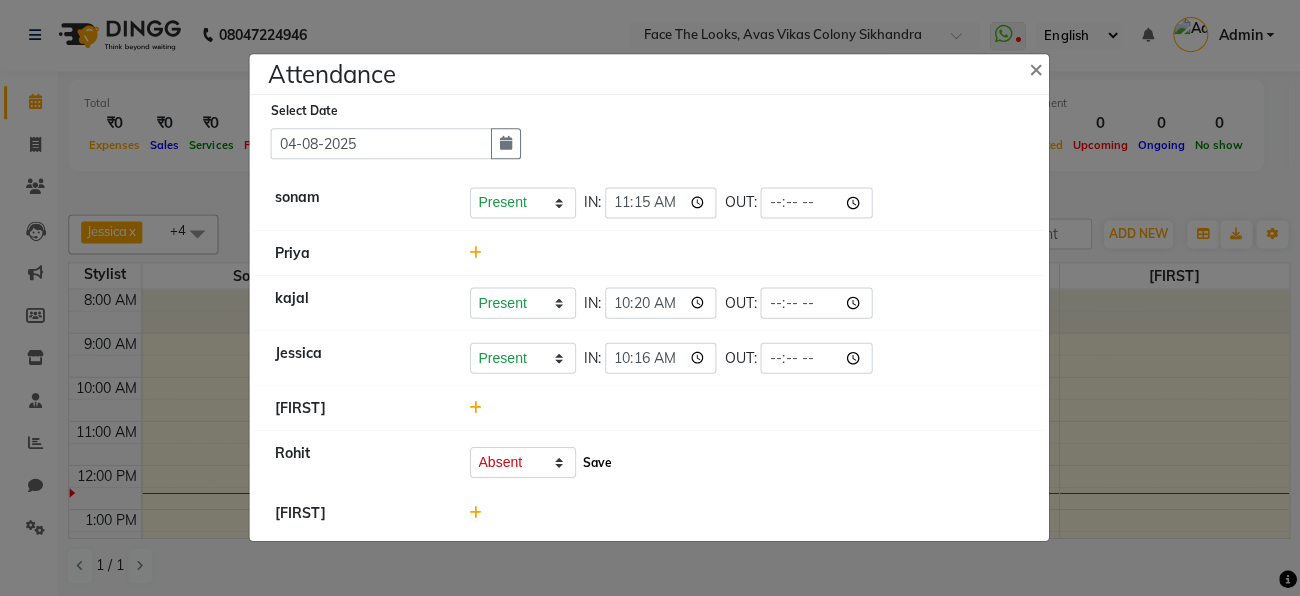 click on "Save" 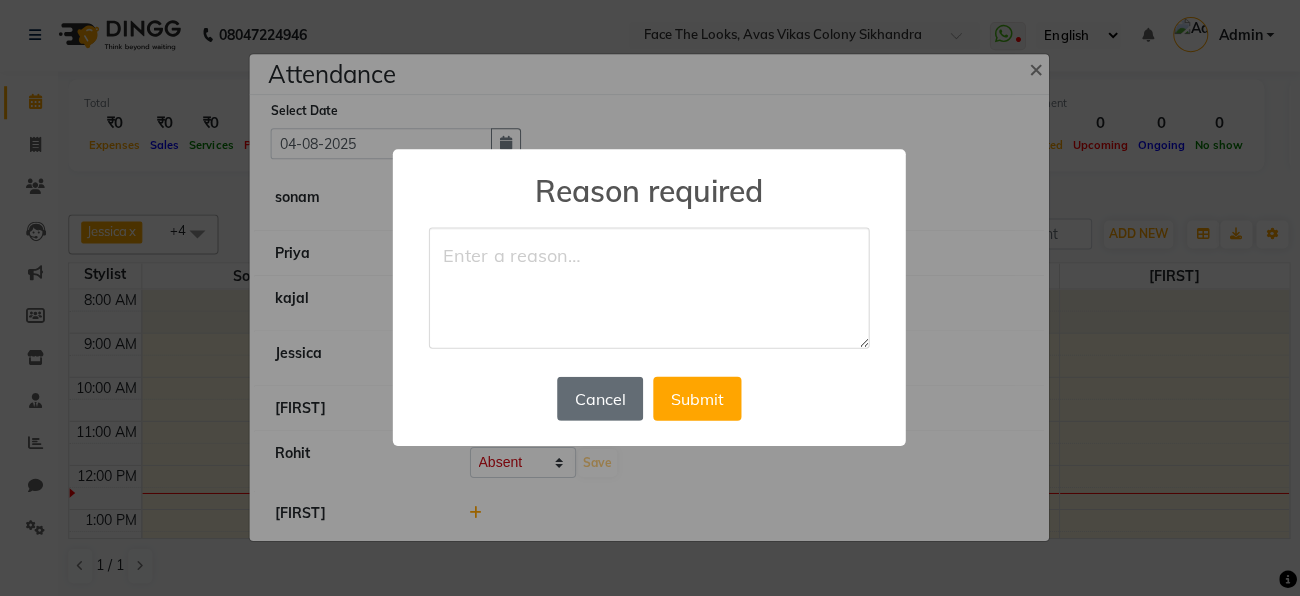 click on "Cancel" at bounding box center (601, 399) 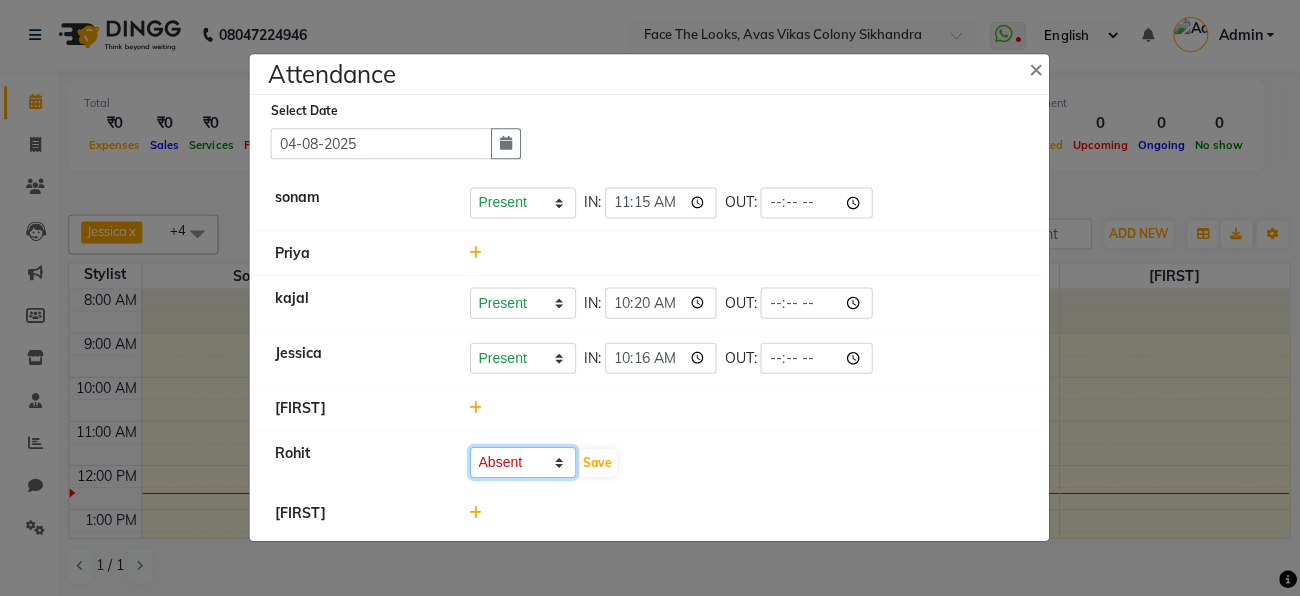 click on "Present Absent Late Half Day Weekly Off" 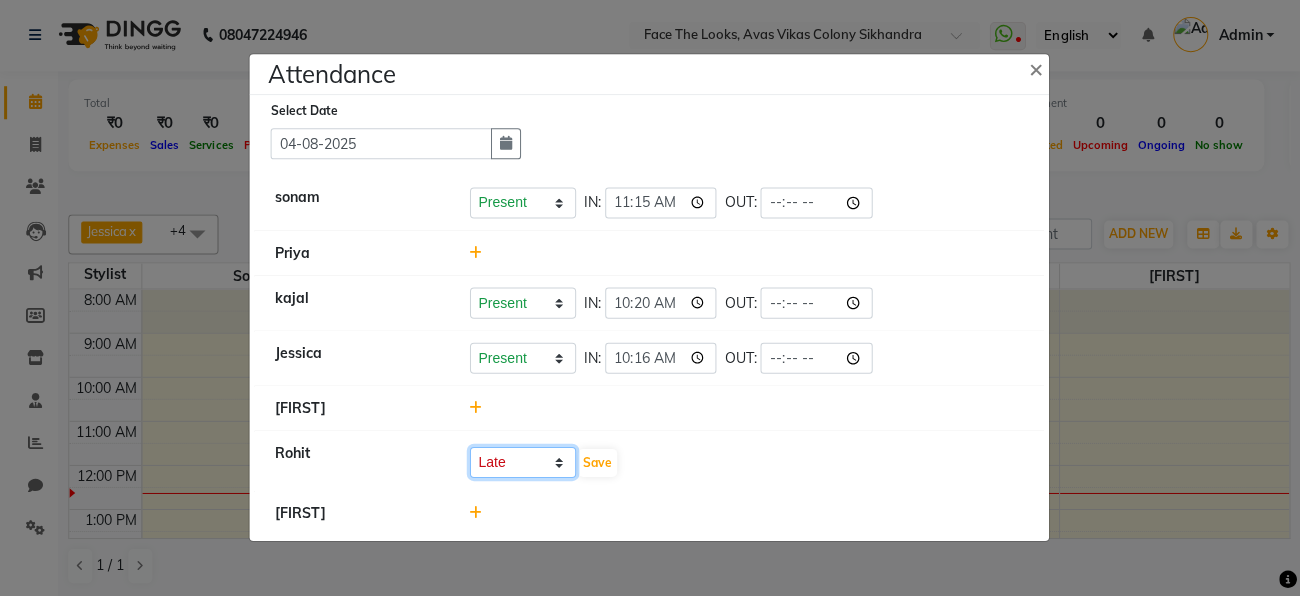 click on "Present Absent Late Half Day Weekly Off" 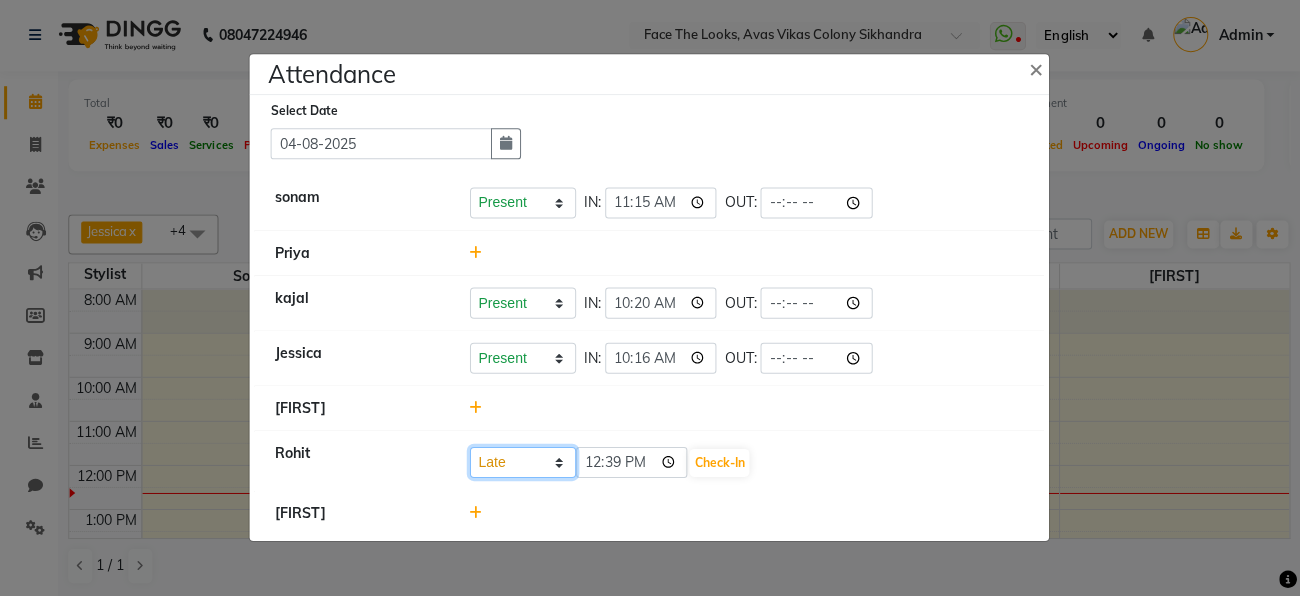 click on "Present Absent Late Half Day Weekly Off" 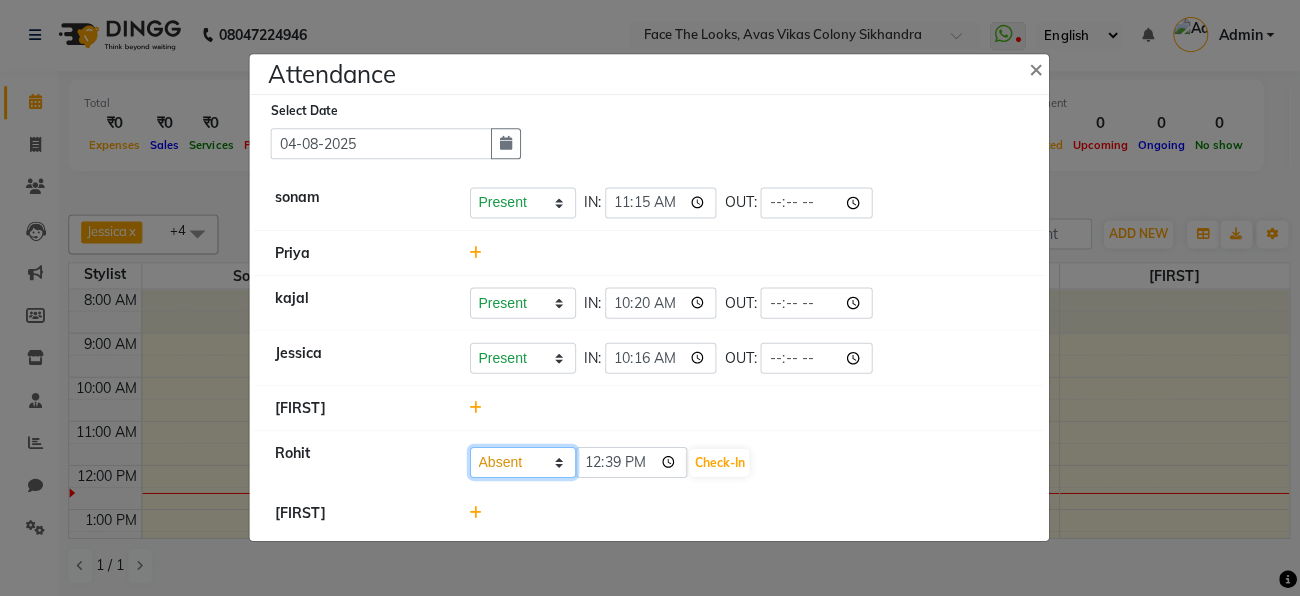 click on "Present Absent Late Half Day Weekly Off" 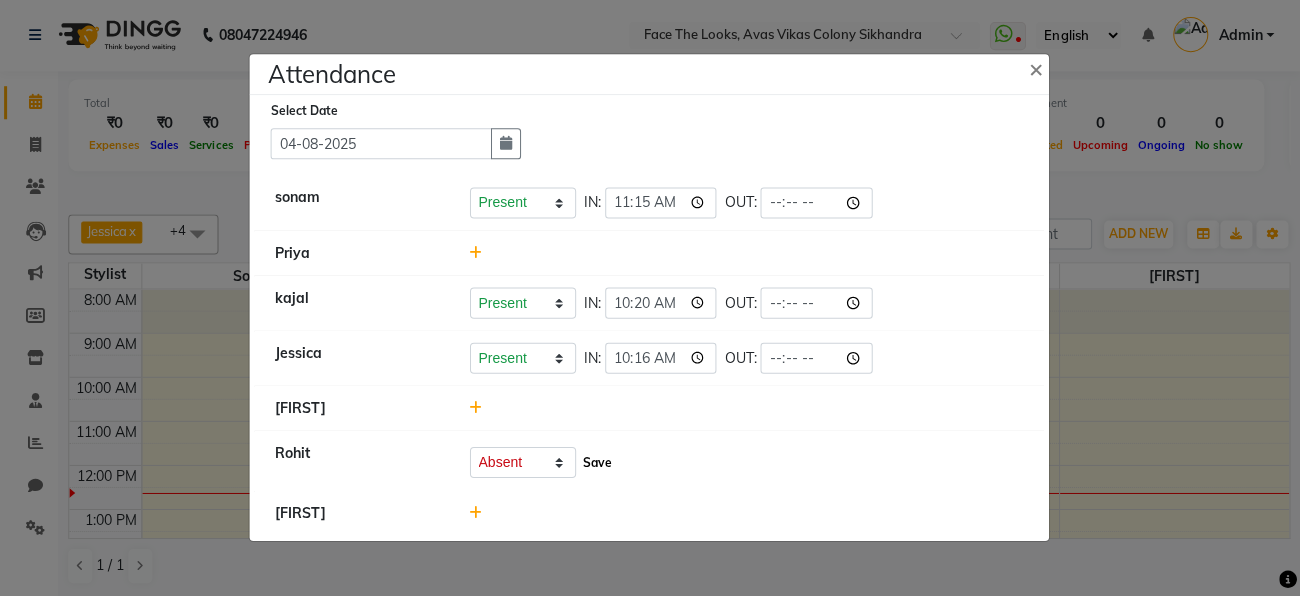 click on "Save" 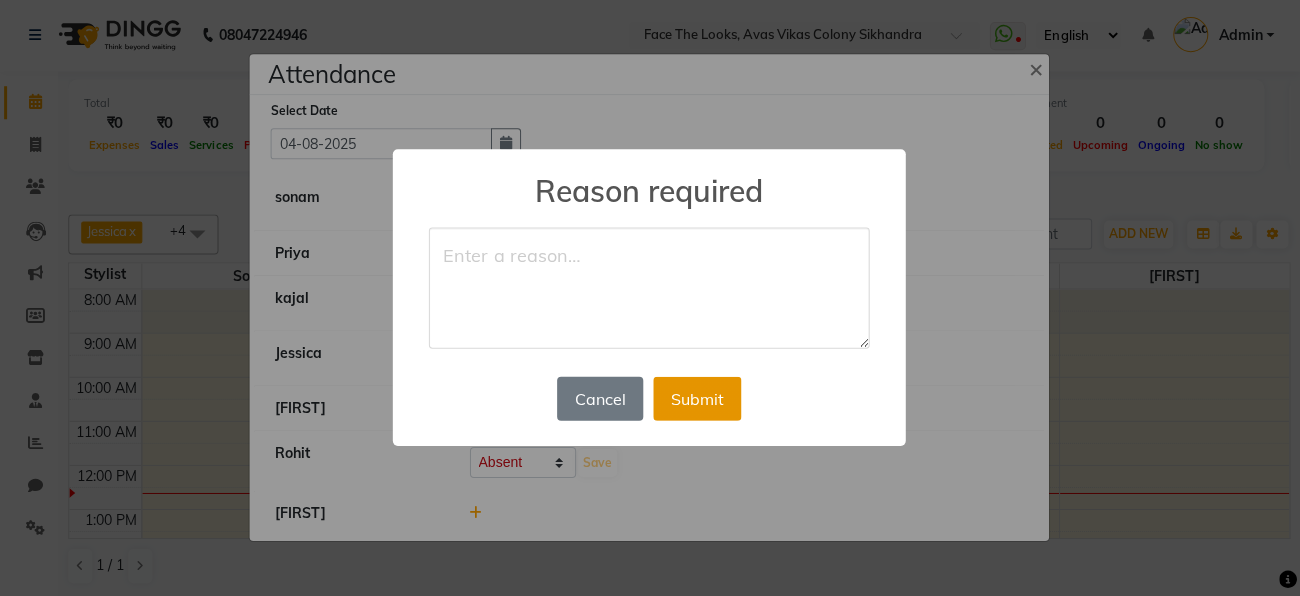 click on "Submit" at bounding box center (698, 399) 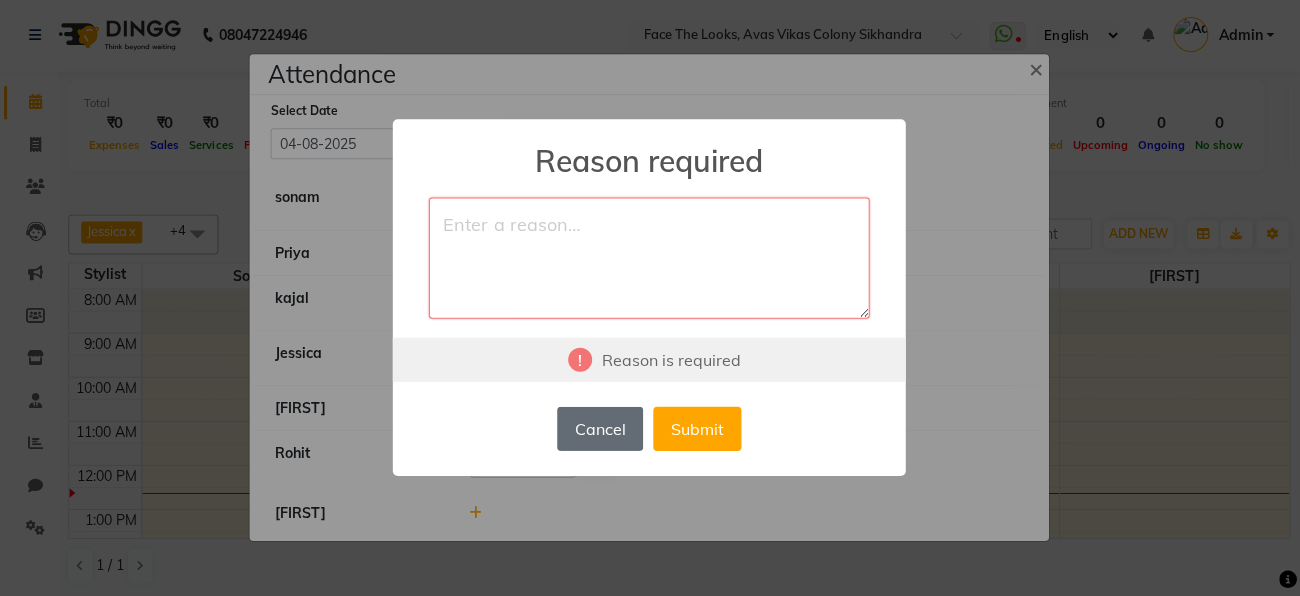 click on "Cancel" at bounding box center (601, 429) 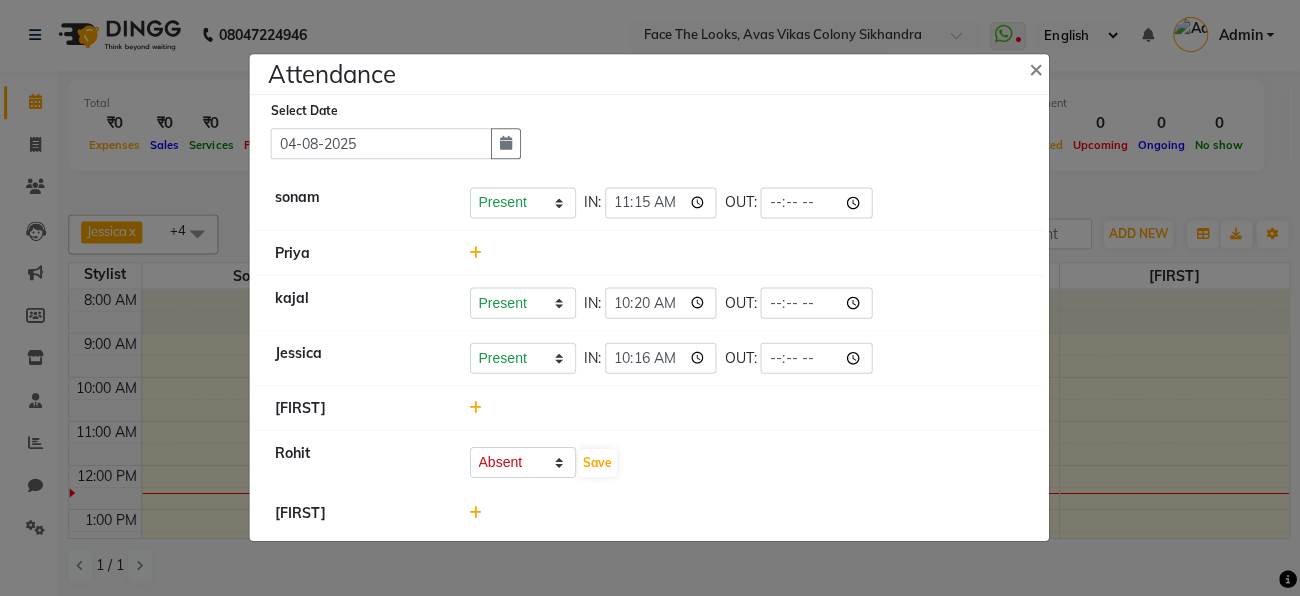 click on "Present Absent Late Half Day Weekly Off Save" 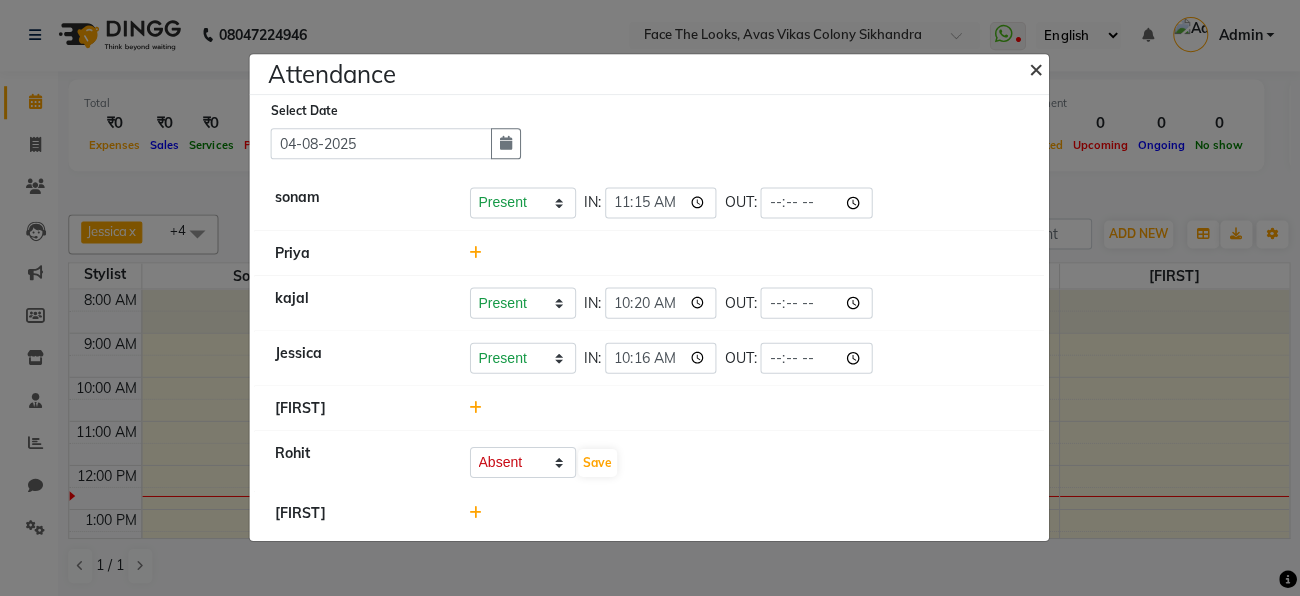 click on "×" 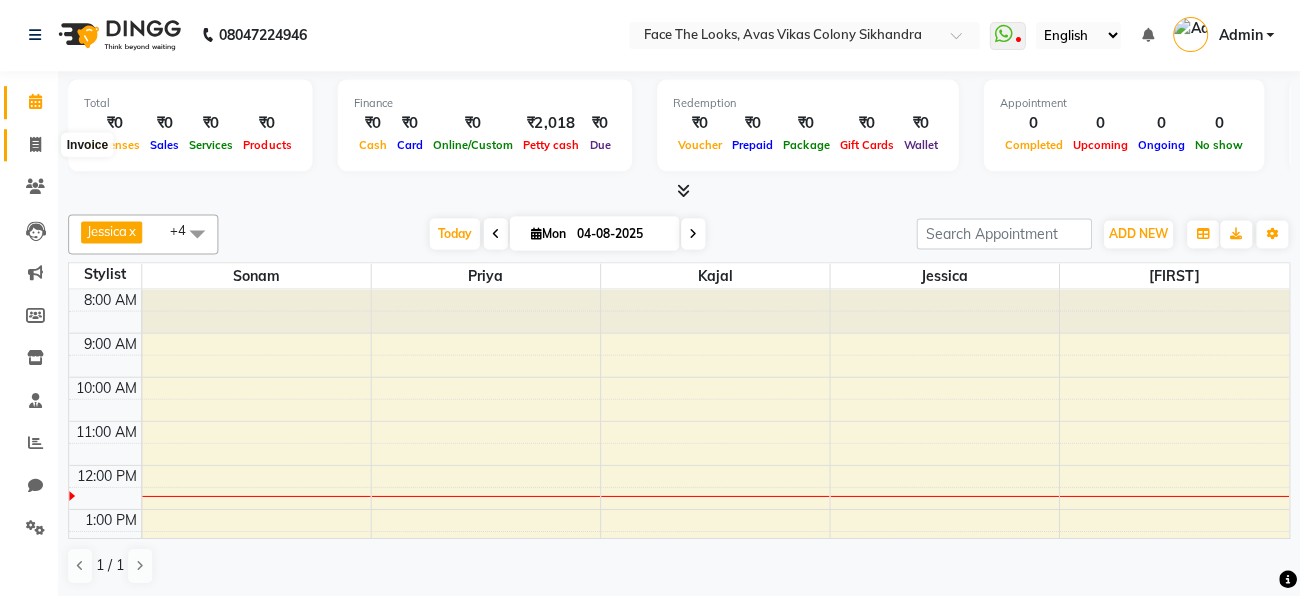 click 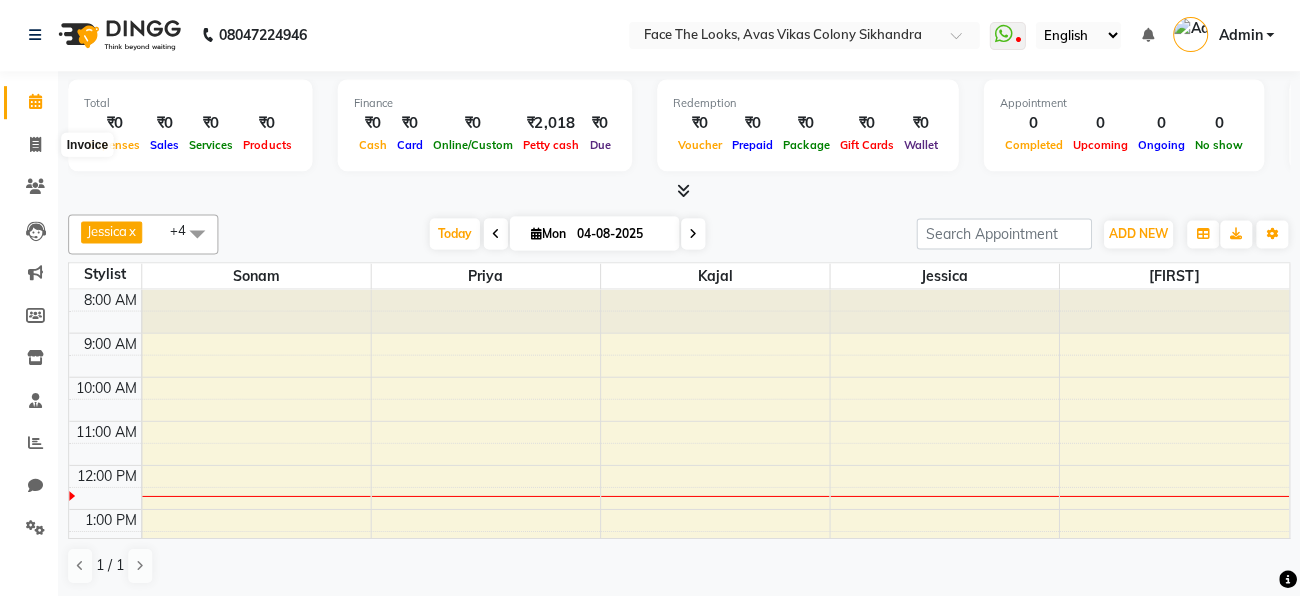 select on "service" 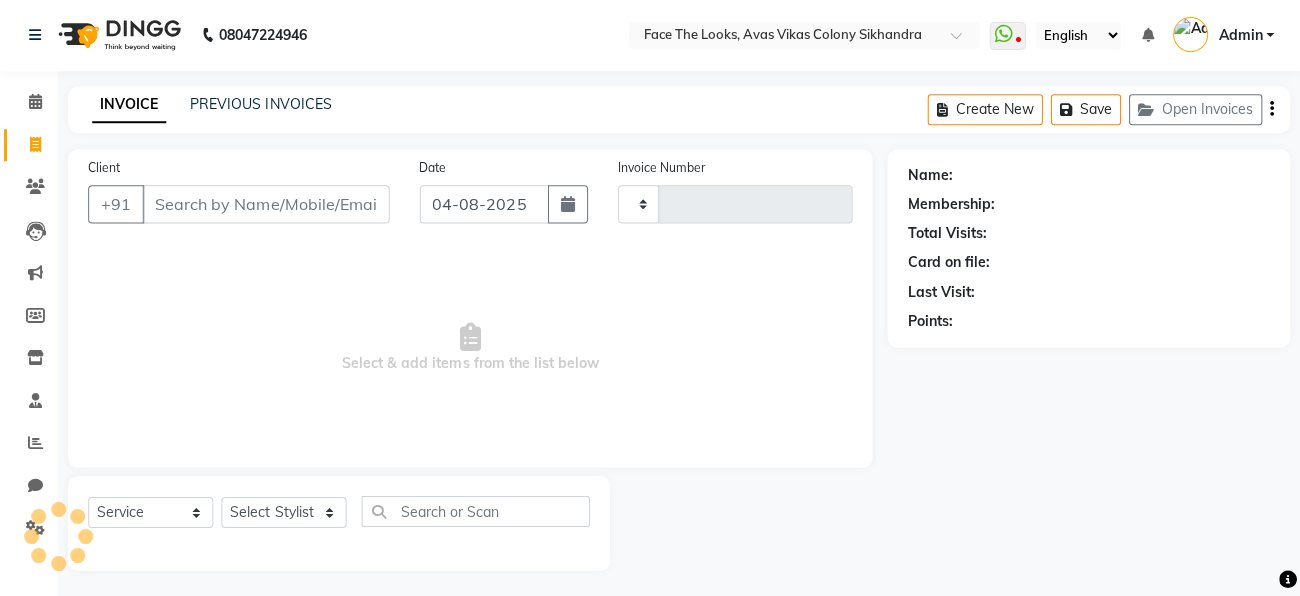 type on "0097" 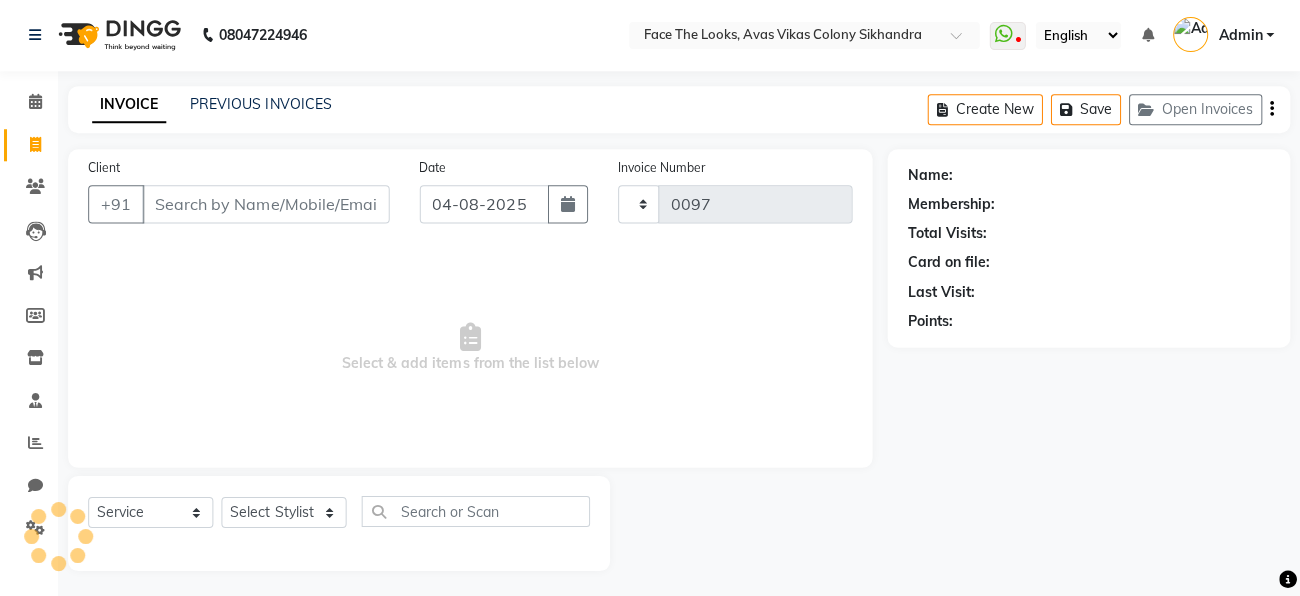 select on "8471" 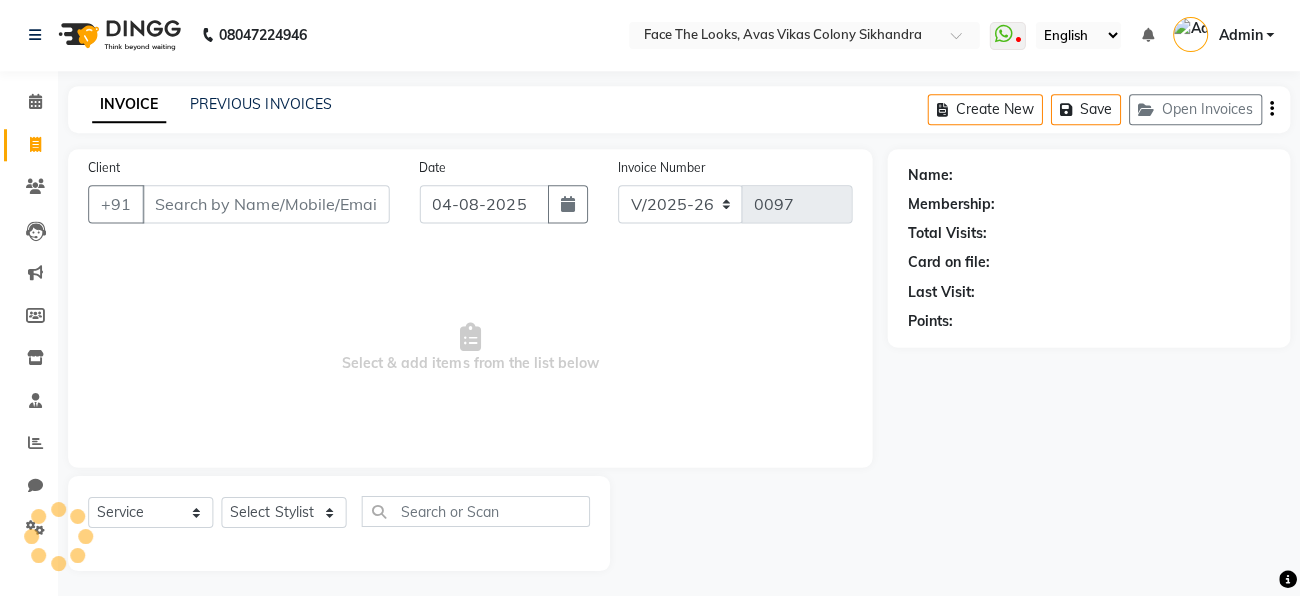 scroll, scrollTop: 5, scrollLeft: 0, axis: vertical 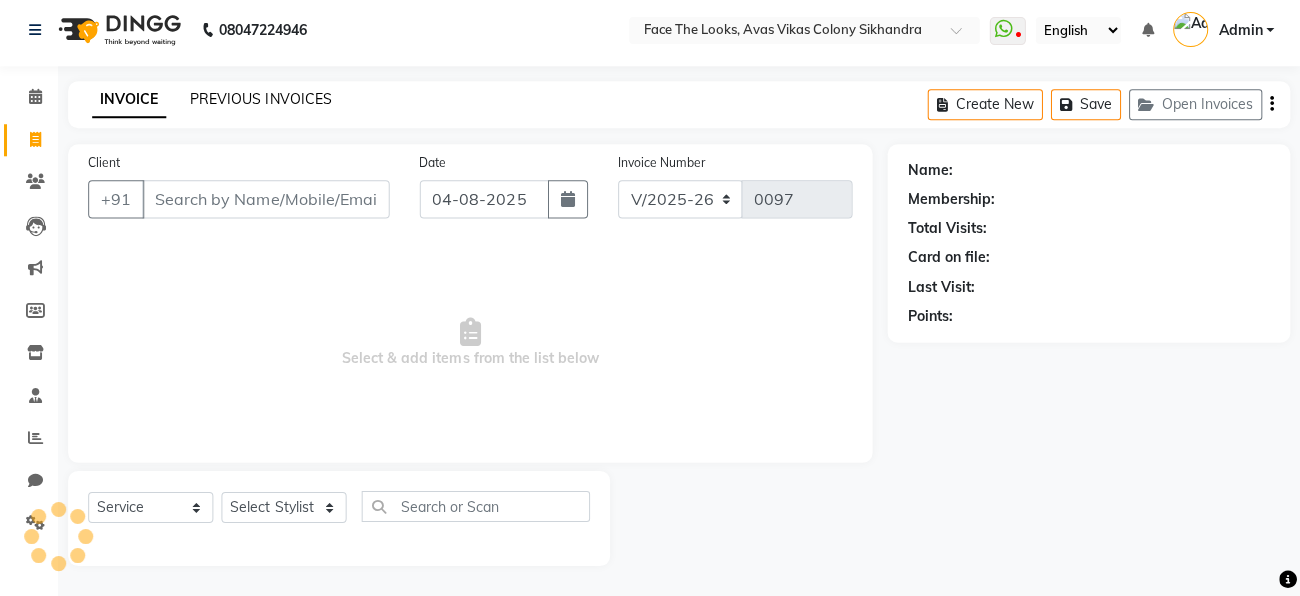click on "PREVIOUS INVOICES" 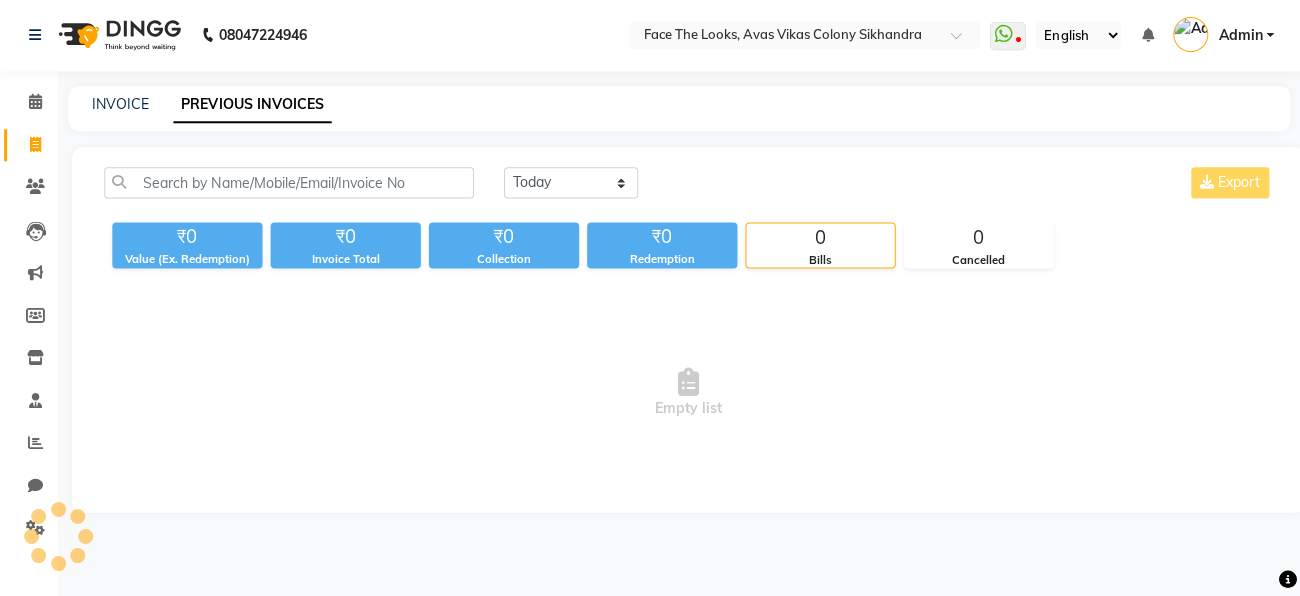 scroll, scrollTop: 0, scrollLeft: 0, axis: both 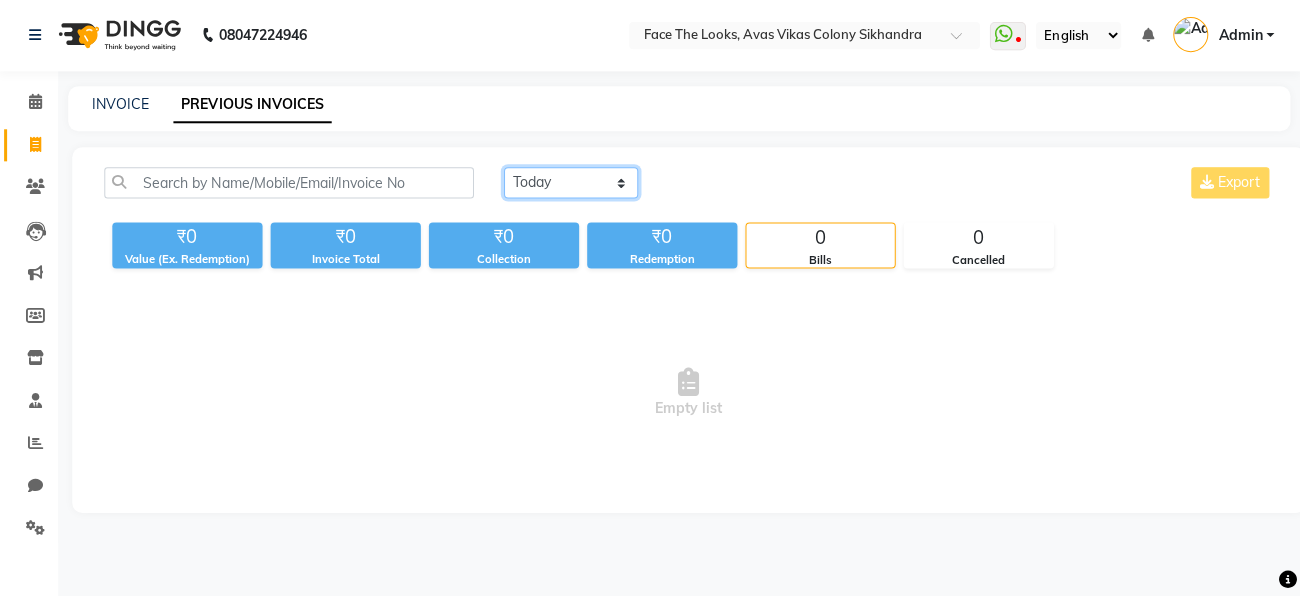 click on "Today Yesterday Custom Range" 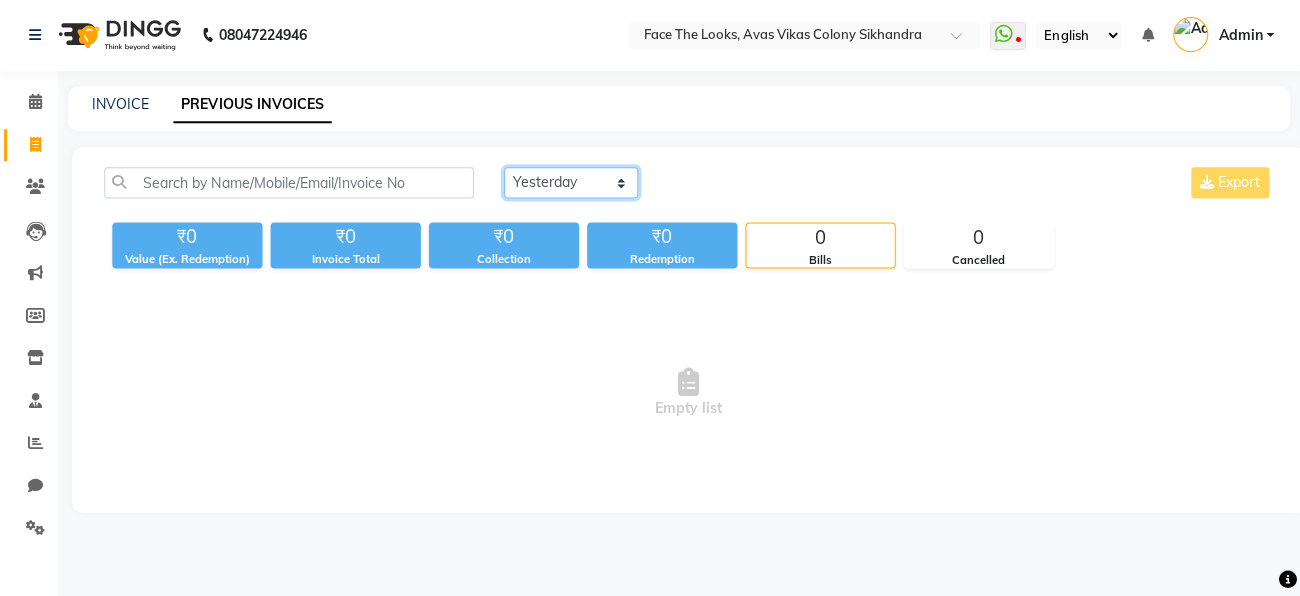 click on "Today Yesterday Custom Range" 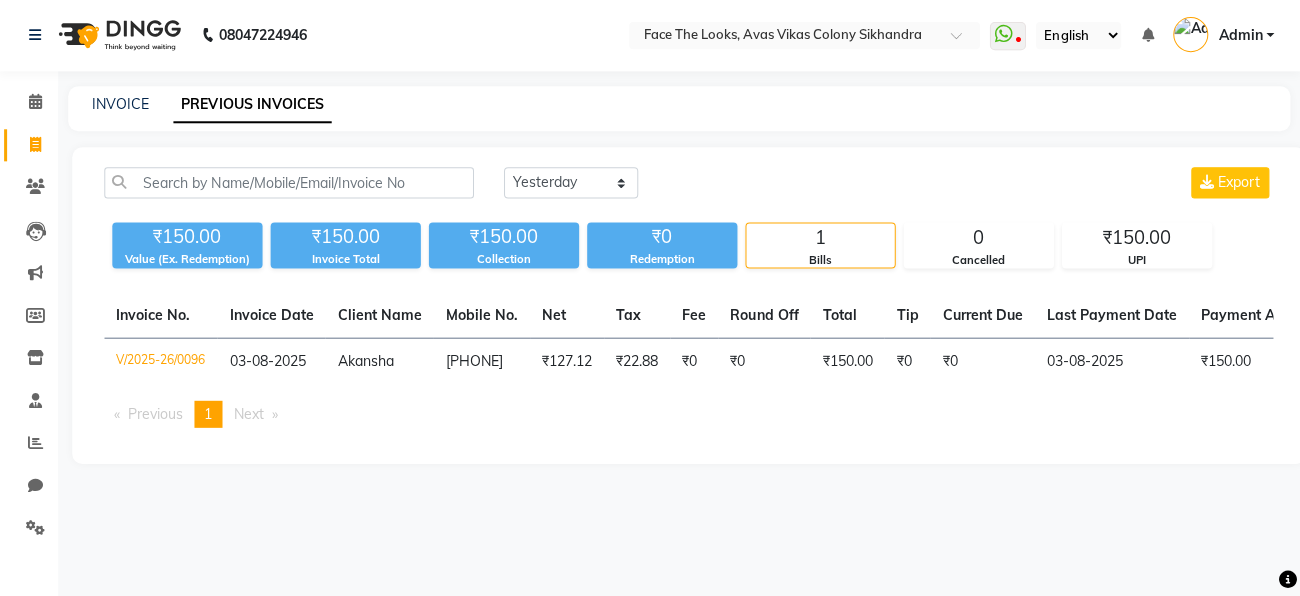 click on "Invoice No.   Invoice Date   Client Name   Mobile No.   Net   Tax   Fee   Round Off   Total   Tip   Current Due   Last Payment Date   Payment Amount   Payment Methods   Cancel Reason   Status   V/2025-26/0096  03-08-2025 [NAME]   [PHONE] ₹127.12 ₹22.88  ₹0  ₹0 ₹150.00 ₹0 ₹0 03-08-2025 ₹150.00  UPI - PAID  Previous  page  1 / 1  You're on page  1  Next  page" 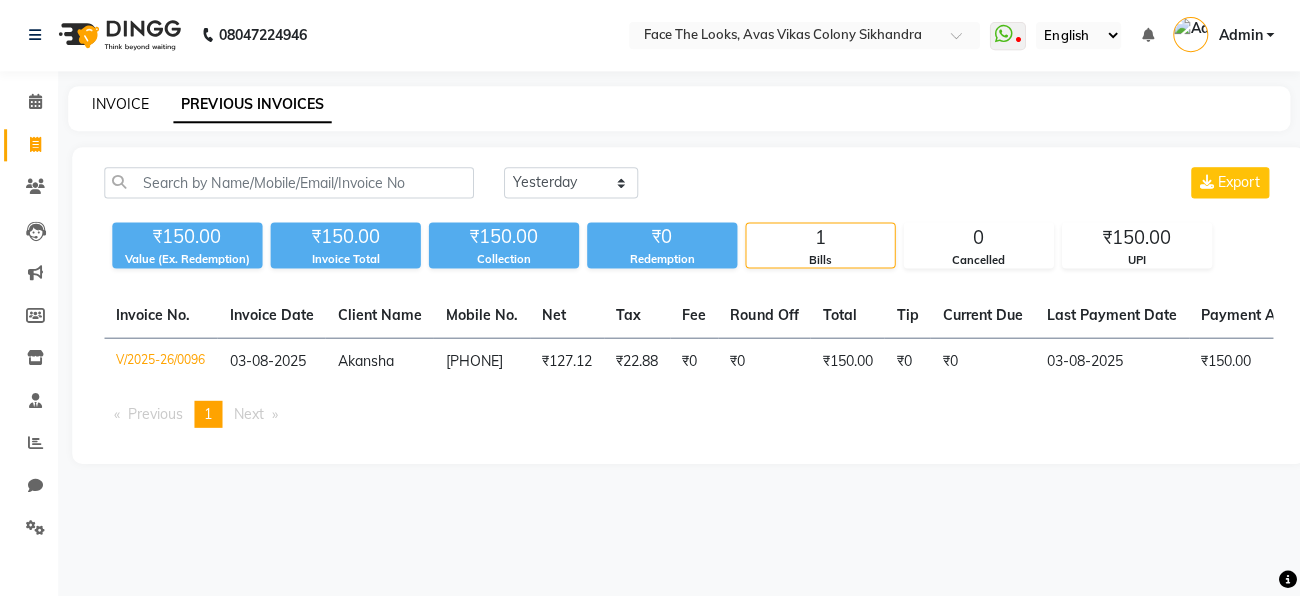 click on "INVOICE" 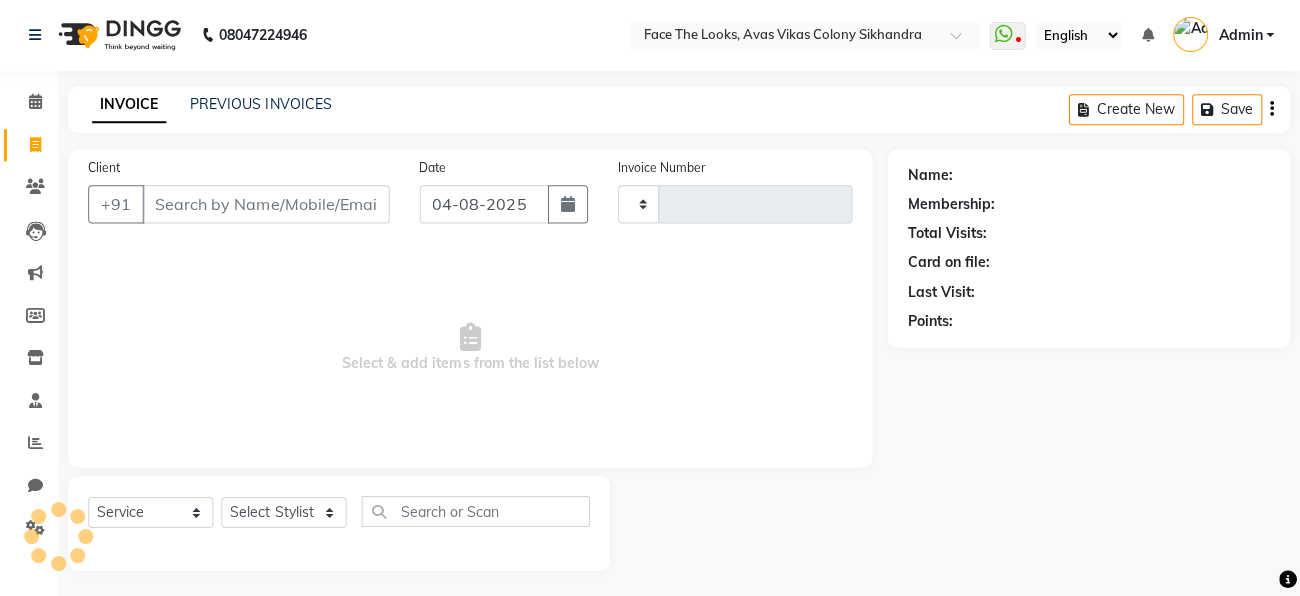 scroll, scrollTop: 5, scrollLeft: 0, axis: vertical 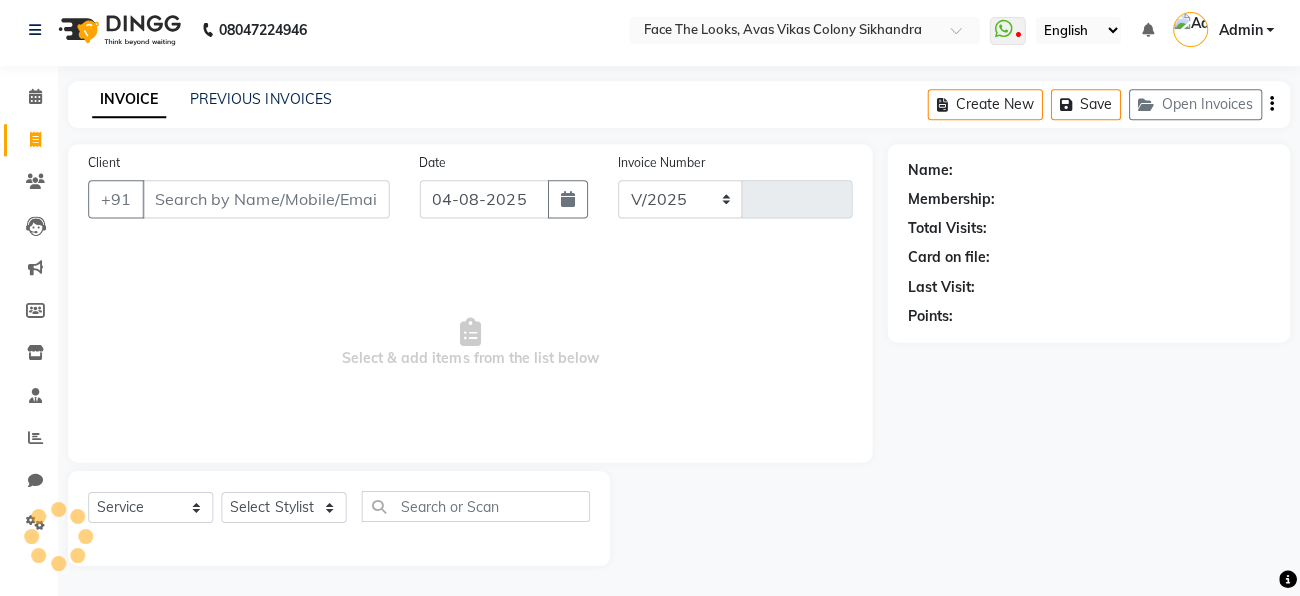 select on "8471" 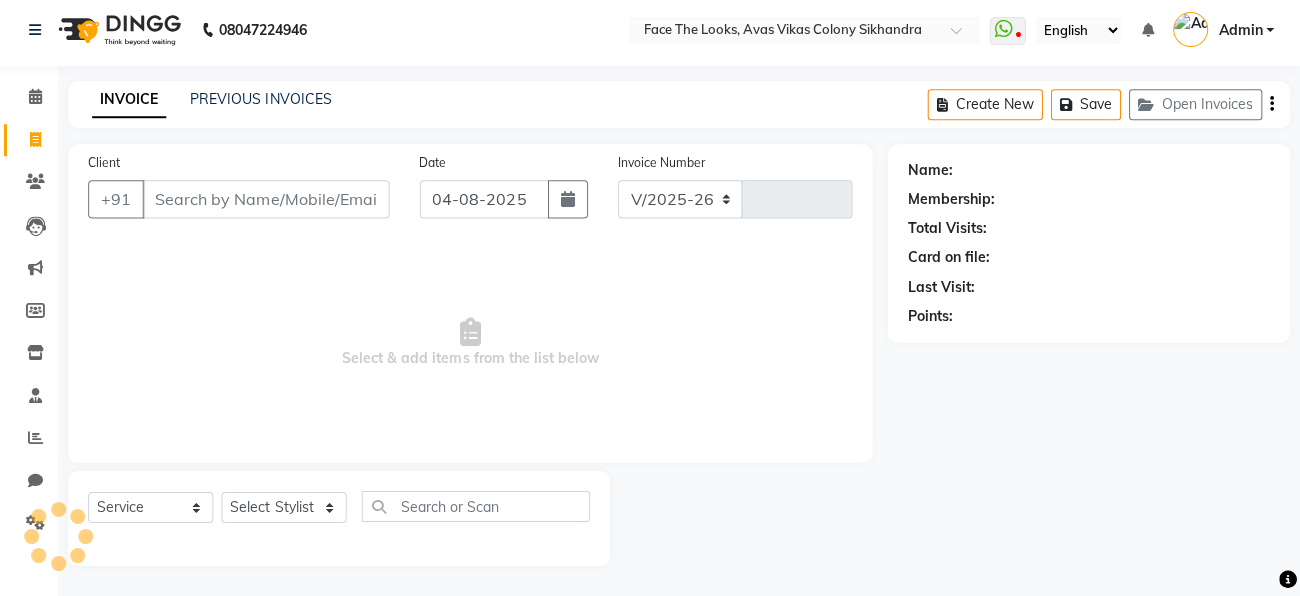 type on "0097" 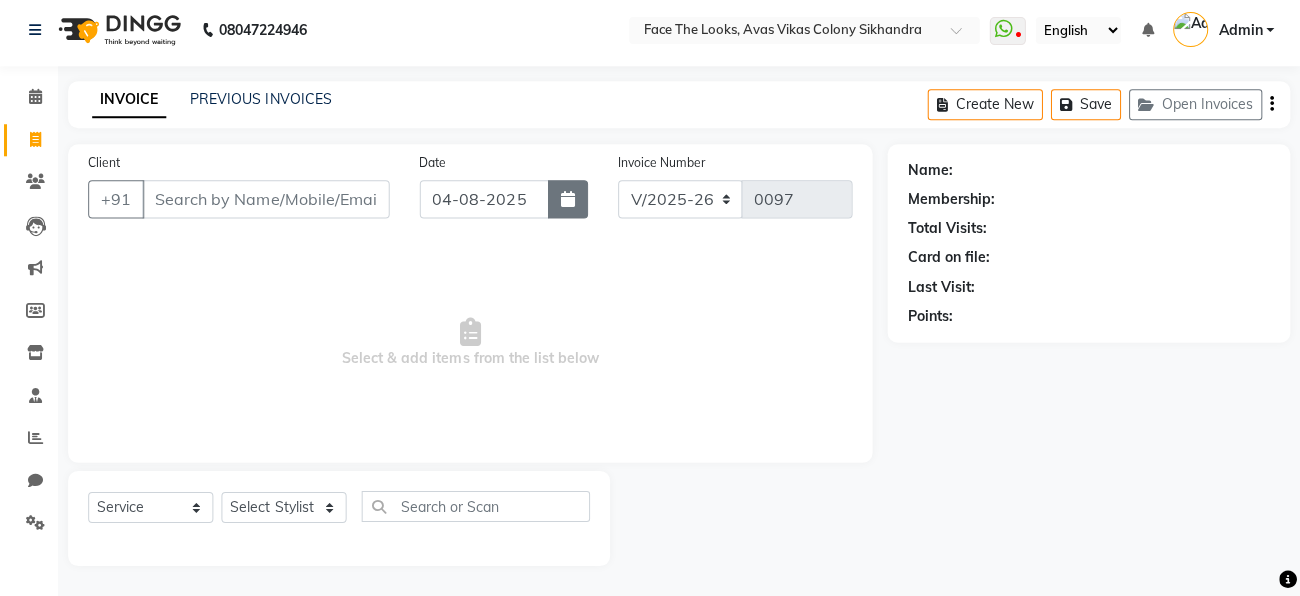 click 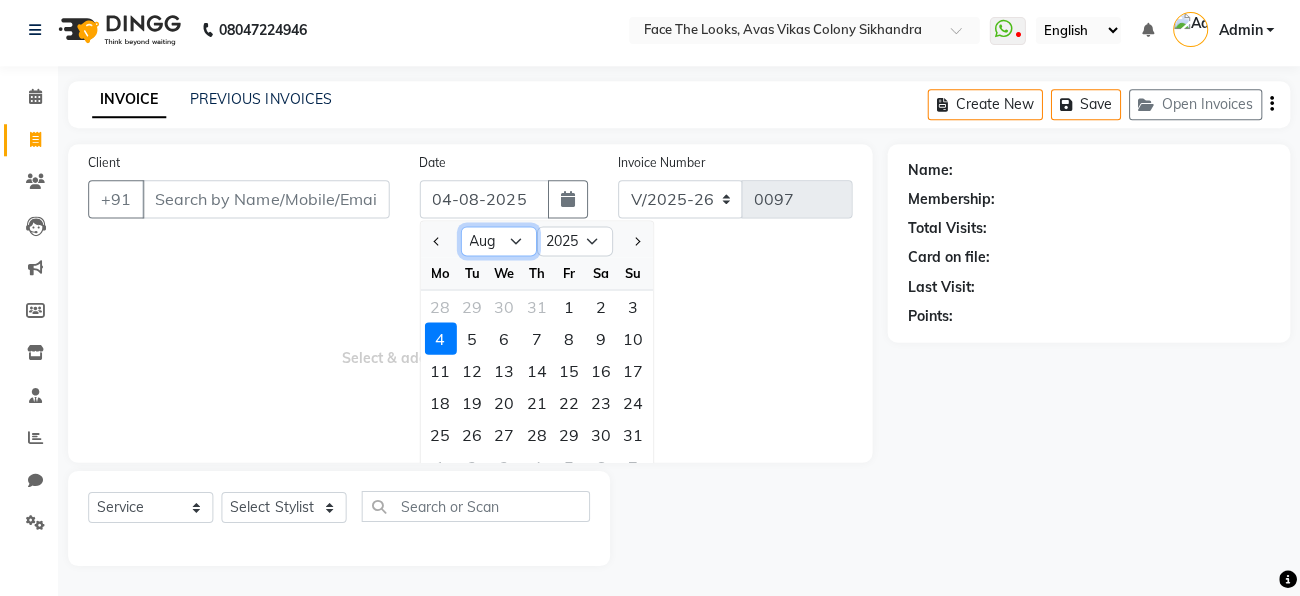 click on "Jan Feb Mar Apr May Jun Jul Aug Sep Oct Nov Dec" 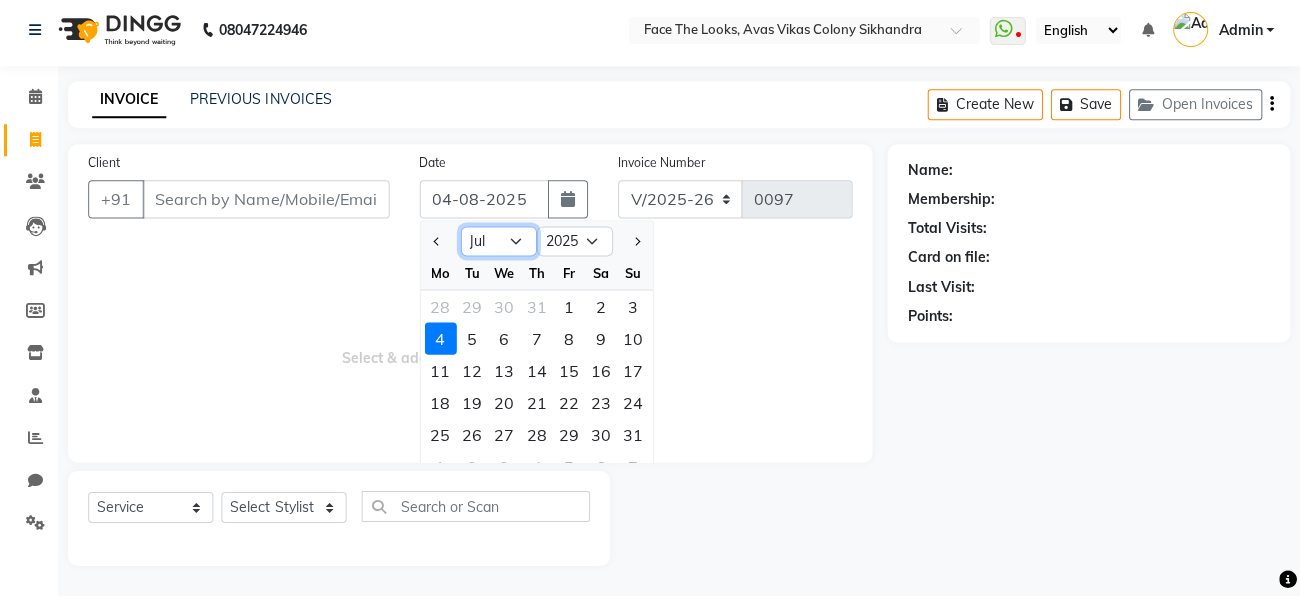 click on "Jan Feb Mar Apr May Jun Jul Aug Sep Oct Nov Dec" 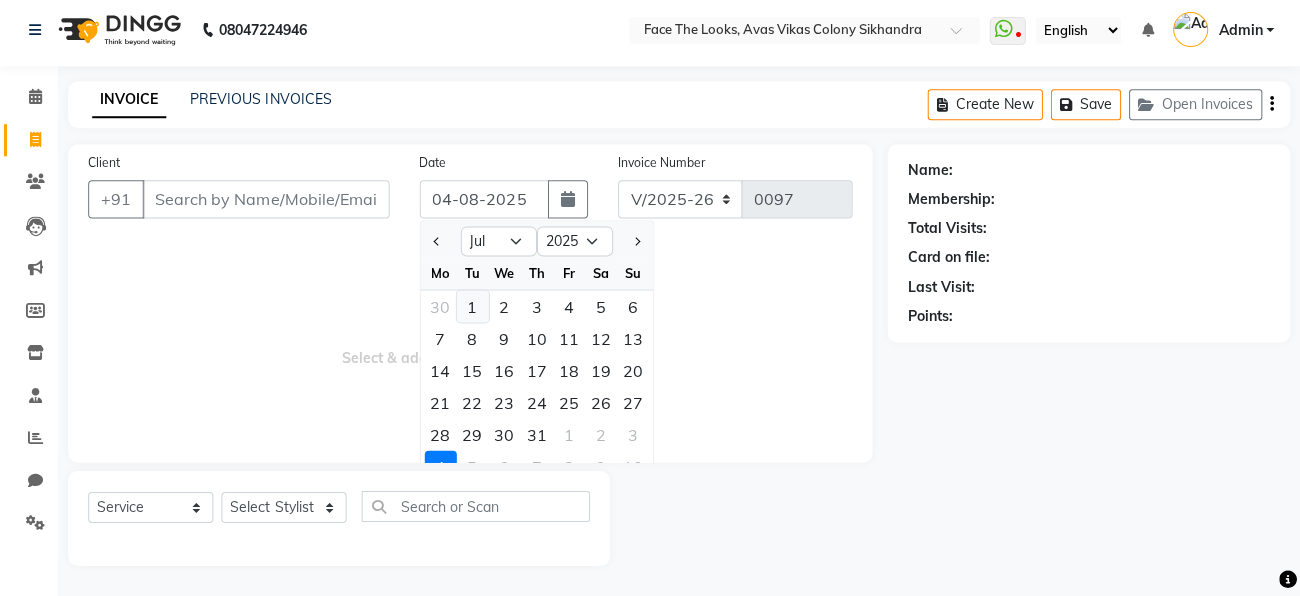 click on "1" 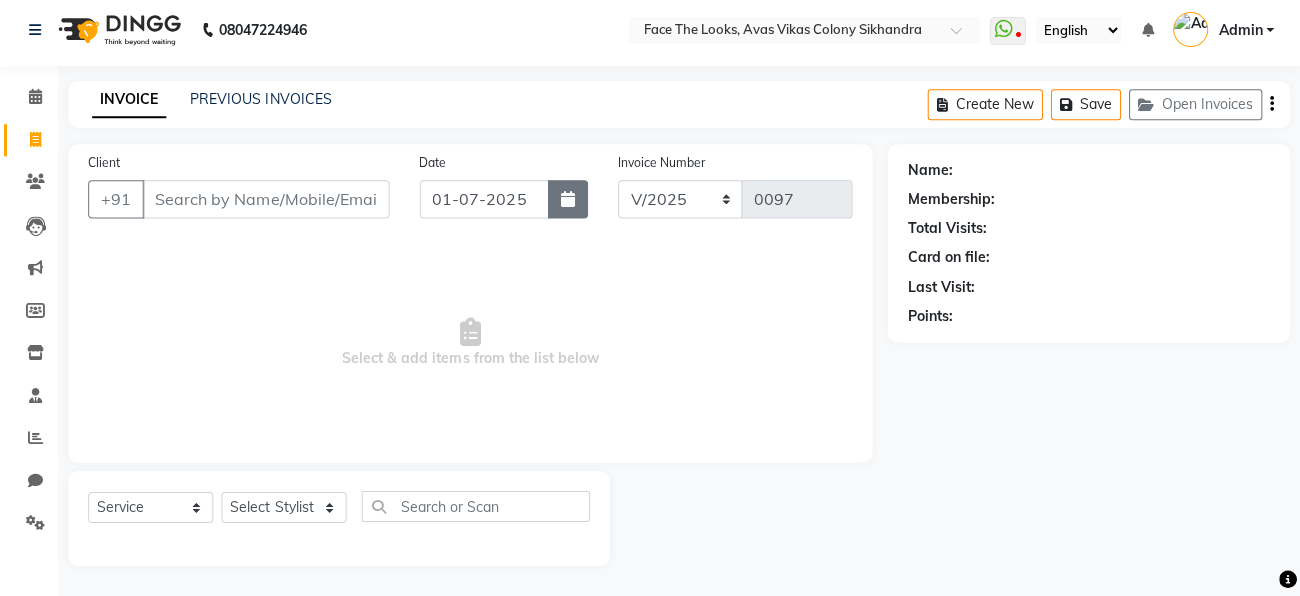 click 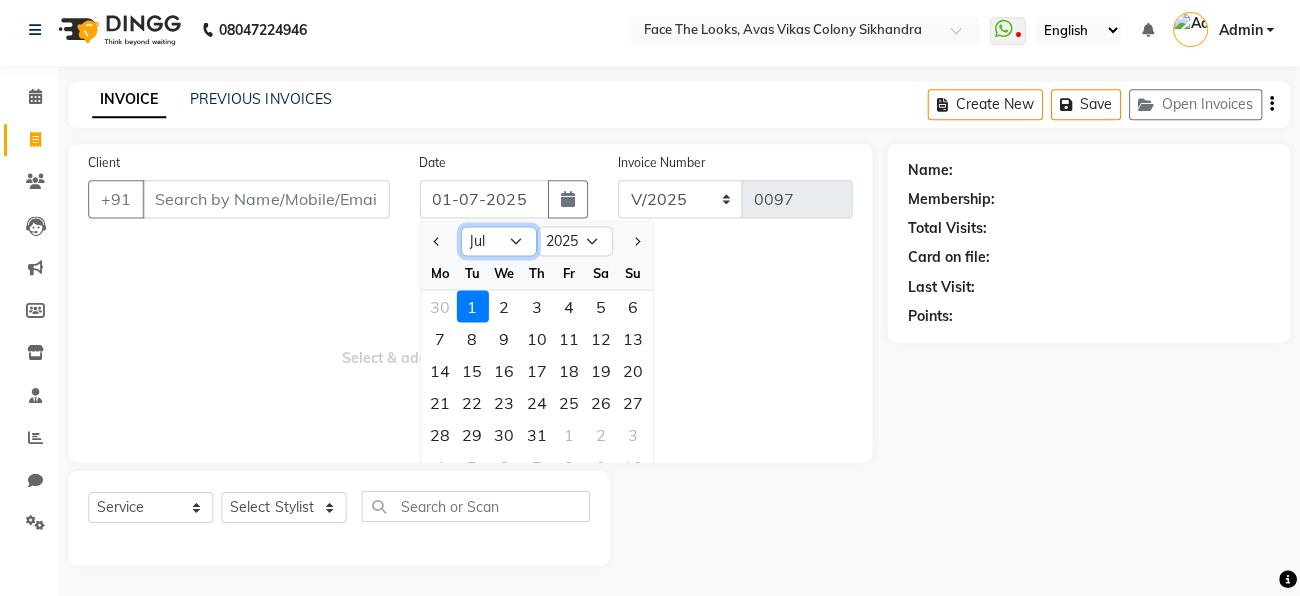 click on "Jan Feb Mar Apr May Jun Jul Aug Sep Oct Nov Dec" 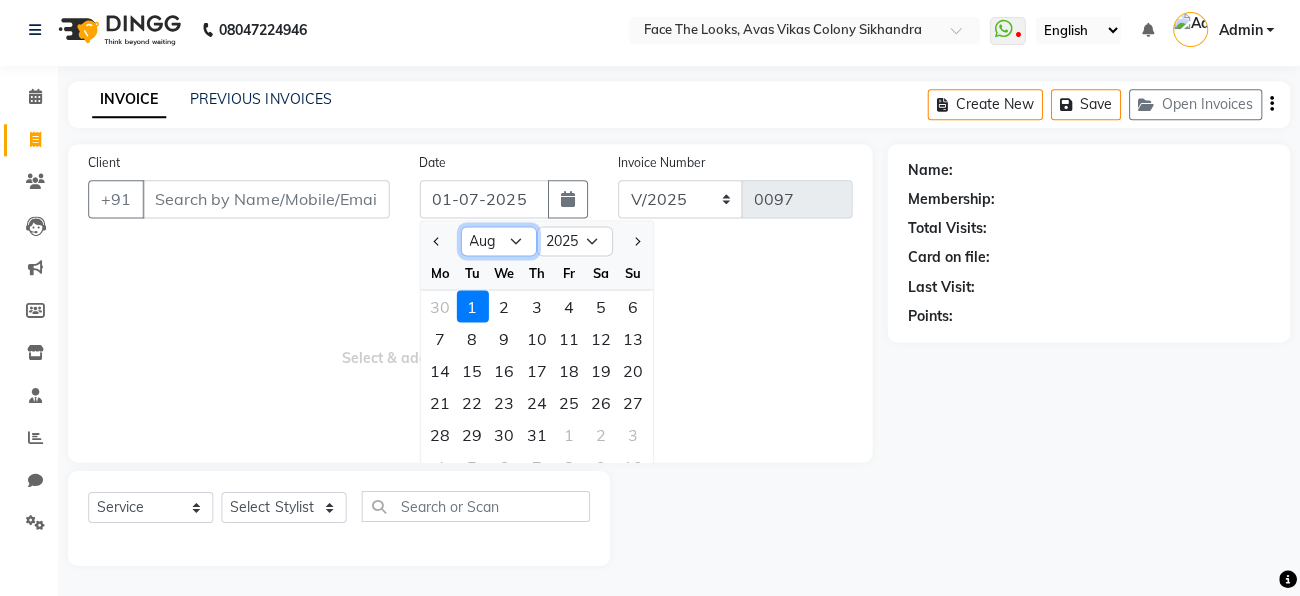 click on "Jan Feb Mar Apr May Jun Jul Aug Sep Oct Nov Dec" 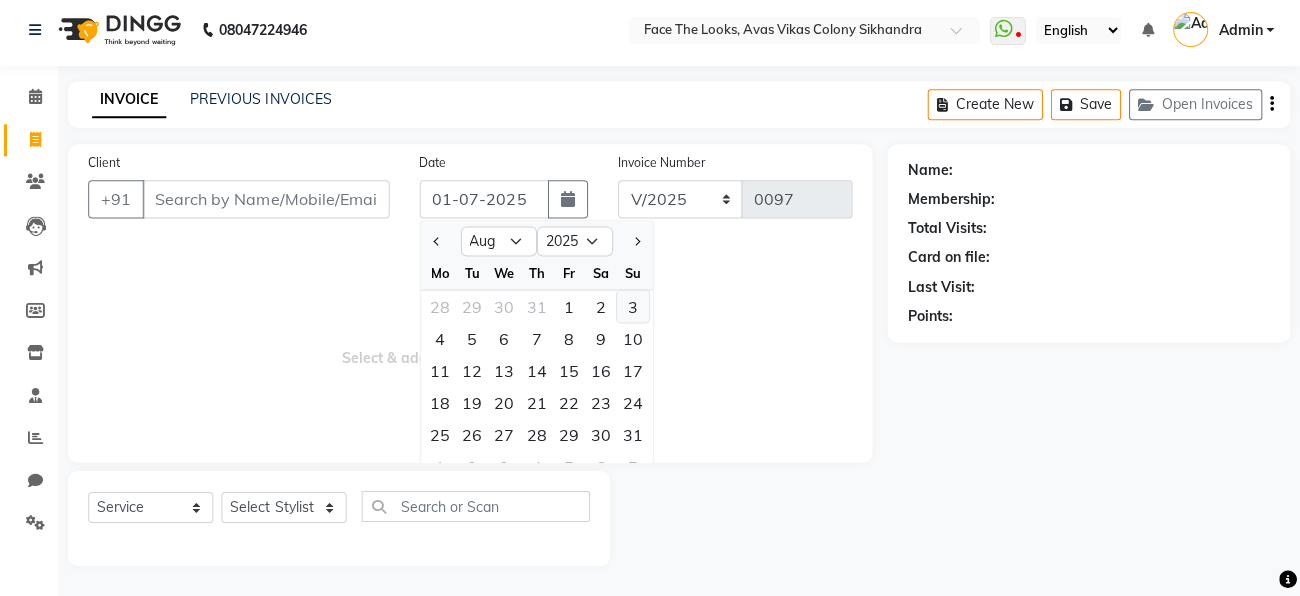 click on "3" 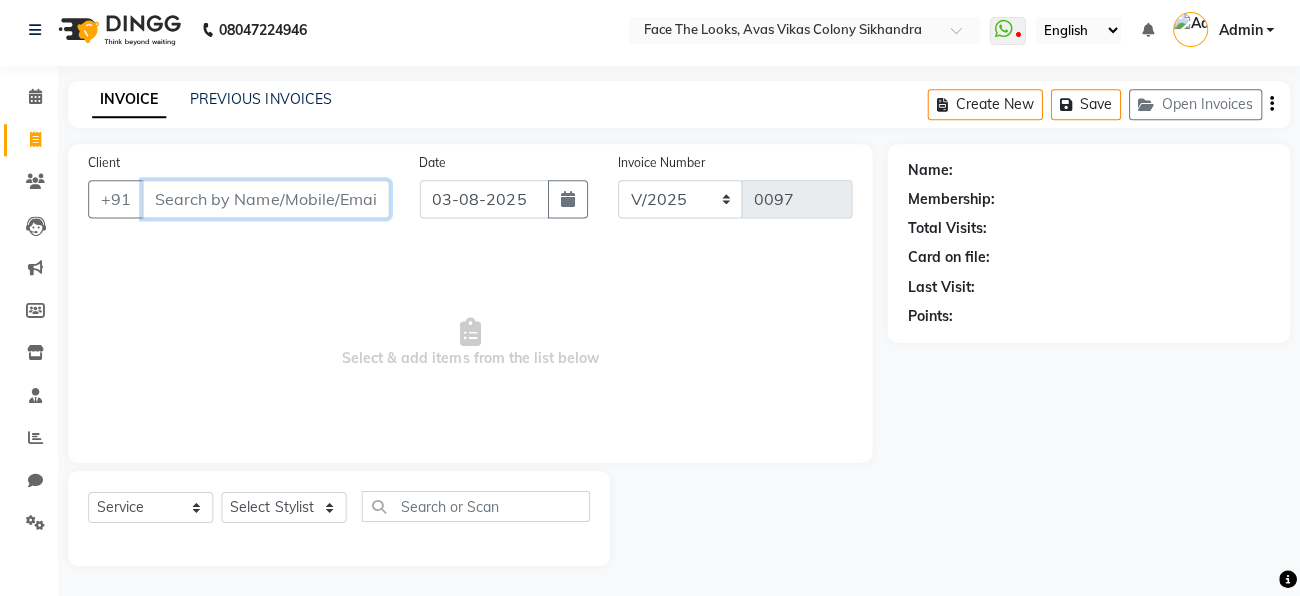 click on "Client" at bounding box center [267, 200] 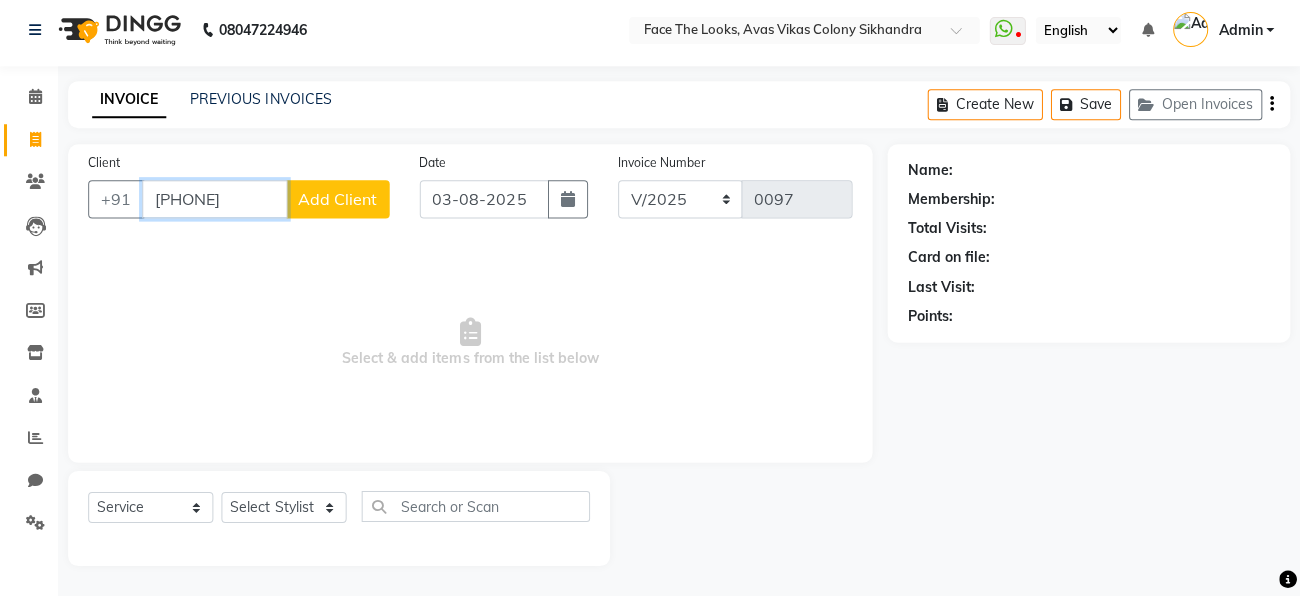 type on "[PHONE]" 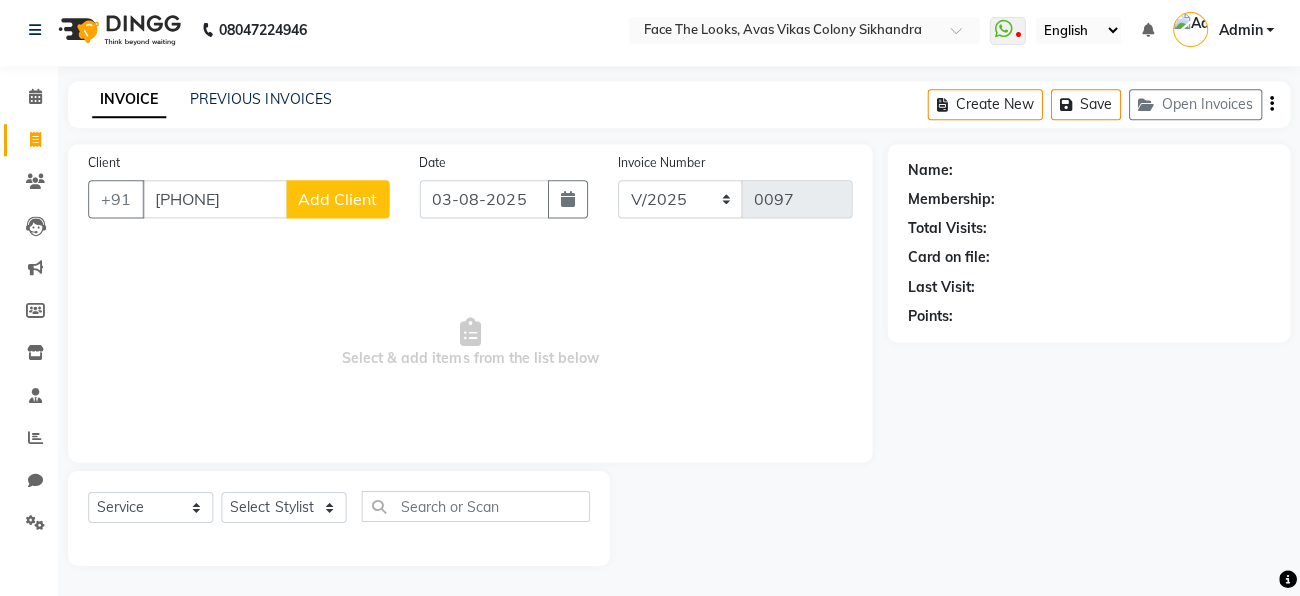 click on "Add Client" 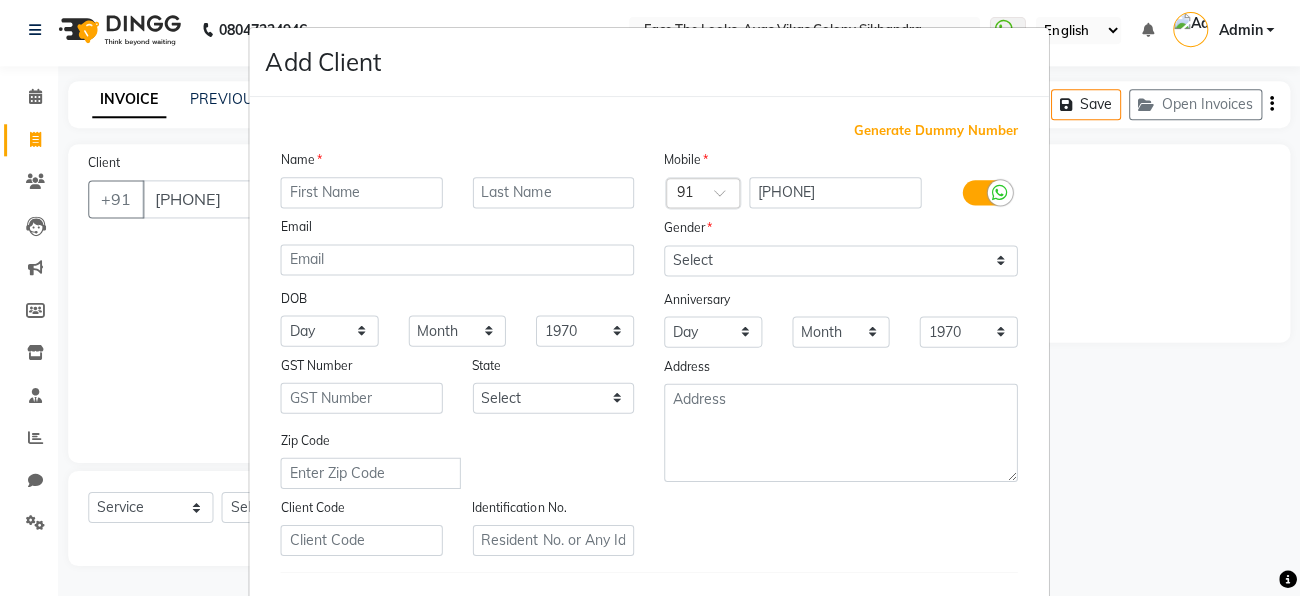 click at bounding box center (363, 193) 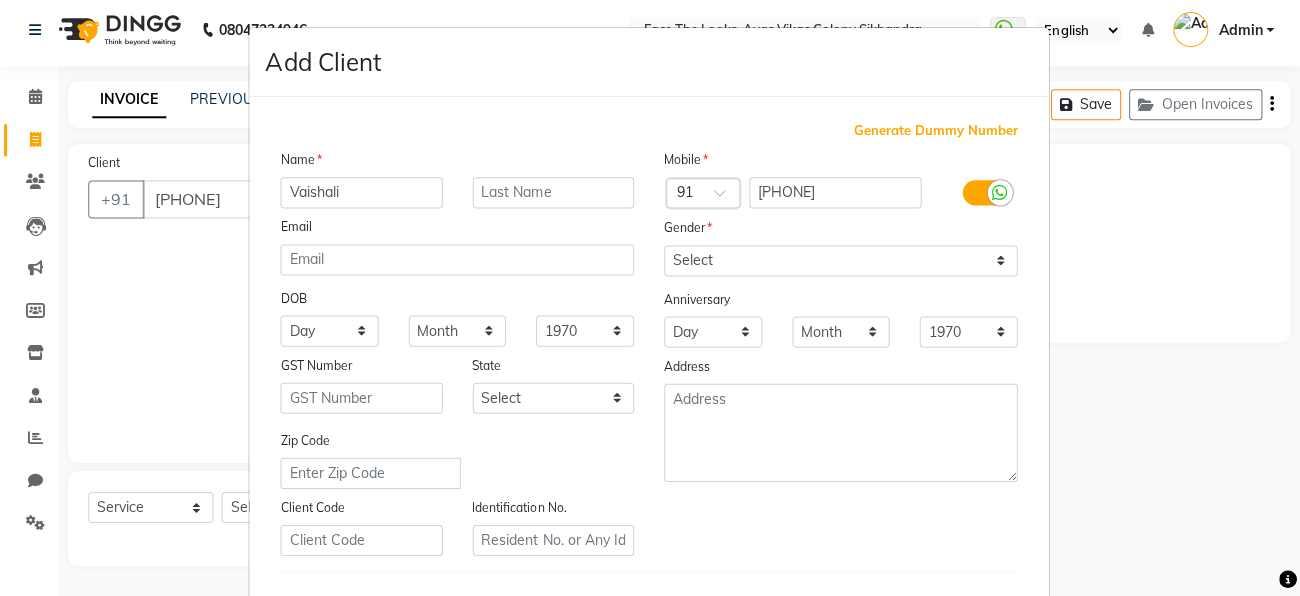type on "Vaishali" 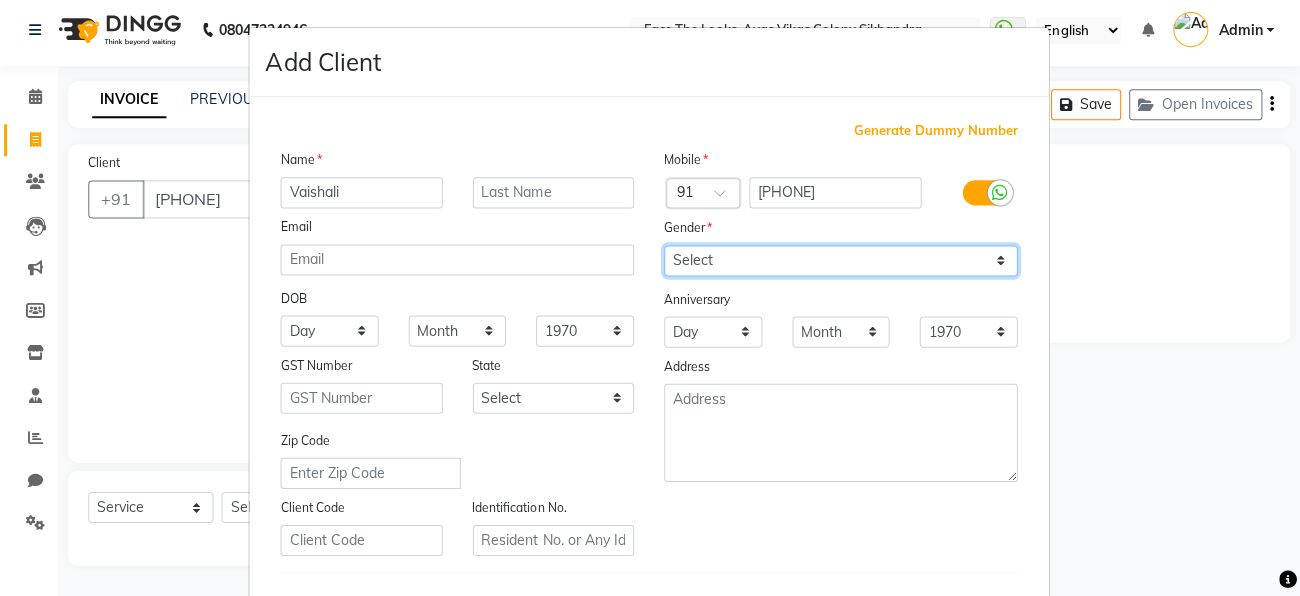click on "Select Male Female Other Prefer Not To Say" at bounding box center (841, 261) 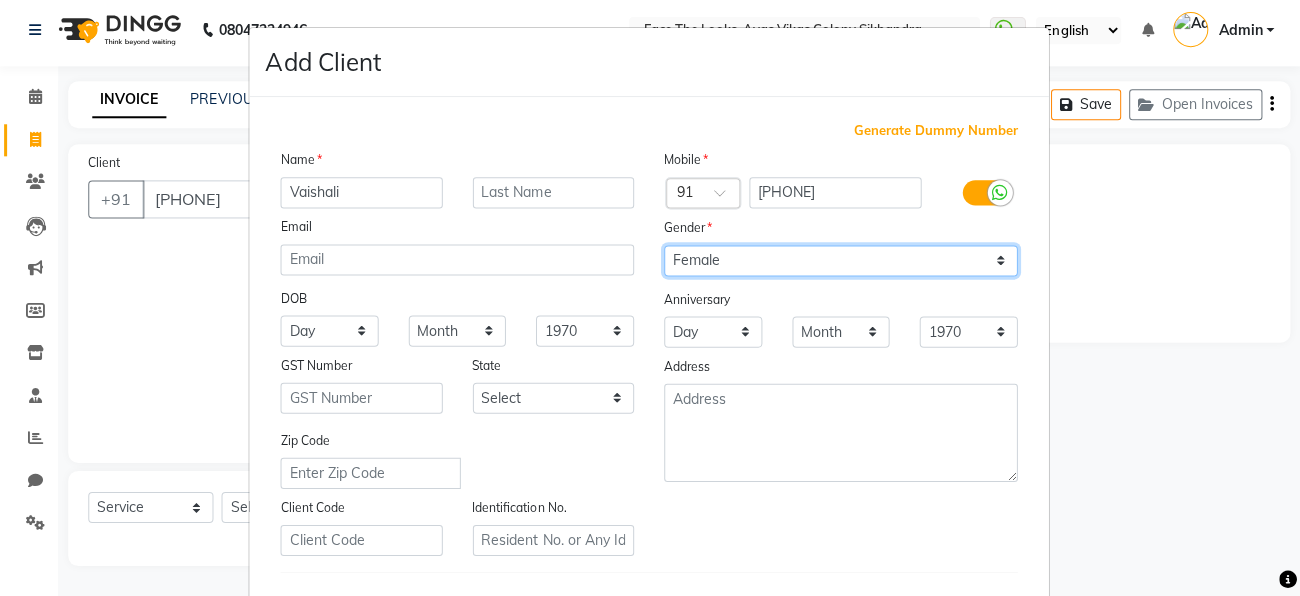 click on "Select Male Female Other Prefer Not To Say" at bounding box center (841, 261) 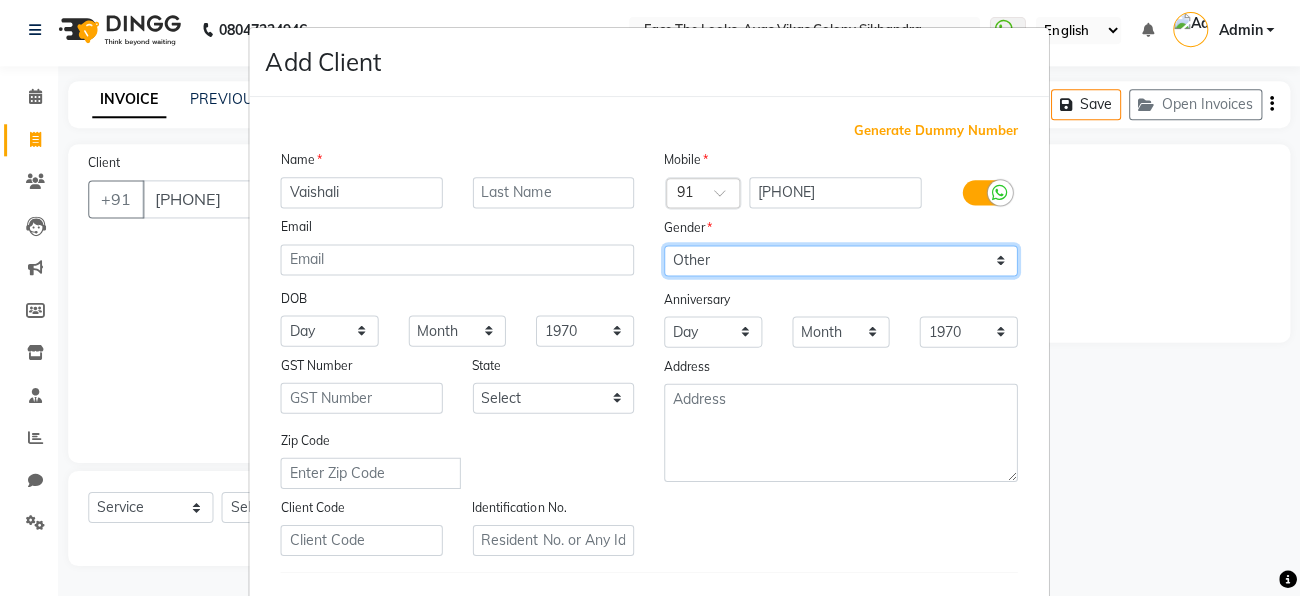 select on "female" 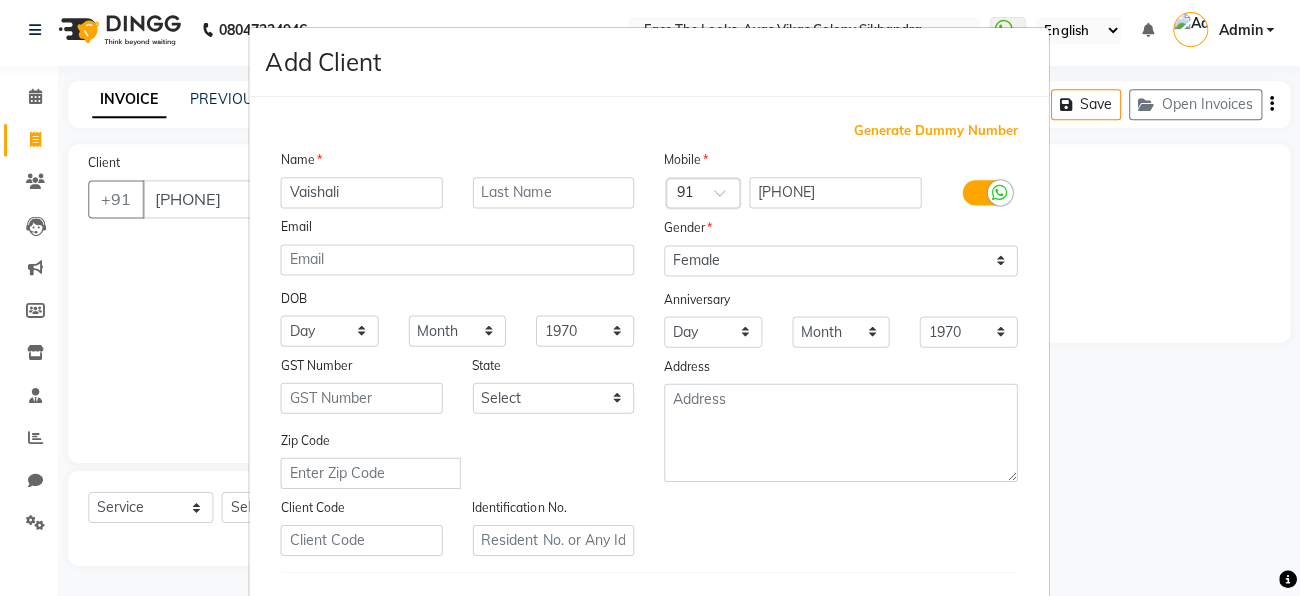 click on "Generate Dummy Number Name [NAME] Email DOB Day 01 02 03 04 05 06 07 08 09 10 11 12 13 14 15 16 17 18 19 20 21 22 23 24 25 26 27 28 29 30 31 Month January February March April May June July August September October November December 1940 1941 1942 1943 1944 1945 1946 1947 1948 1949 1950 1951 1952 1953 1954 1955 1956 1957 1958 1959 1960 1961 1962 1963 1964 1965 1966 1967 1968 1969 1970 1971 1972 1973 1974 1975 1976 1977 1978 1979 1980 1981 1982 1983 1984 1985 1986 1987 1988 1989 1990 1991 1992 1993 1994 1995 1996 1997 1998 1999 2000 2001 2002 2003 2004 2005 2006 2007 2008 2009 2010 2011 2012 2013 2014 2015 2016 2017 2018 2019 2020 2021 2022 2023 2024 GST Number State Select Andaman and Nicobar Islands Andhra Pradesh Arunachal Pradesh Assam Bihar Chandigarh Chhattisgarh Dadra and Nagar Haveli Daman and Diu Delhi Goa Gujarat Haryana Himachal Pradesh Jammu and Kashmir Jharkhand Karnataka Kerala Lakshadweep Madhya Pradesh Maharashtra Manipur Meghalaya Mizoram Nagaland Odisha Pondicherry Punjab Rajasthan Sikkim" at bounding box center [650, 460] 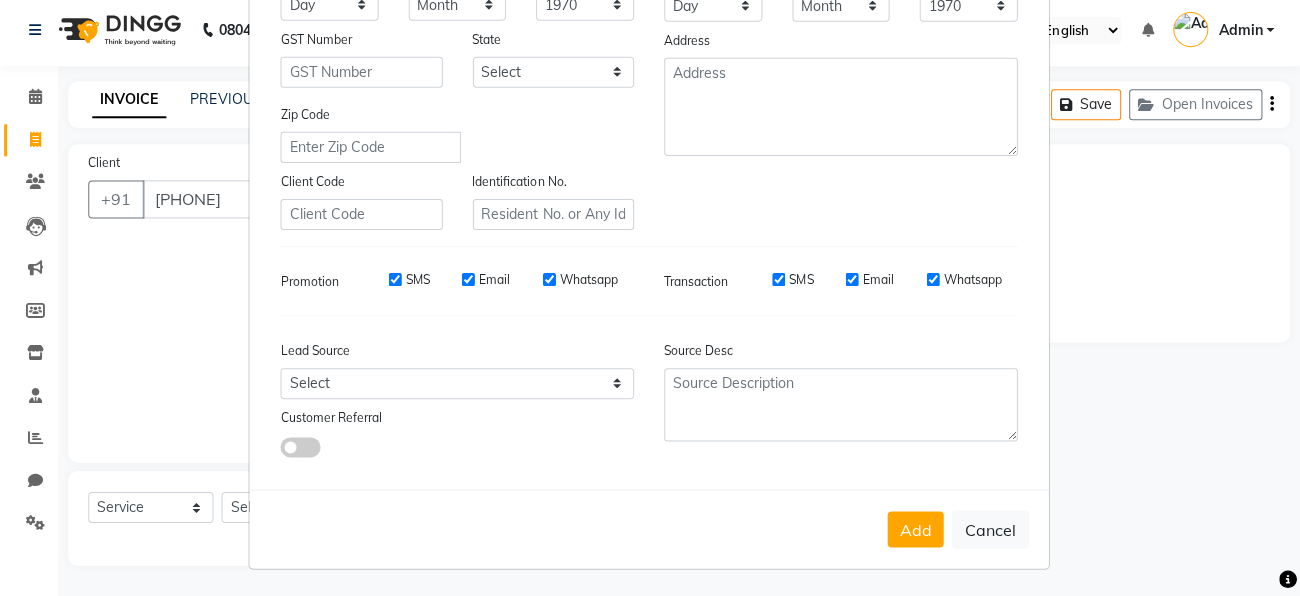 scroll, scrollTop: 334, scrollLeft: 0, axis: vertical 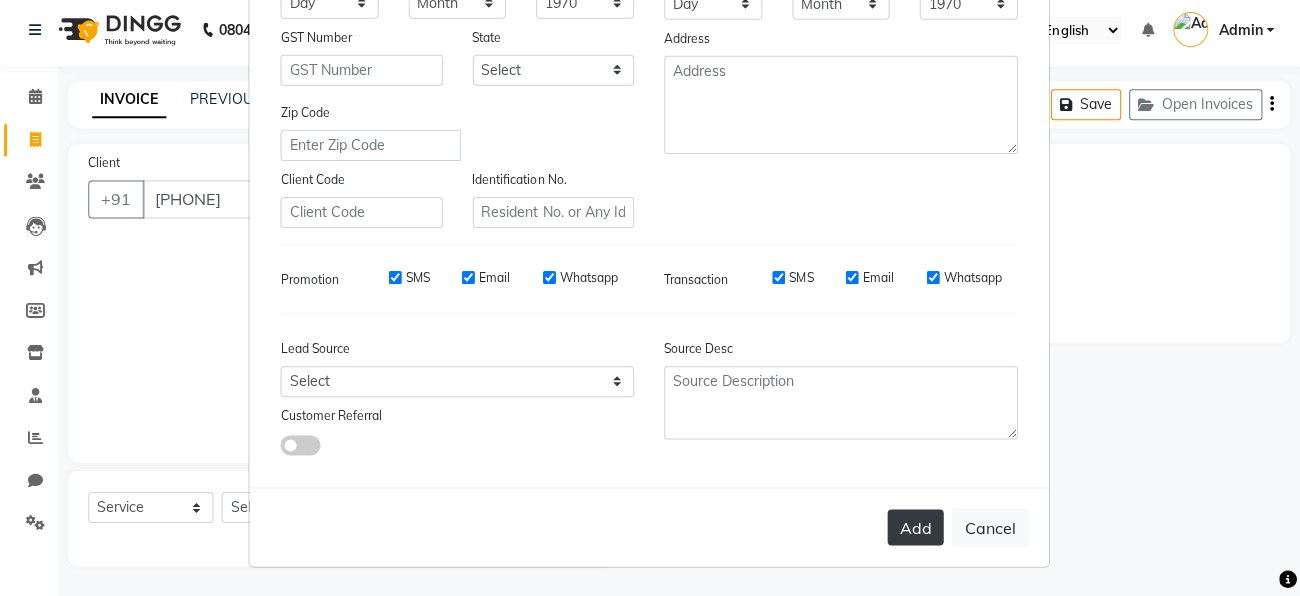 click on "Add" at bounding box center [916, 528] 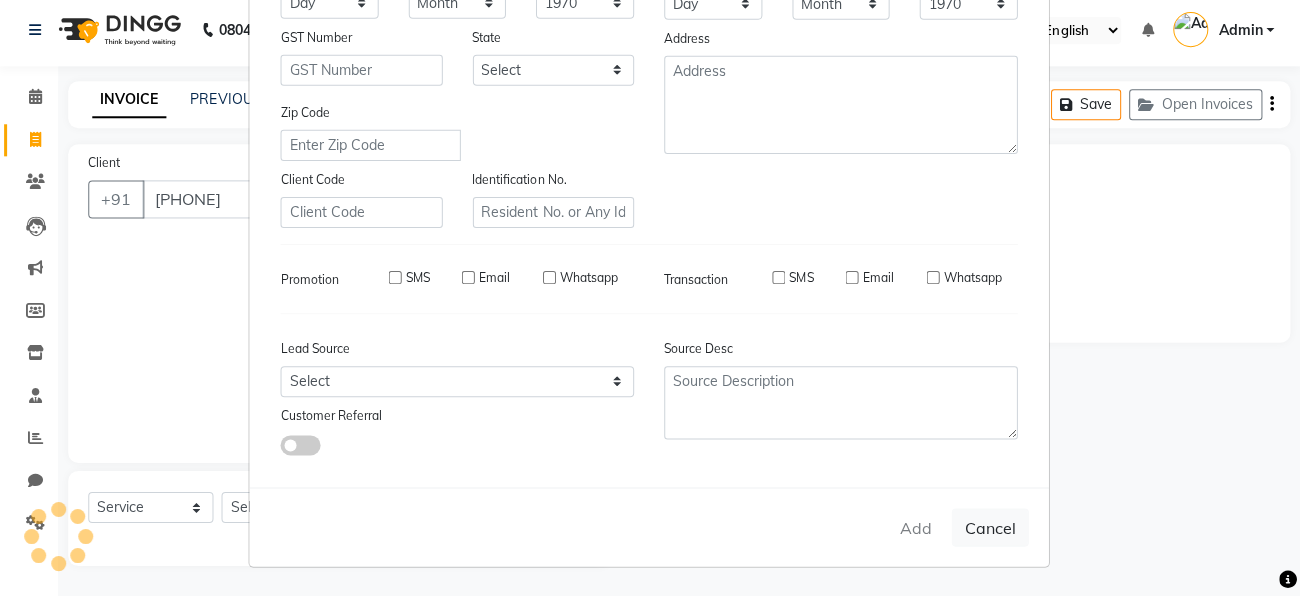 type 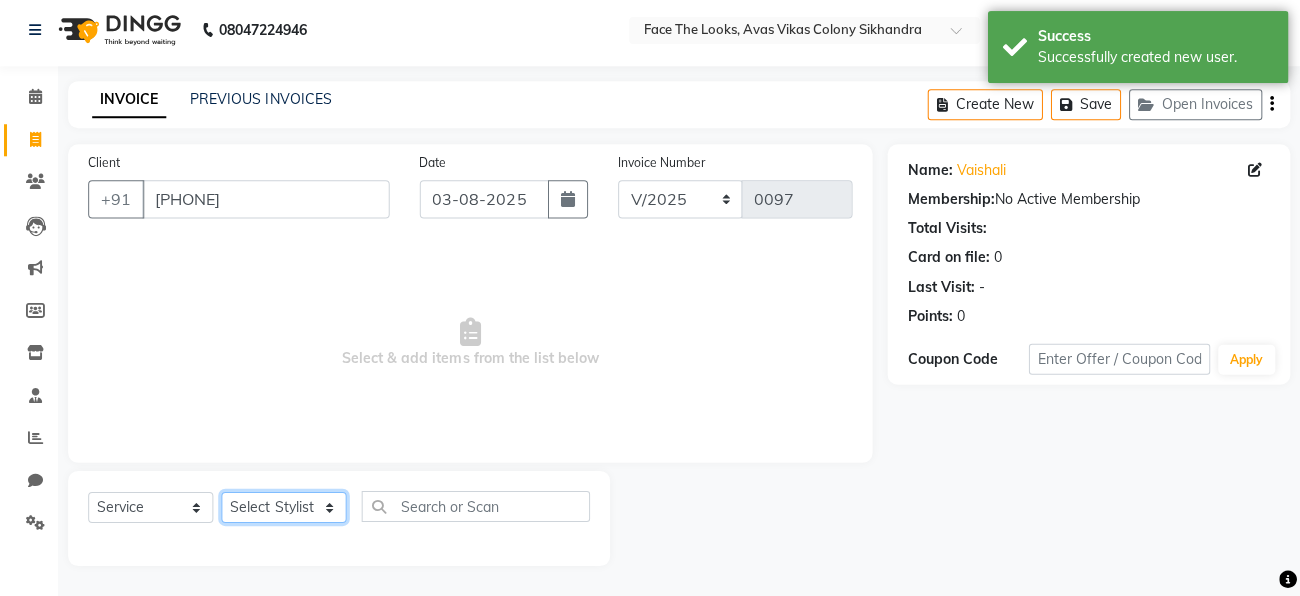 click on "Select Stylist [FIRST] [FIRST] [FIRST] [FIRST] [FIRST] [FIRST] [FIRST]" 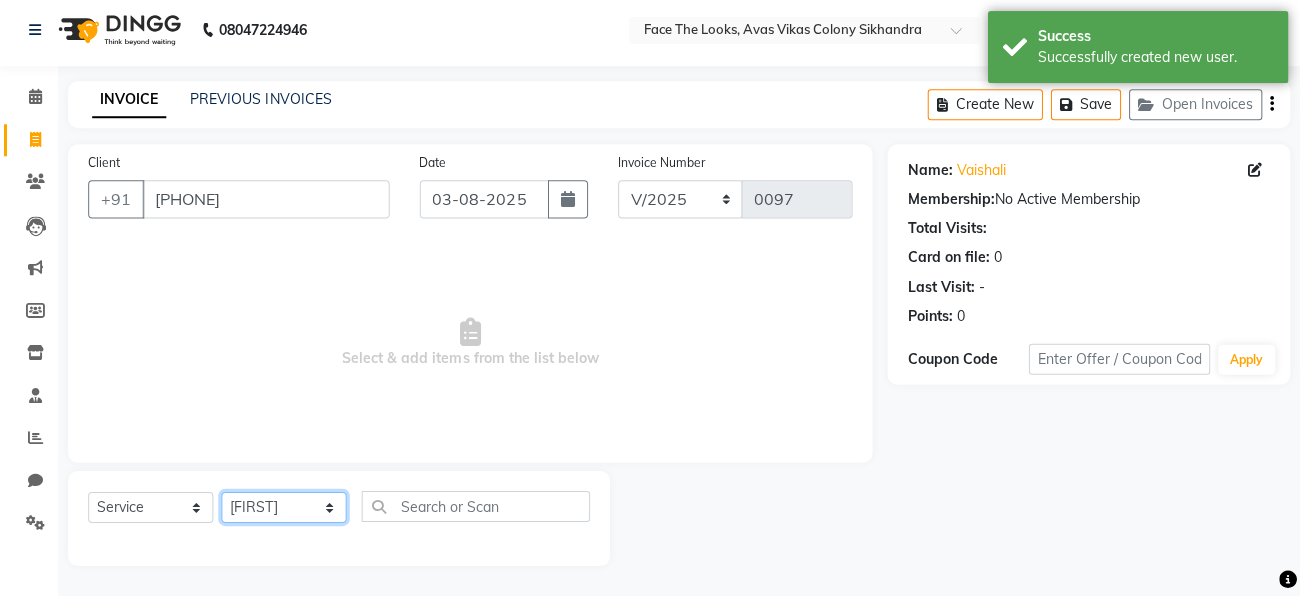 click on "Select Stylist [FIRST] [FIRST] [FIRST] [FIRST] [FIRST] [FIRST] [FIRST]" 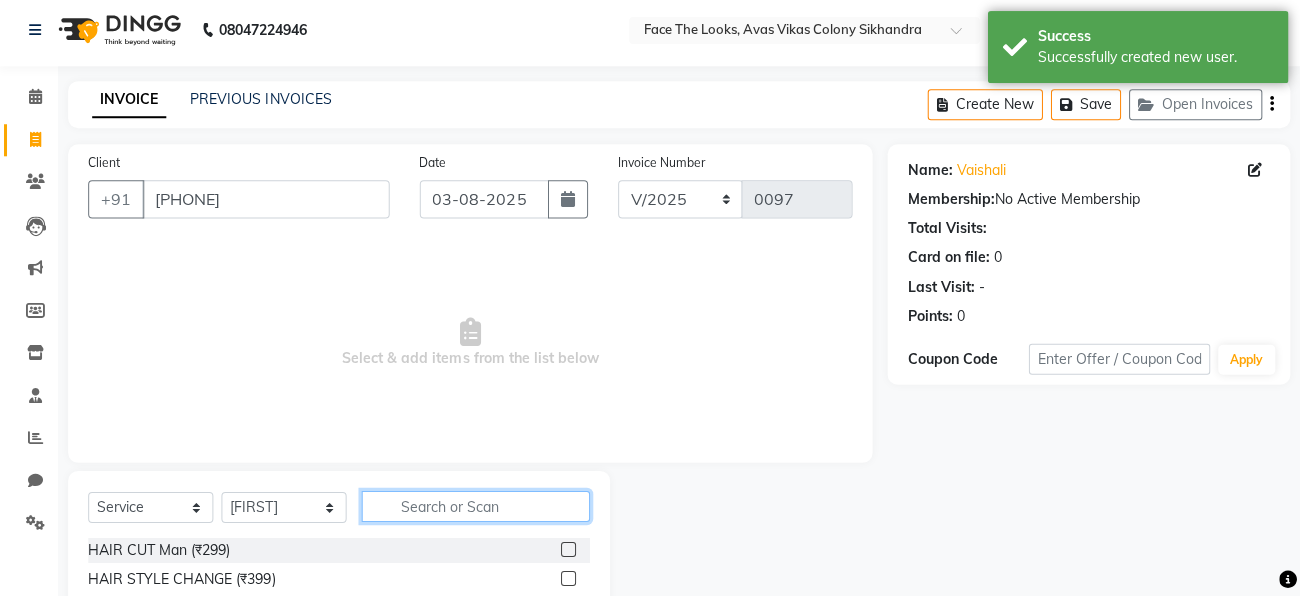 click 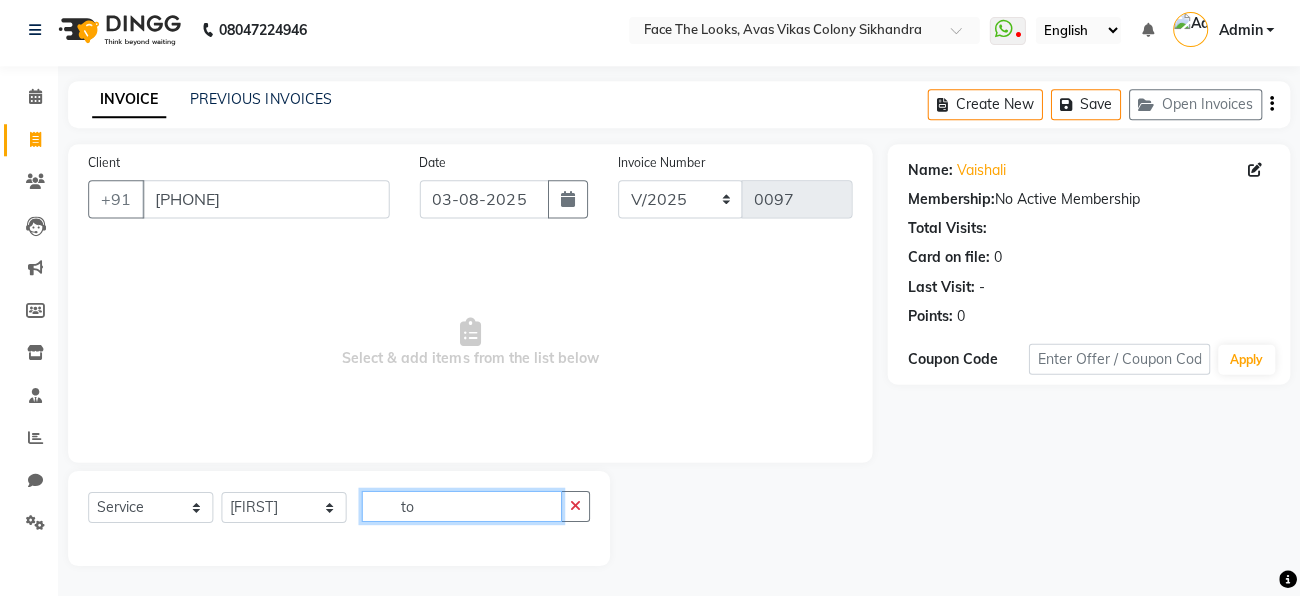 type on "t" 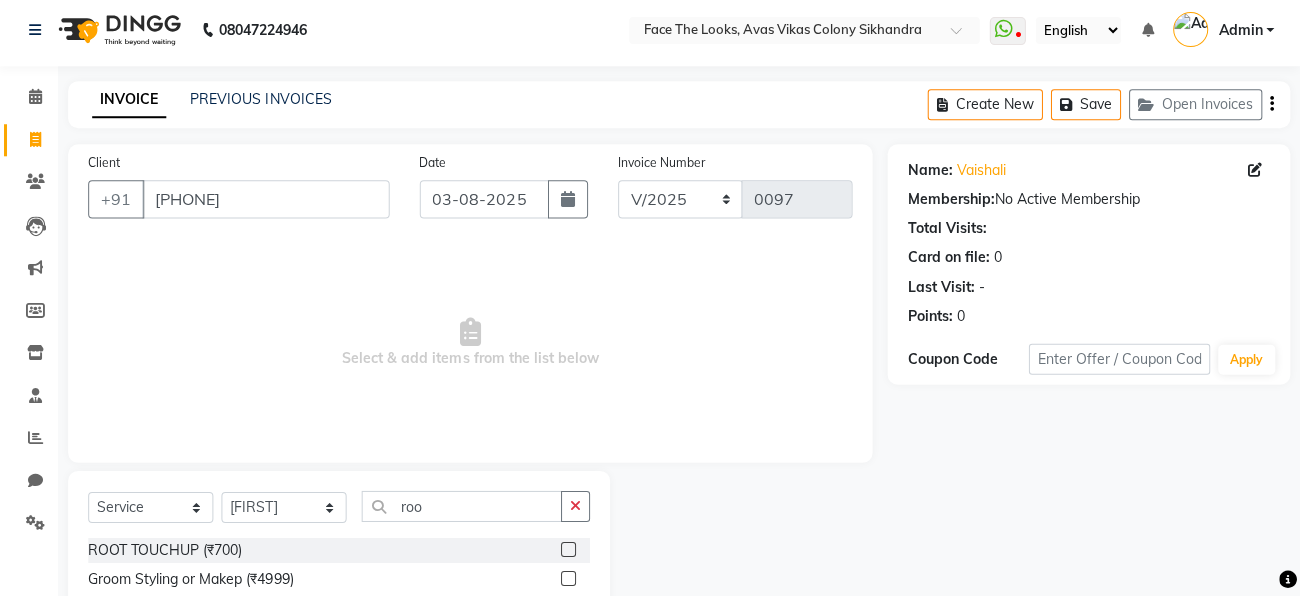 click 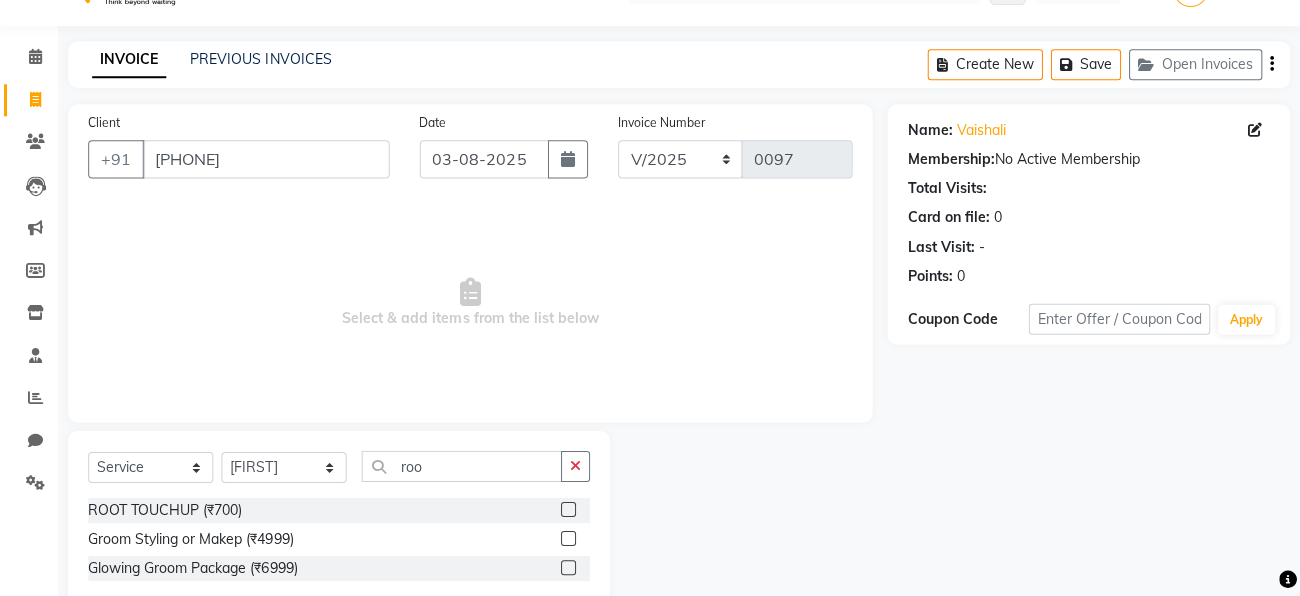 scroll, scrollTop: 85, scrollLeft: 0, axis: vertical 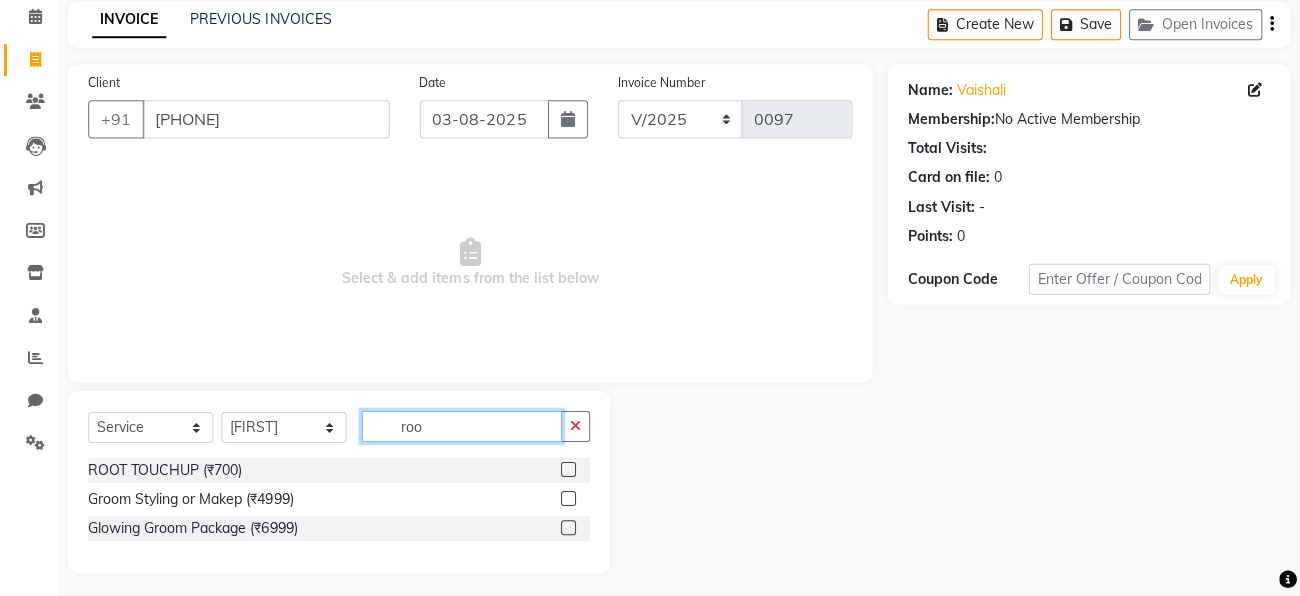 click on "roo" 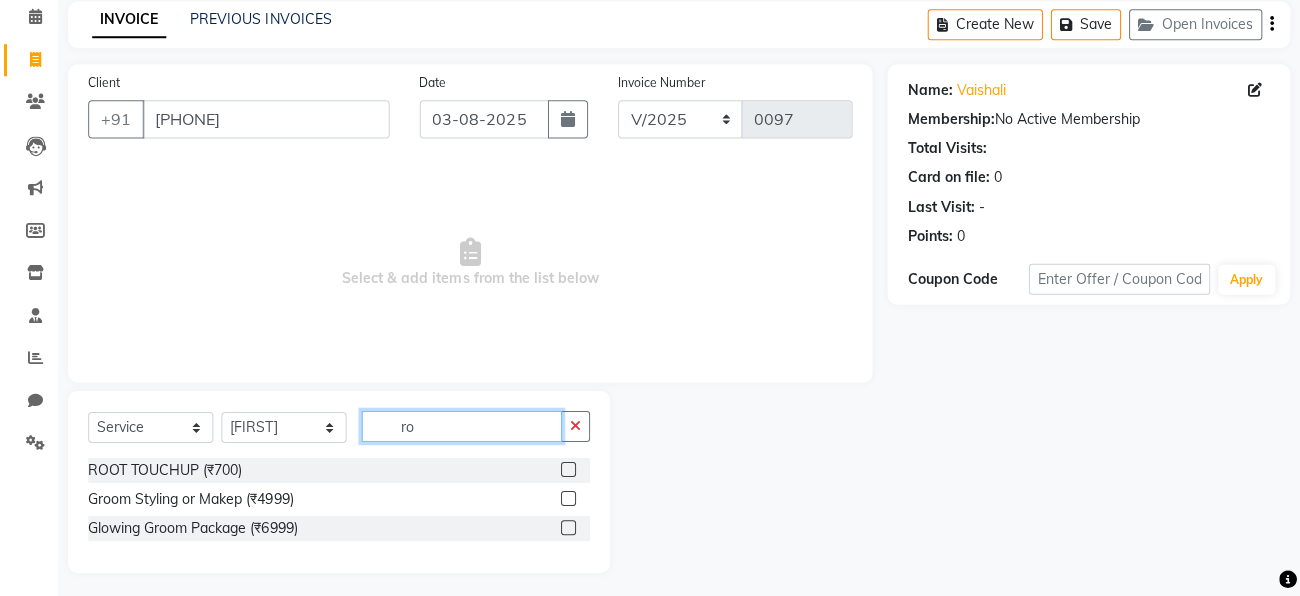 type on "r" 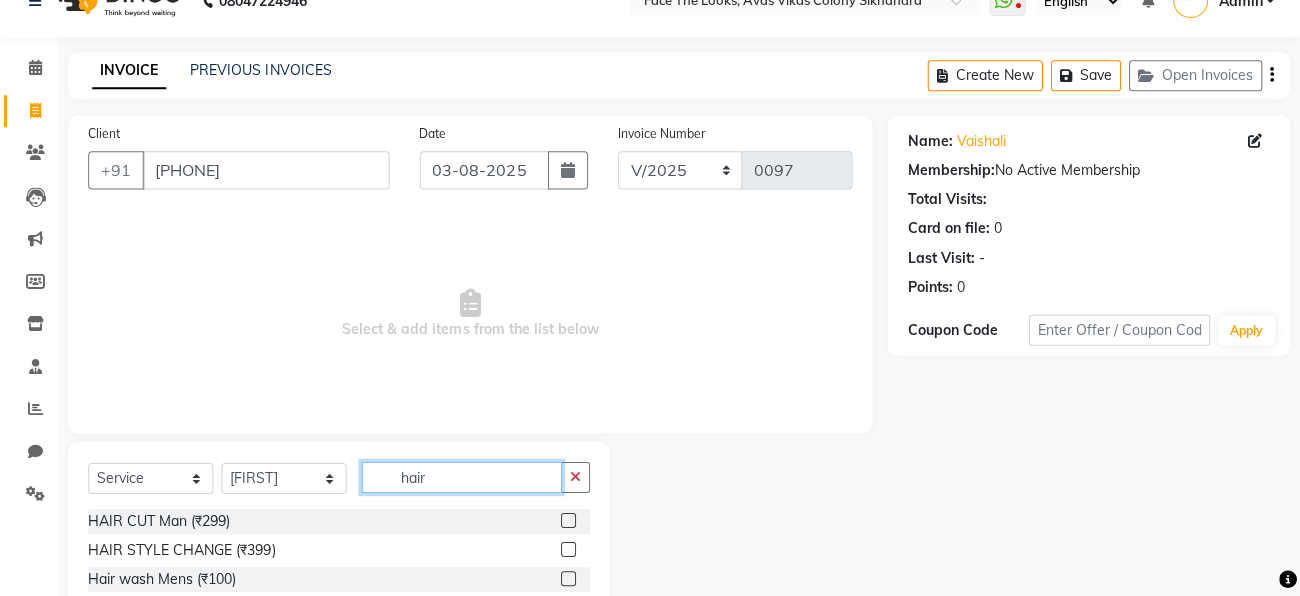 scroll, scrollTop: 85, scrollLeft: 0, axis: vertical 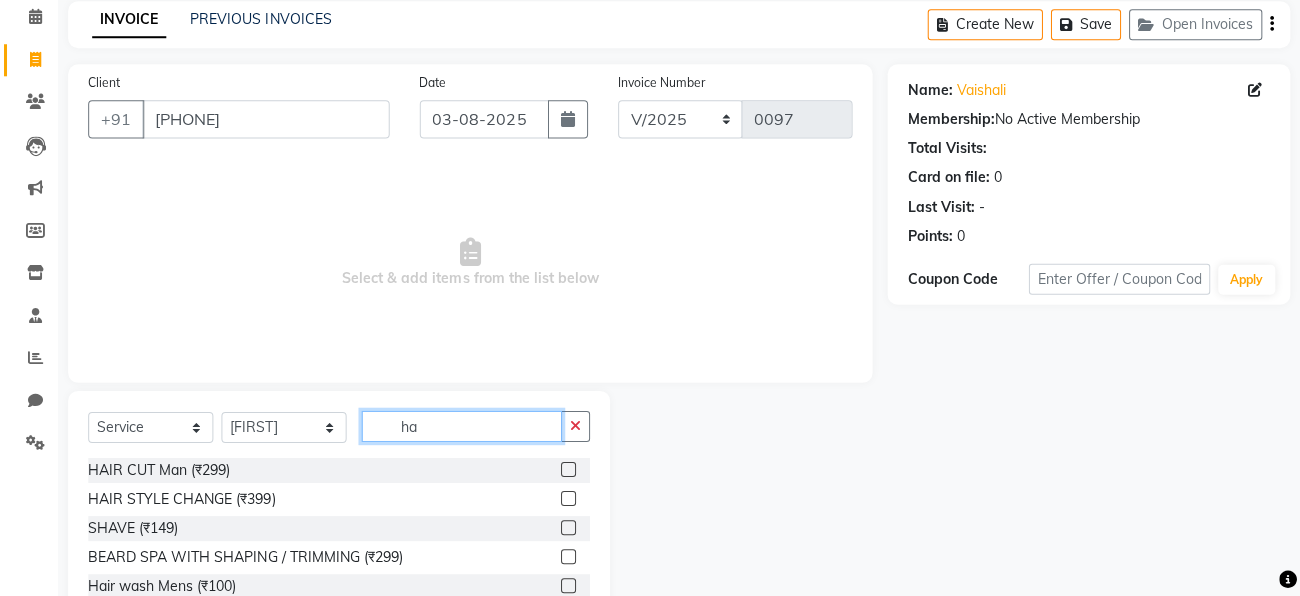 type on "h" 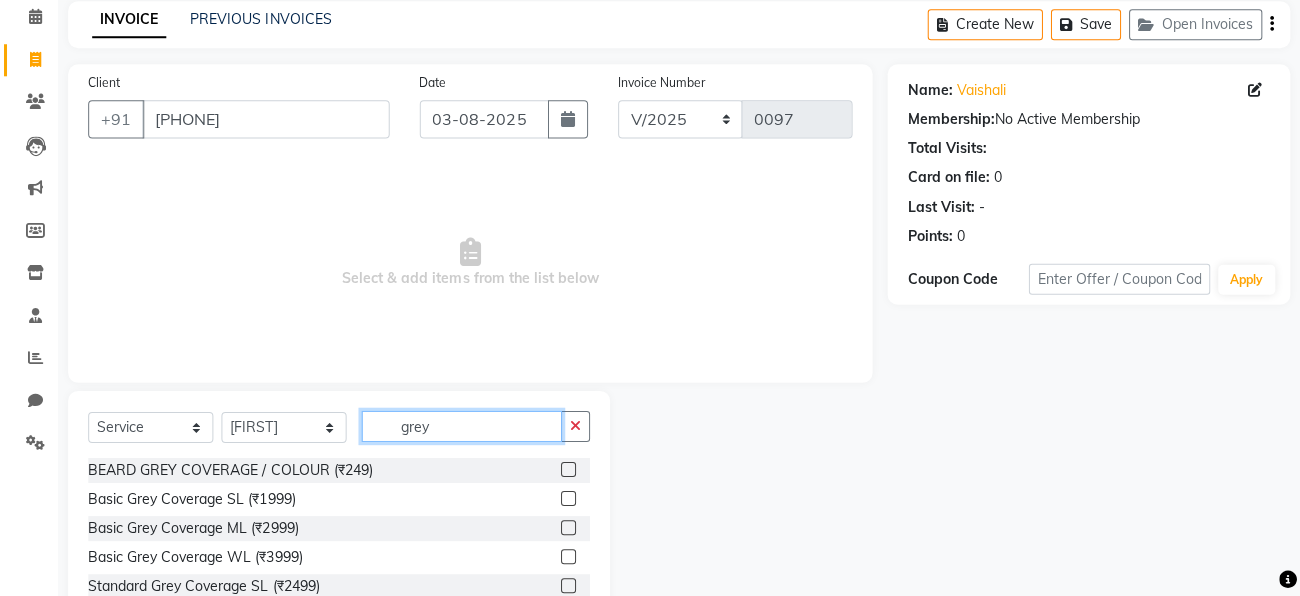 type on "grey" 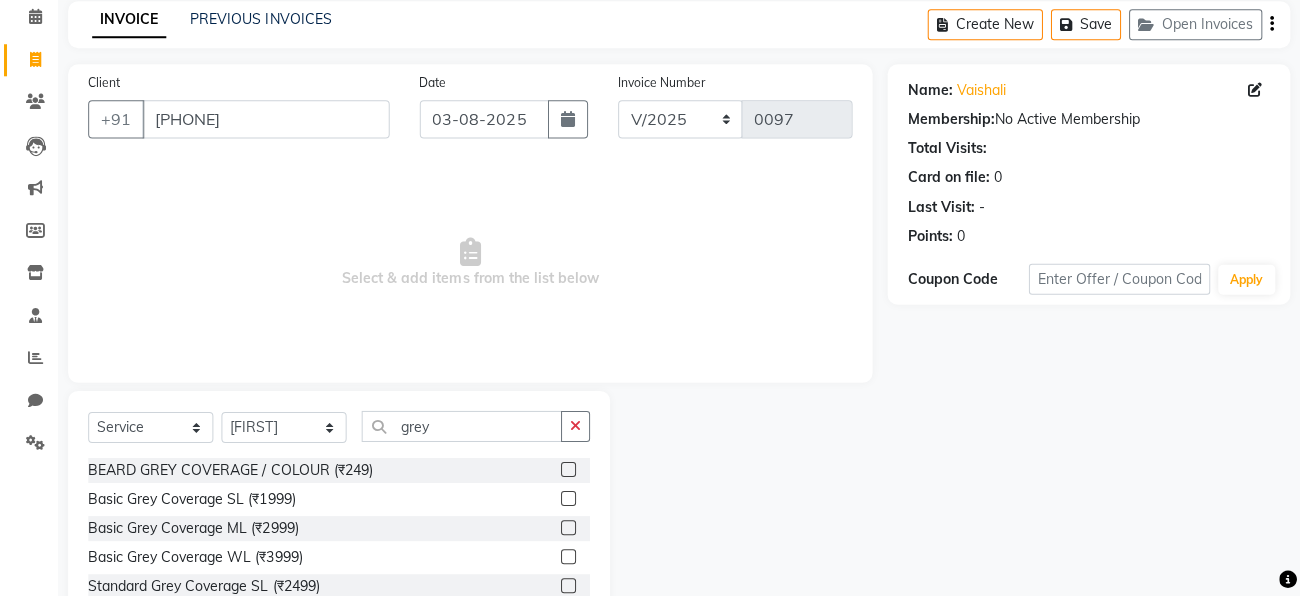 click 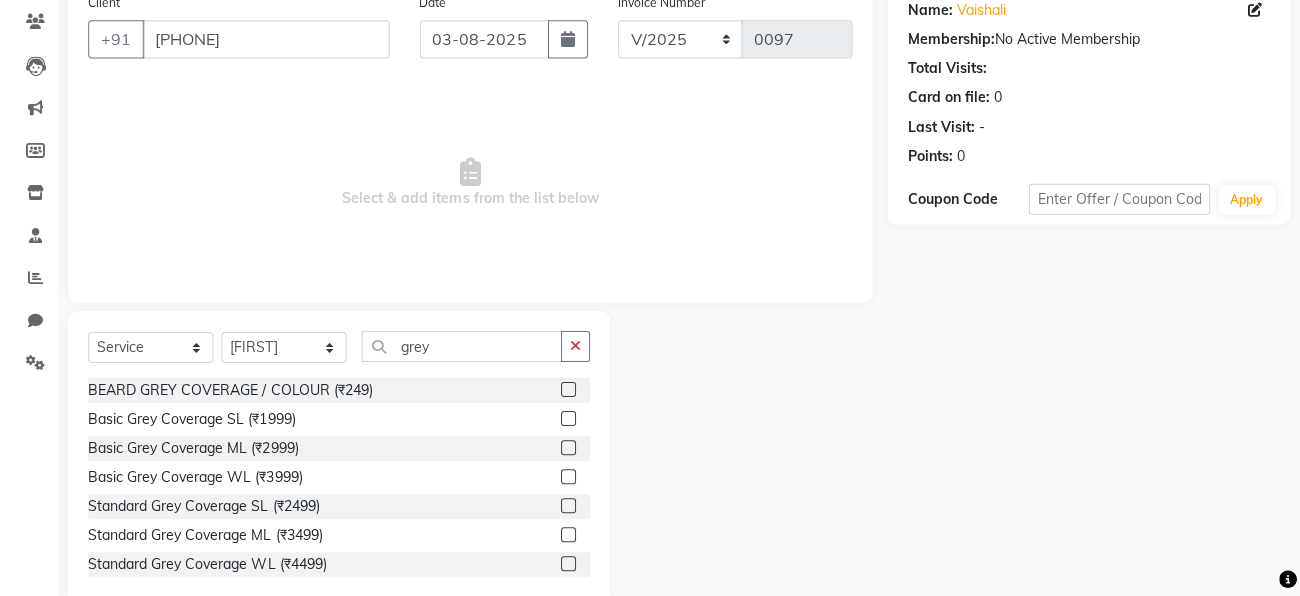 scroll, scrollTop: 205, scrollLeft: 0, axis: vertical 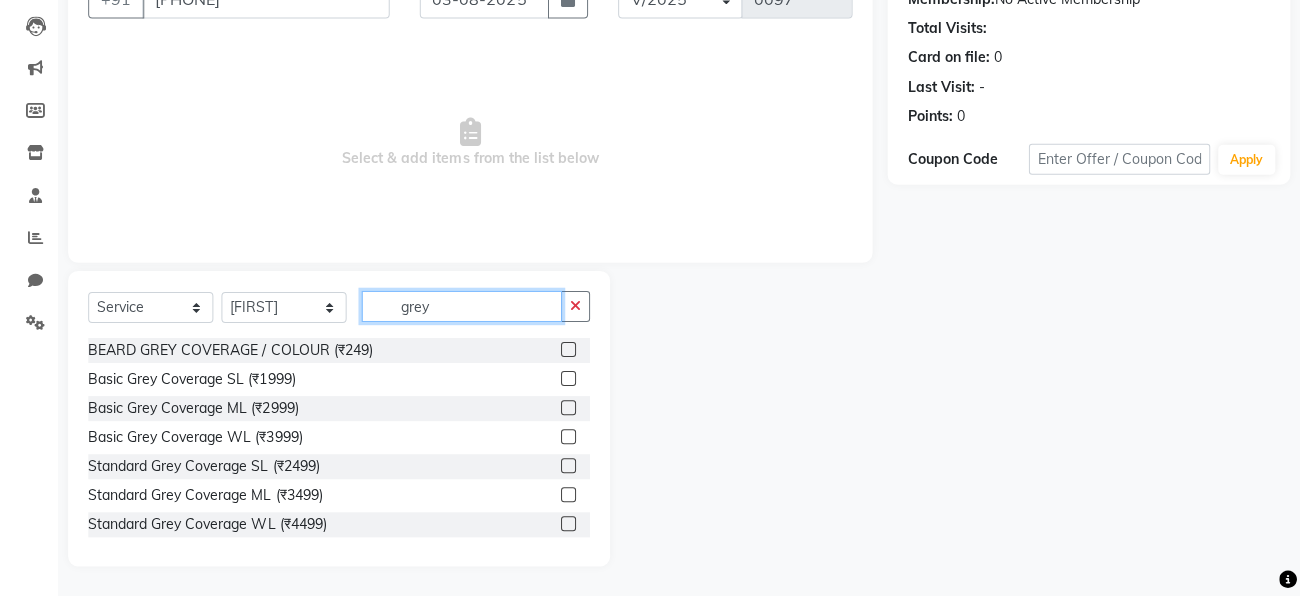 click on "grey" 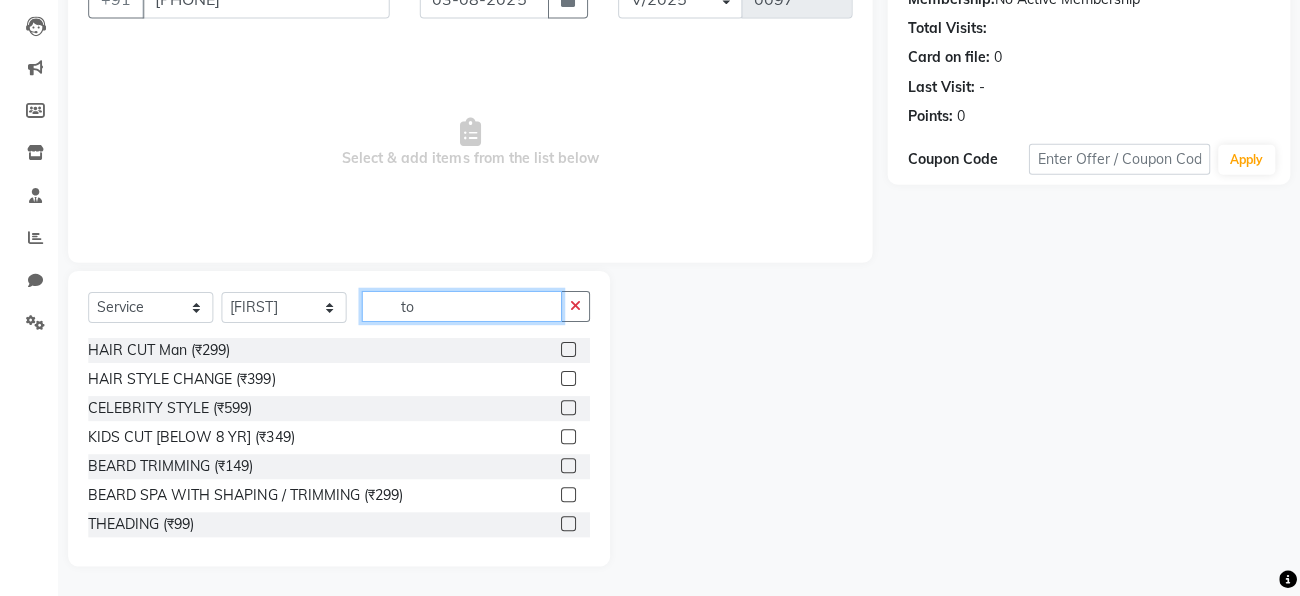 scroll, scrollTop: 121, scrollLeft: 0, axis: vertical 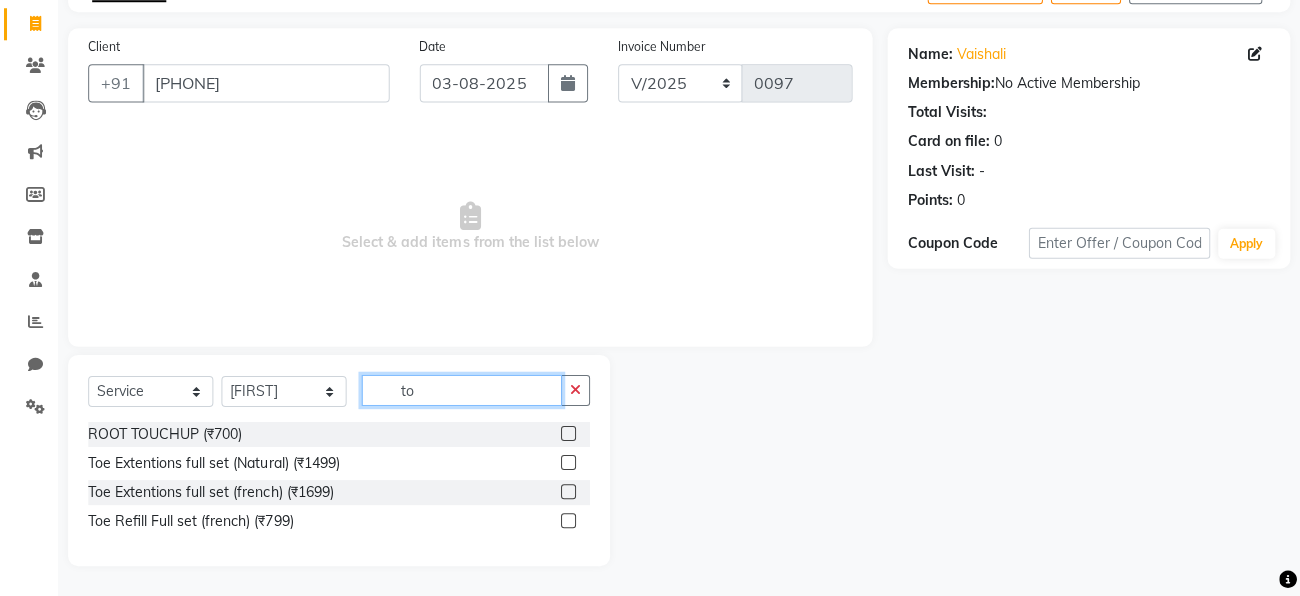 click on "to" 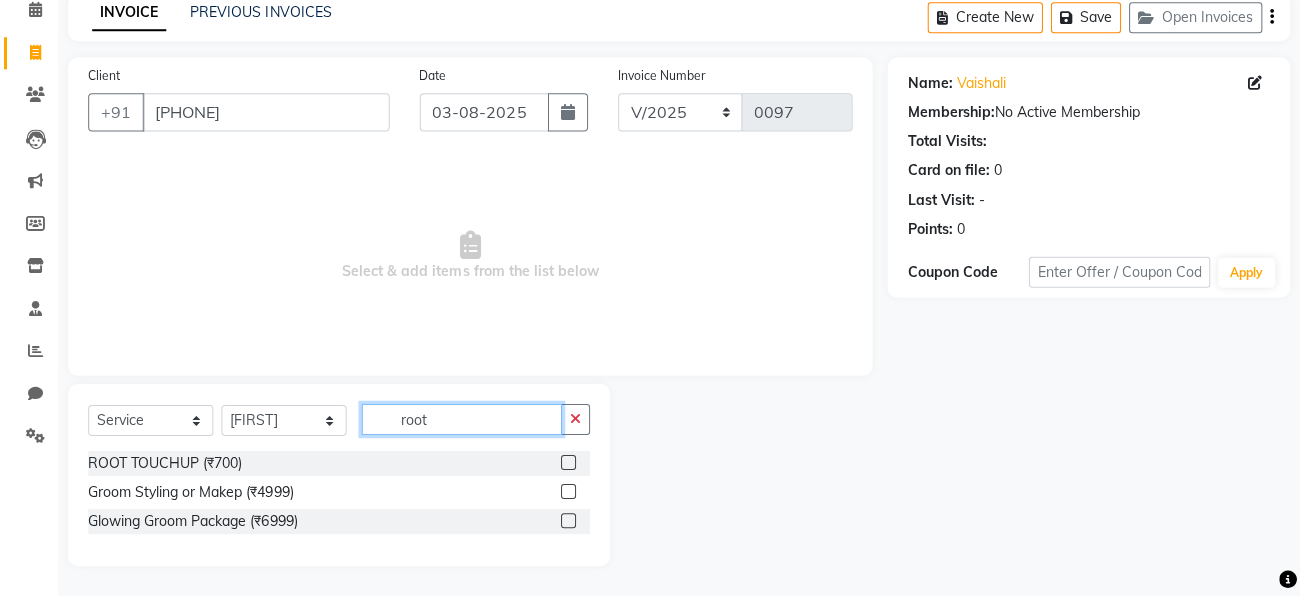 scroll, scrollTop: 34, scrollLeft: 0, axis: vertical 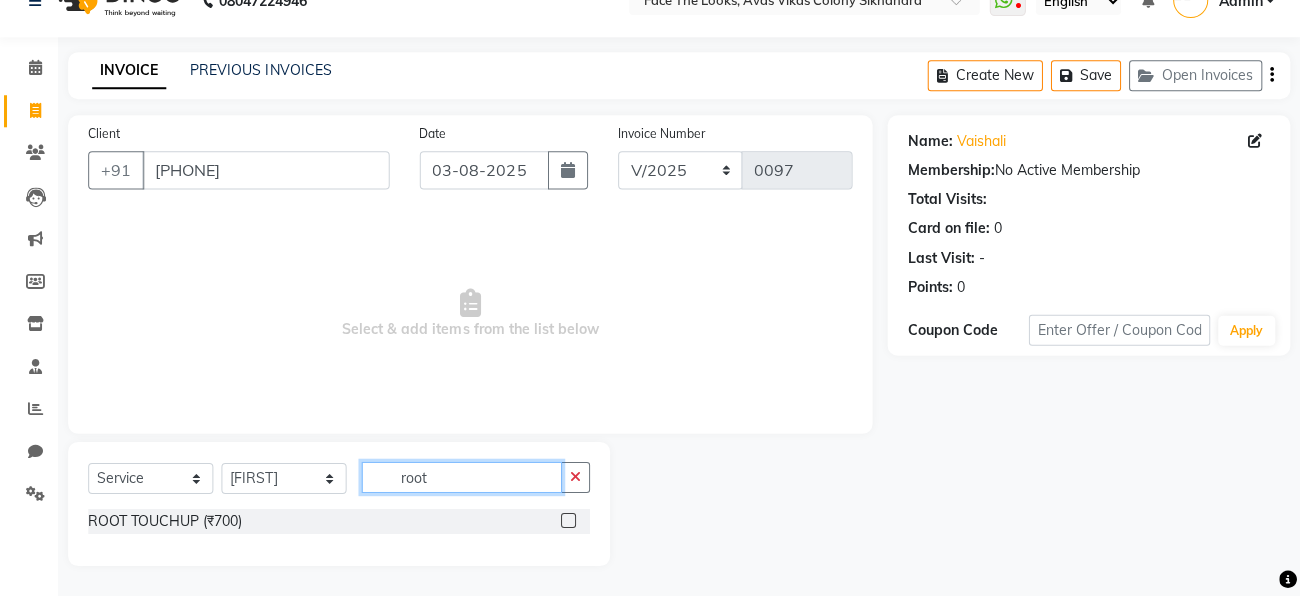 type on "root" 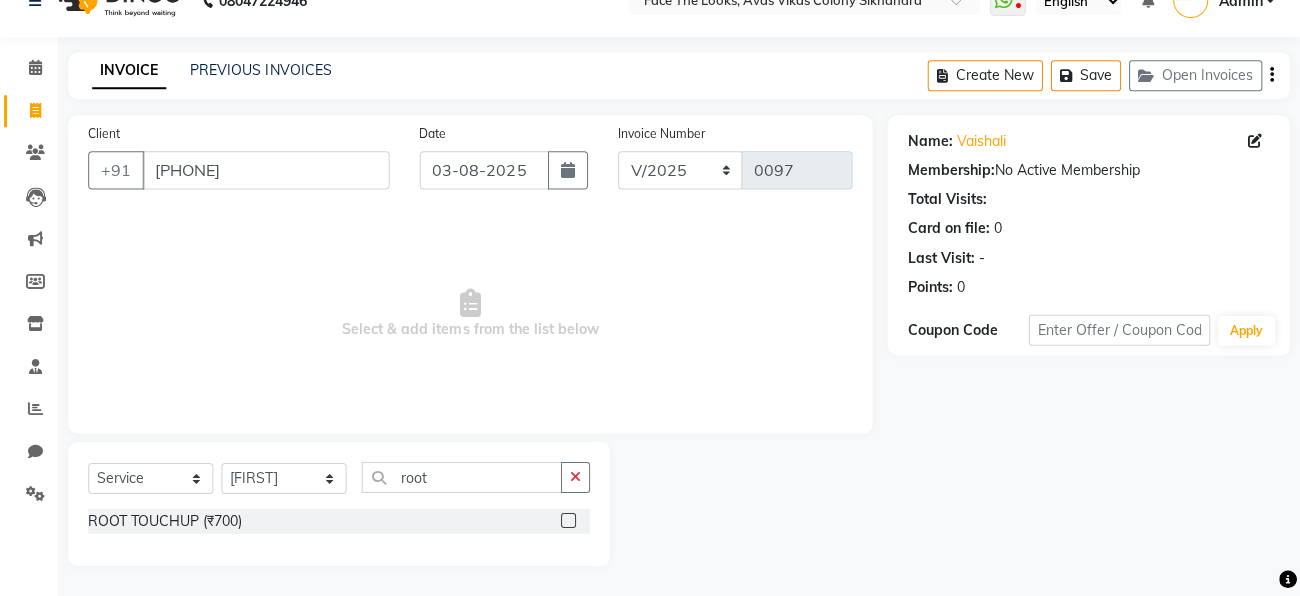 click on "Select  Service  Product  Membership  Package Voucher Prepaid Gift Card  Select Stylist [FIRST] [FIRST] [FIRST] [FIRST] [FIRST] [FIRST] [FIRST]  root ROOT TOUCHUP (₹700)" 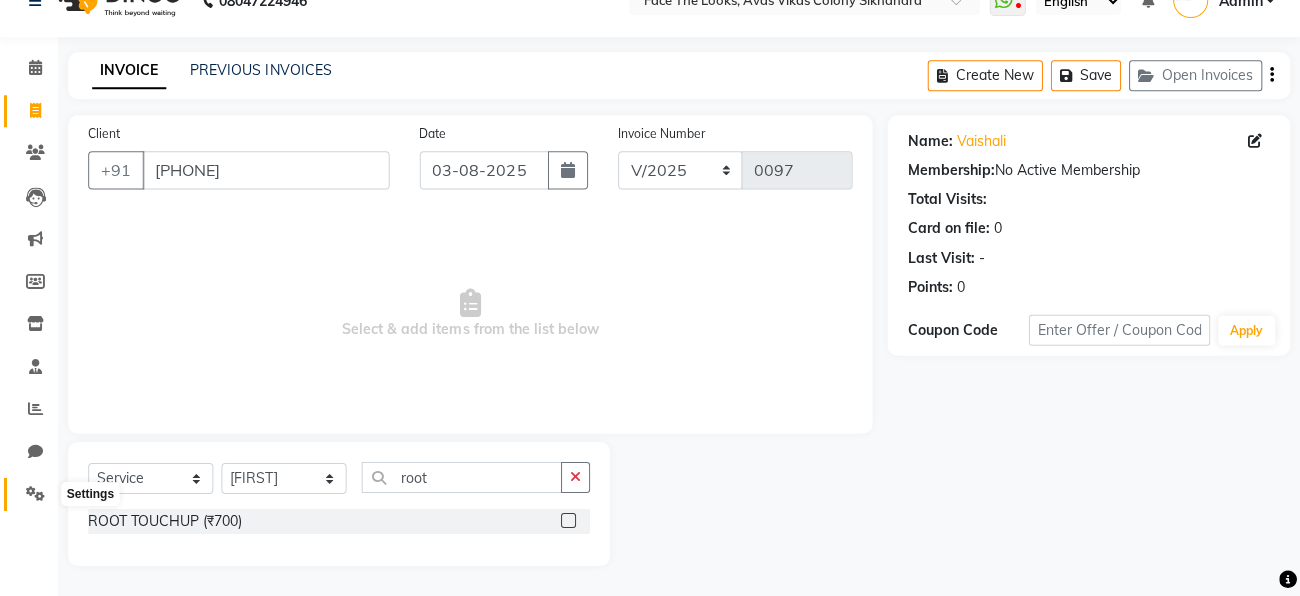 click 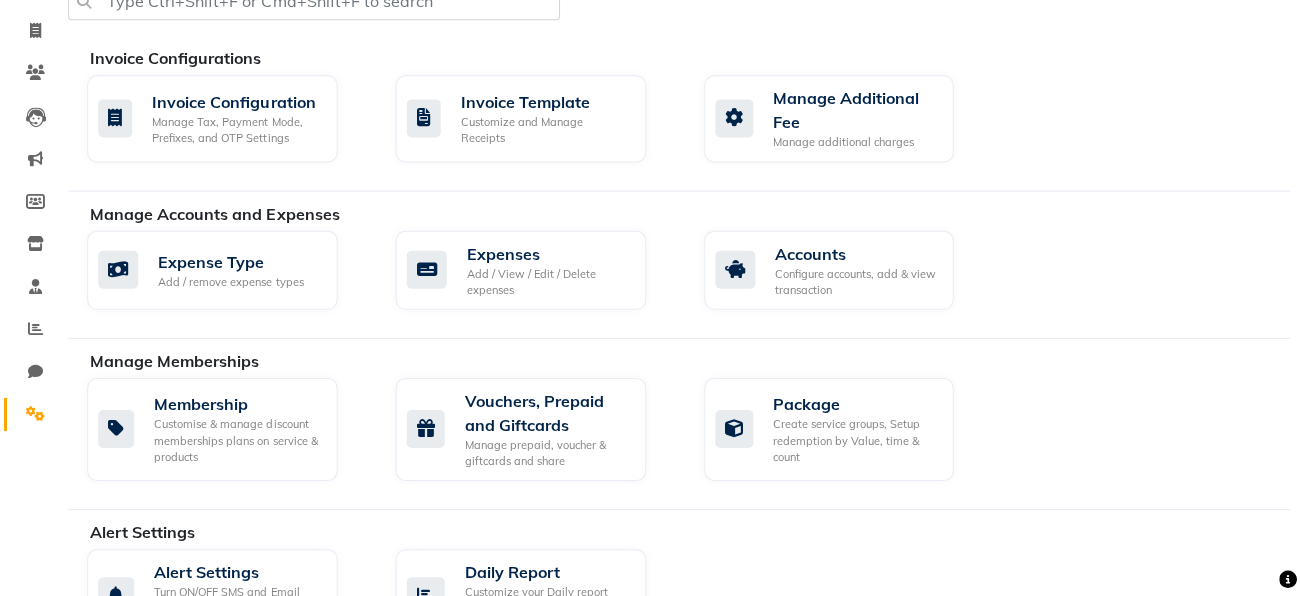 scroll, scrollTop: 793, scrollLeft: 0, axis: vertical 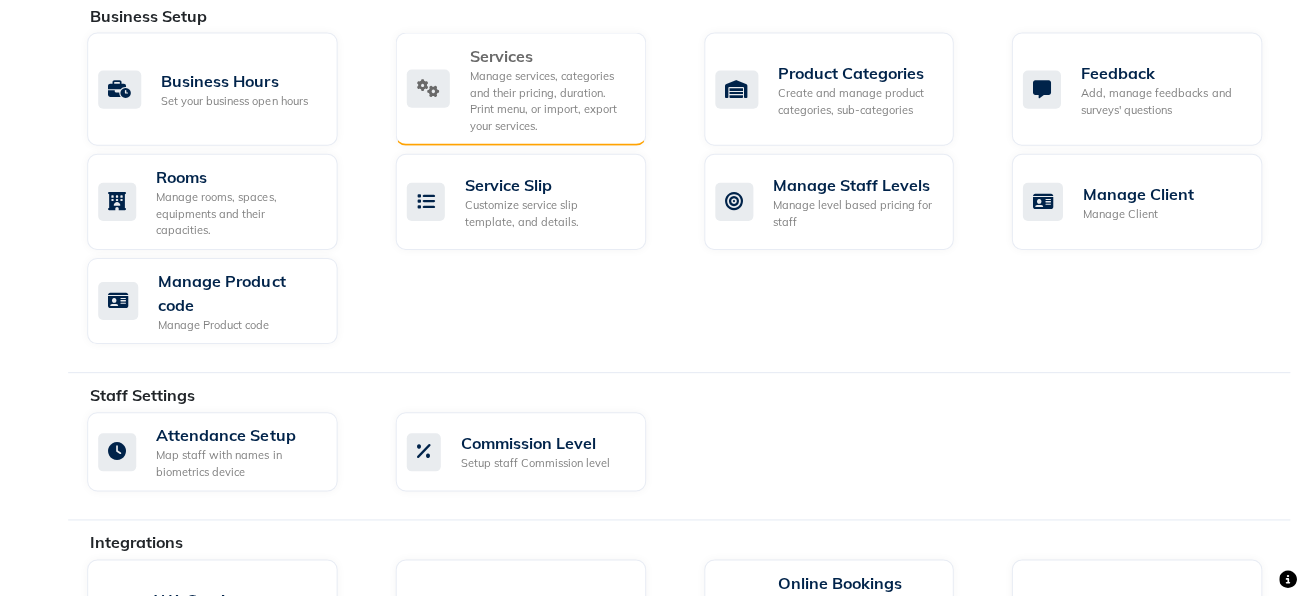 click on "Manage services, categories and their pricing, duration. Print menu, or import, export your services." 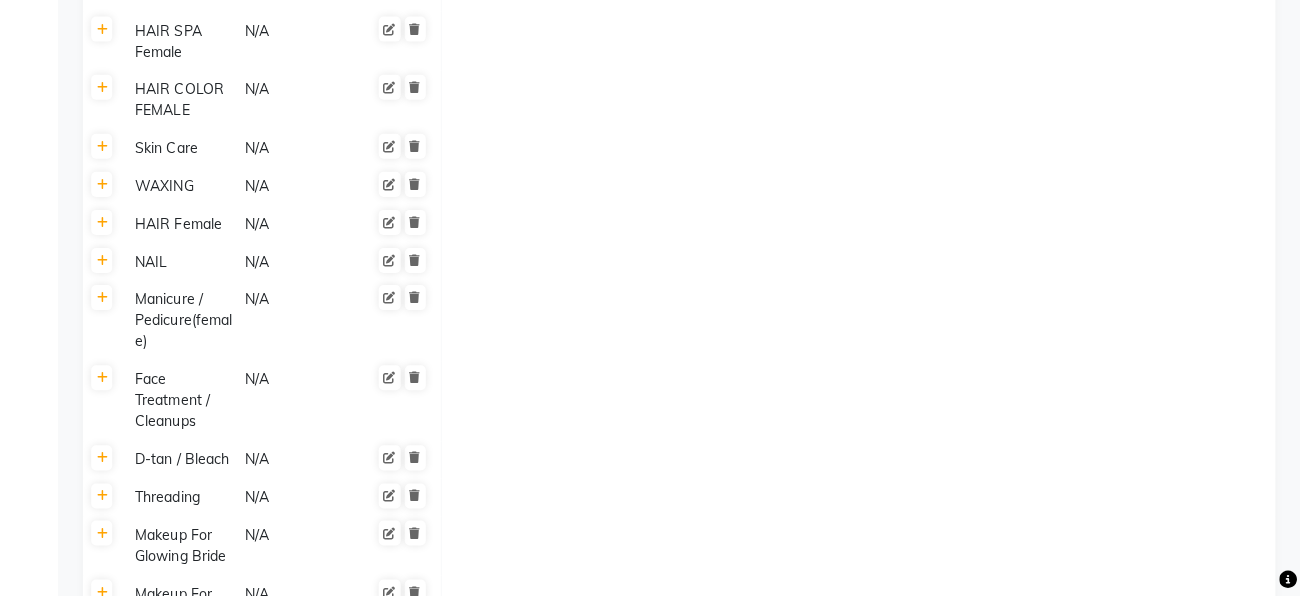 scroll, scrollTop: 1078, scrollLeft: 0, axis: vertical 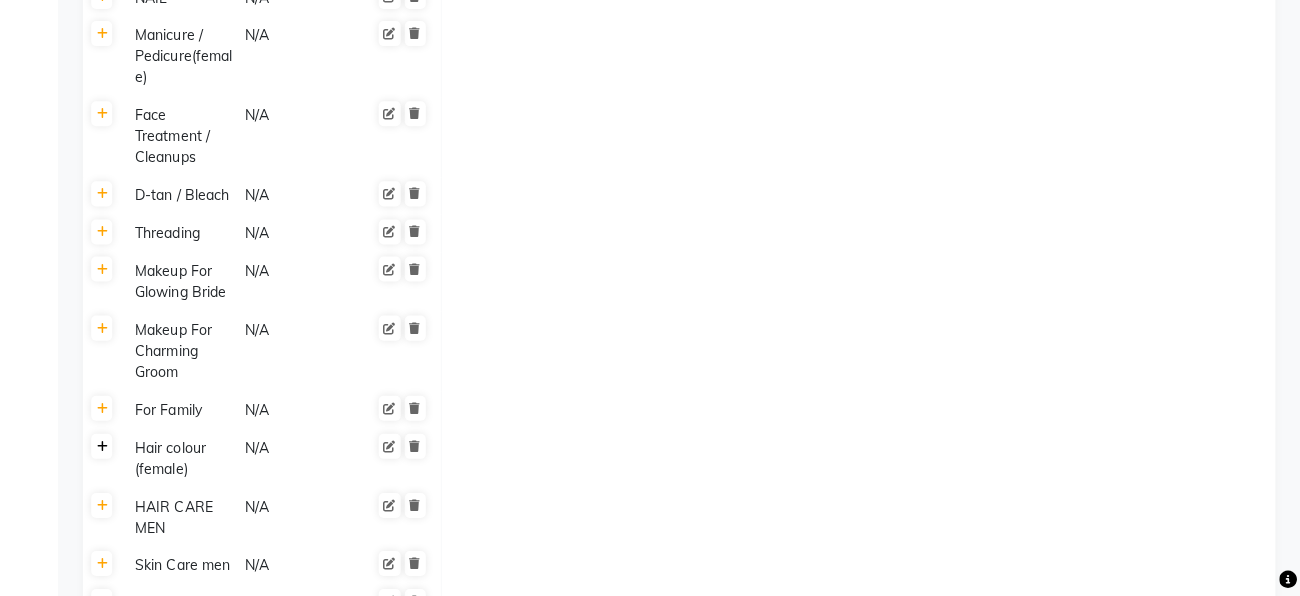click 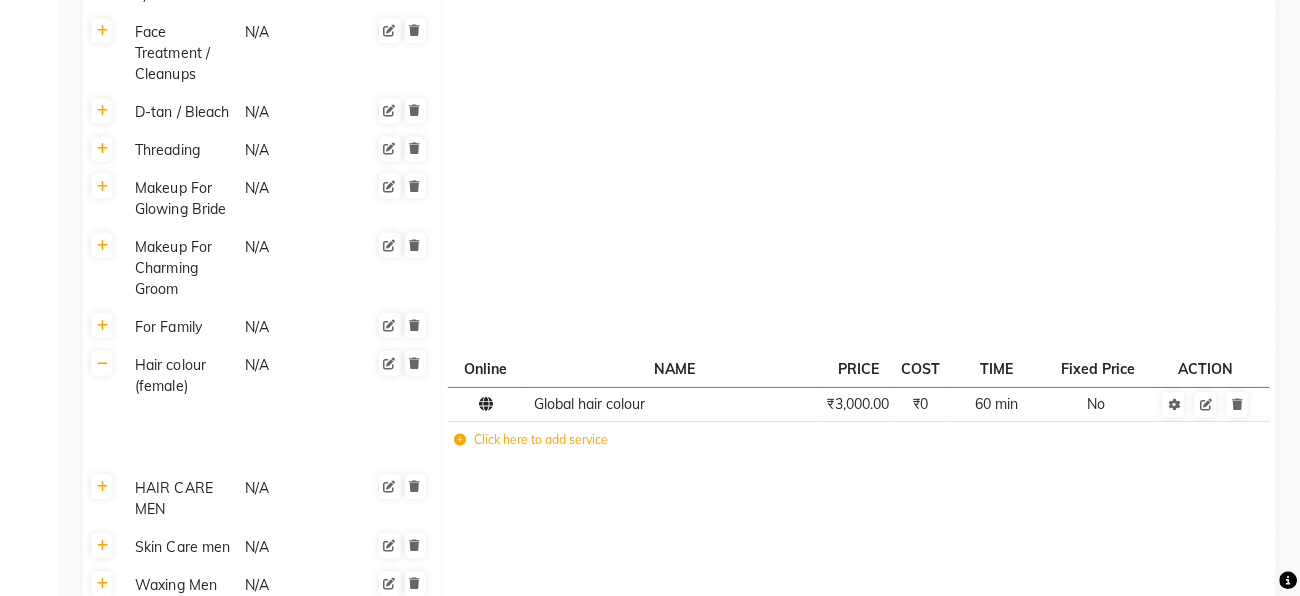 scroll, scrollTop: 1122, scrollLeft: 0, axis: vertical 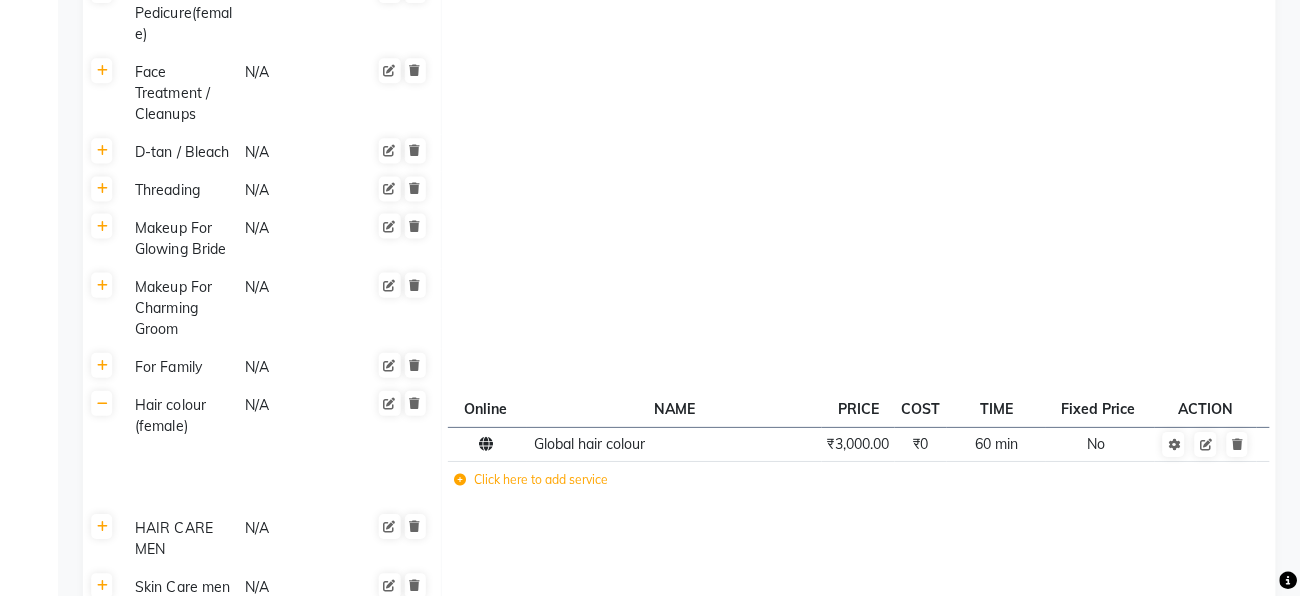 click on "Click here to add service" 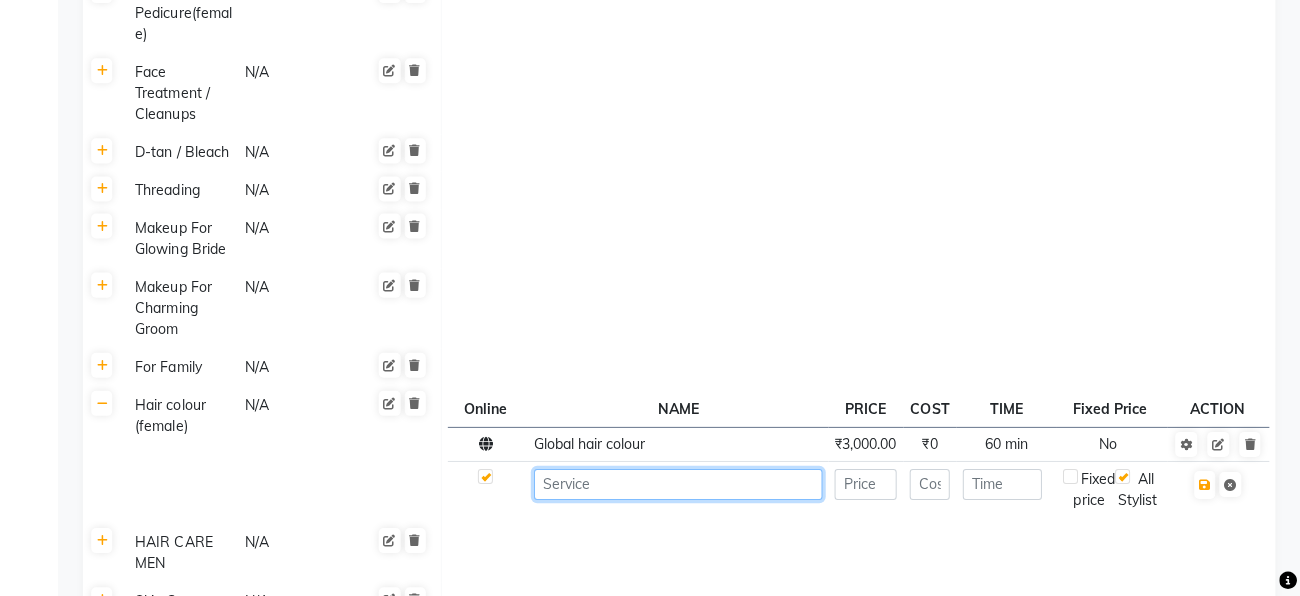 click 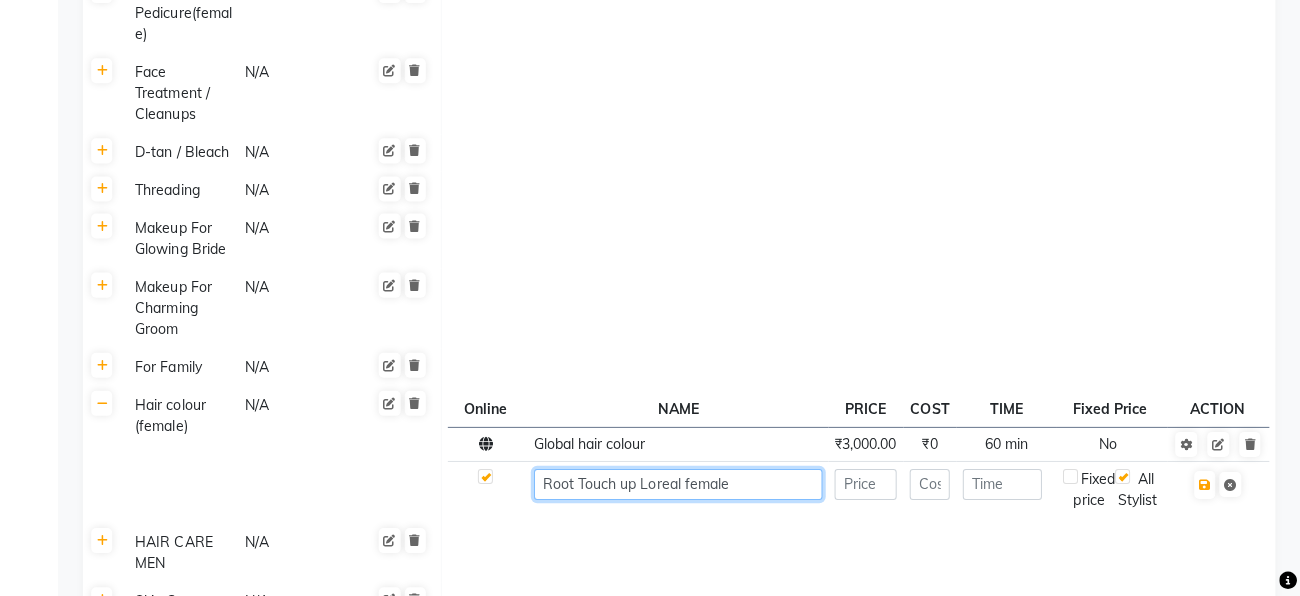 type on "Root Touch up Loreal female" 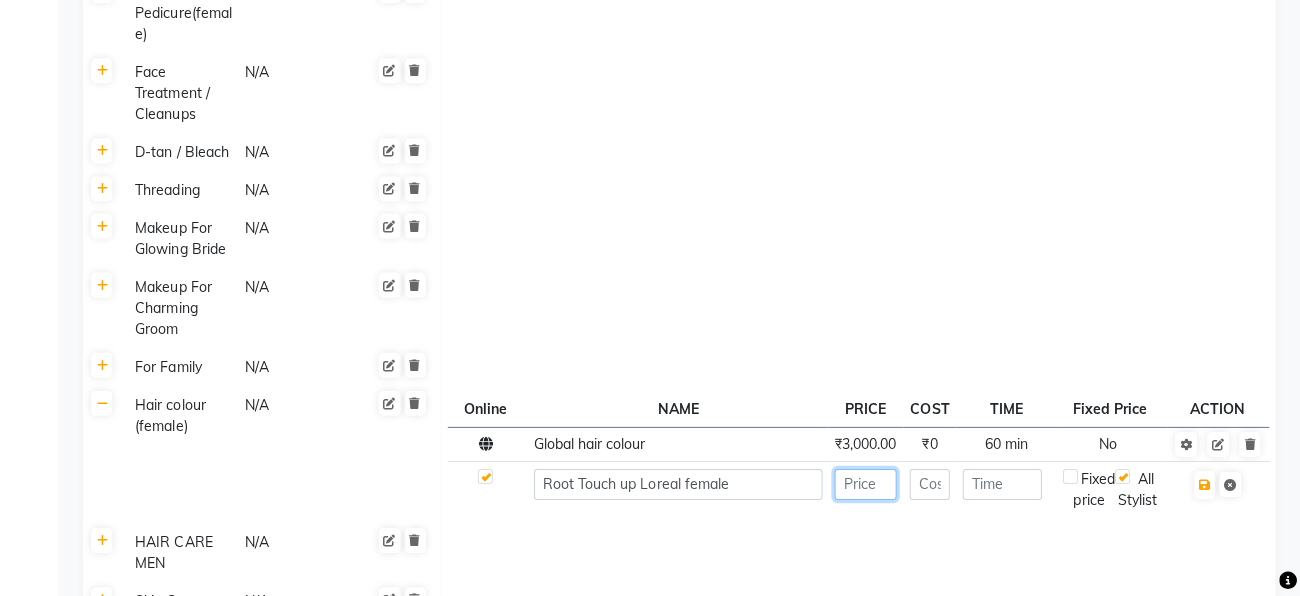 click 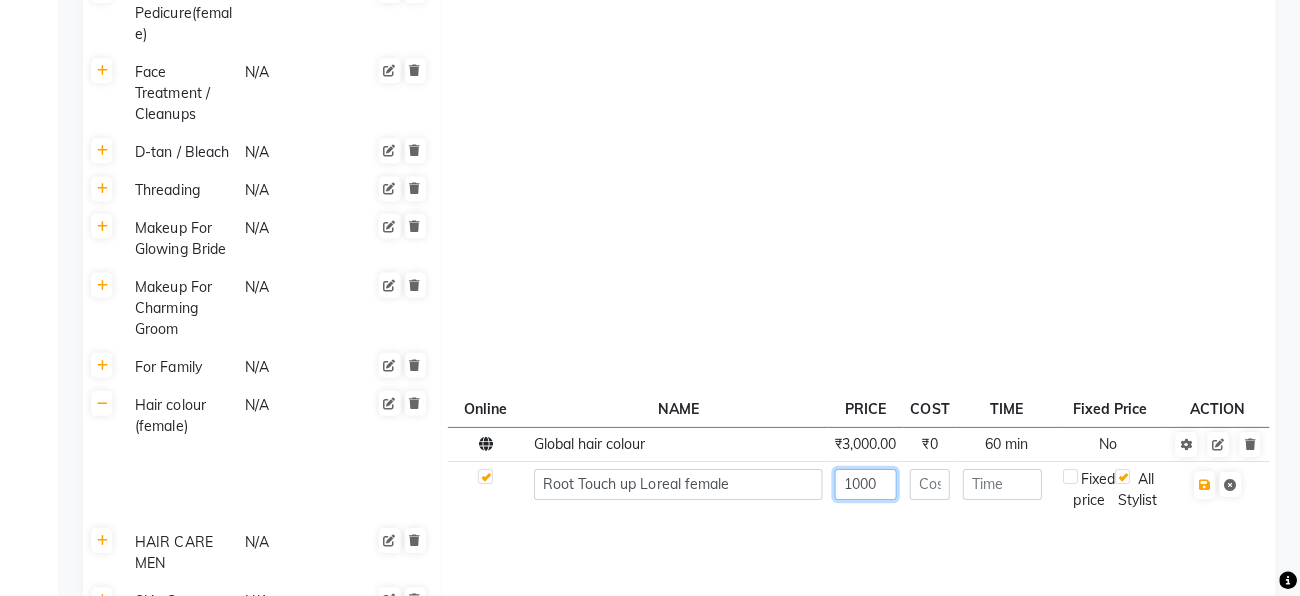 type on "1000" 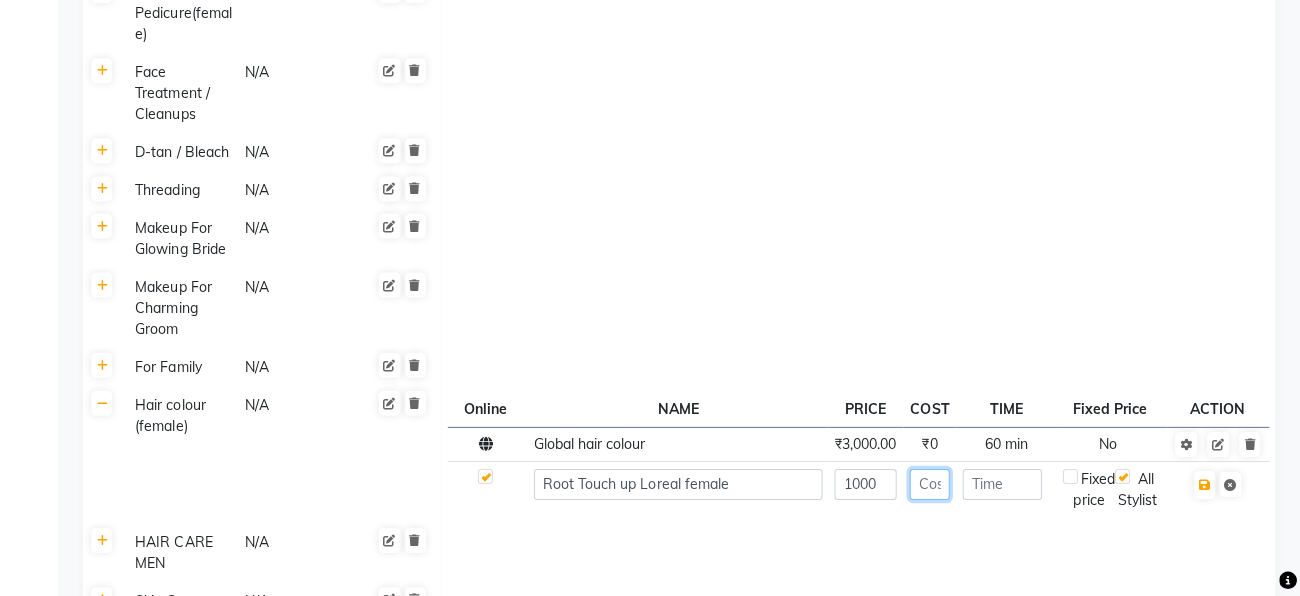 click 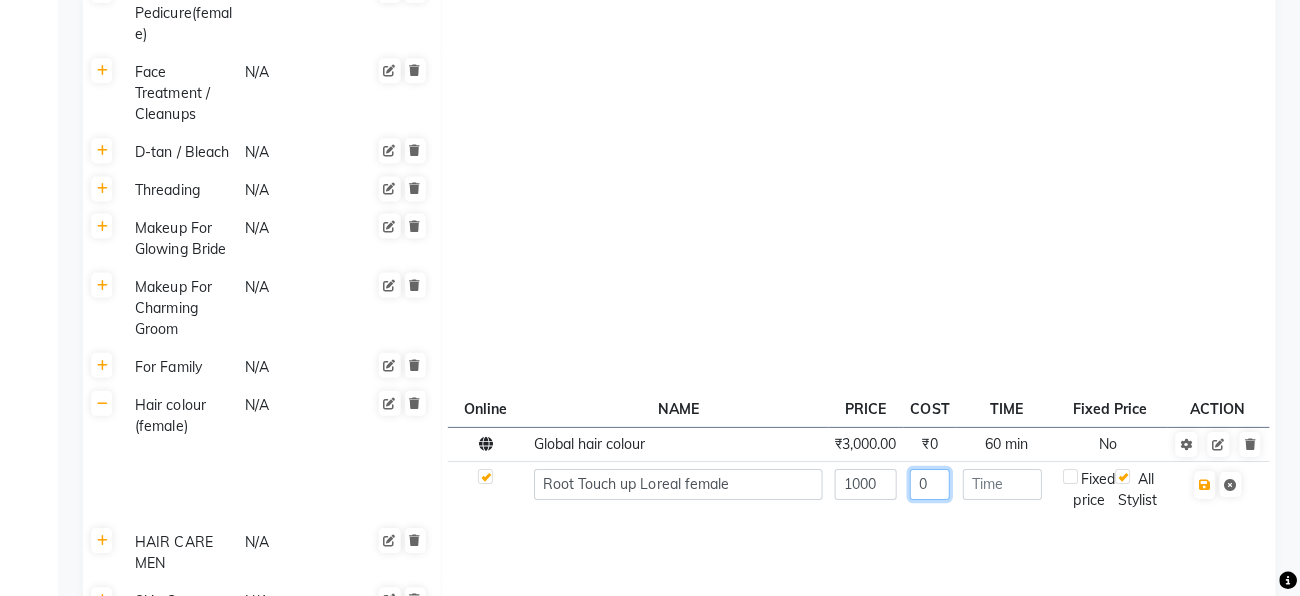 type on "0" 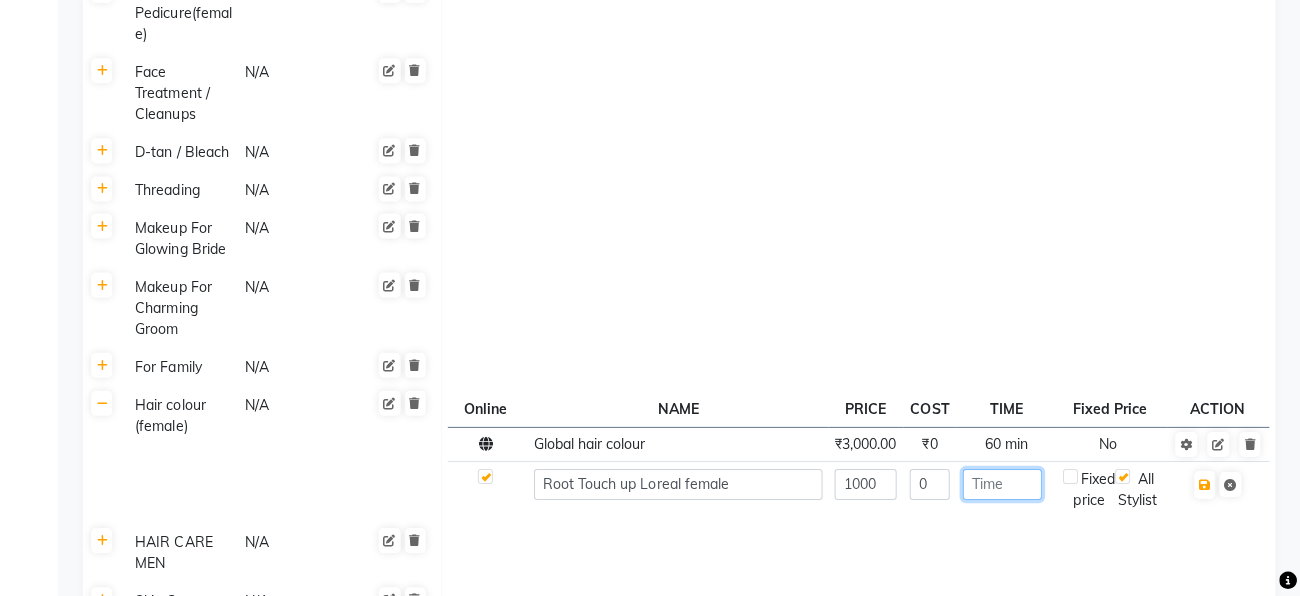 click 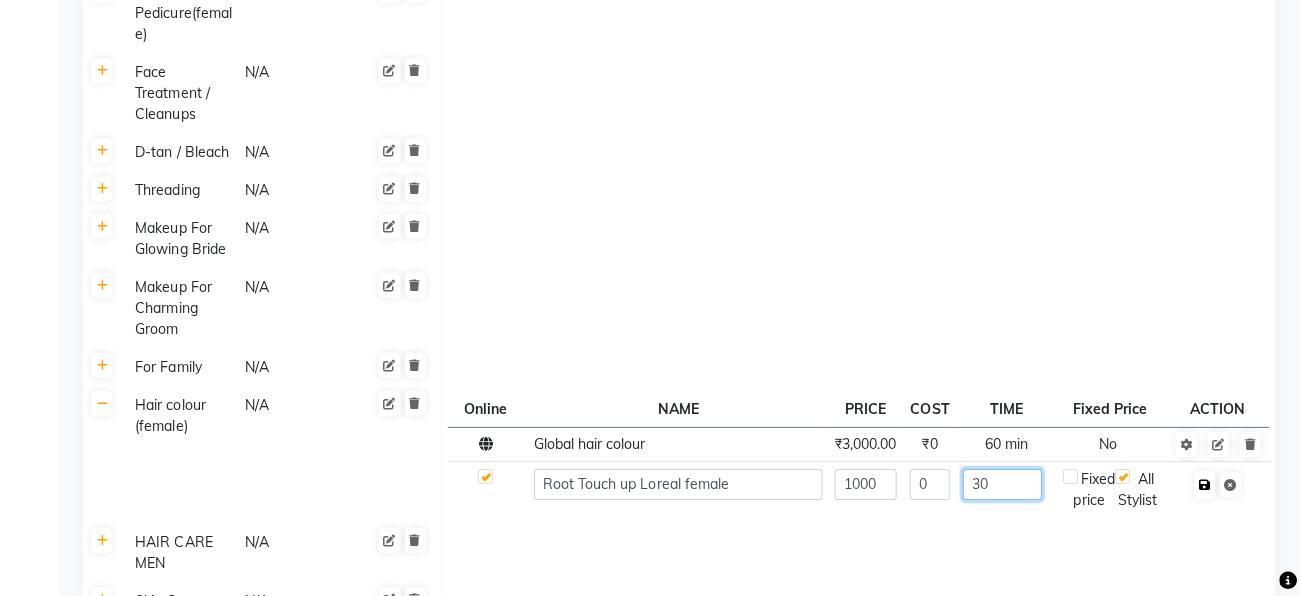 type on "30" 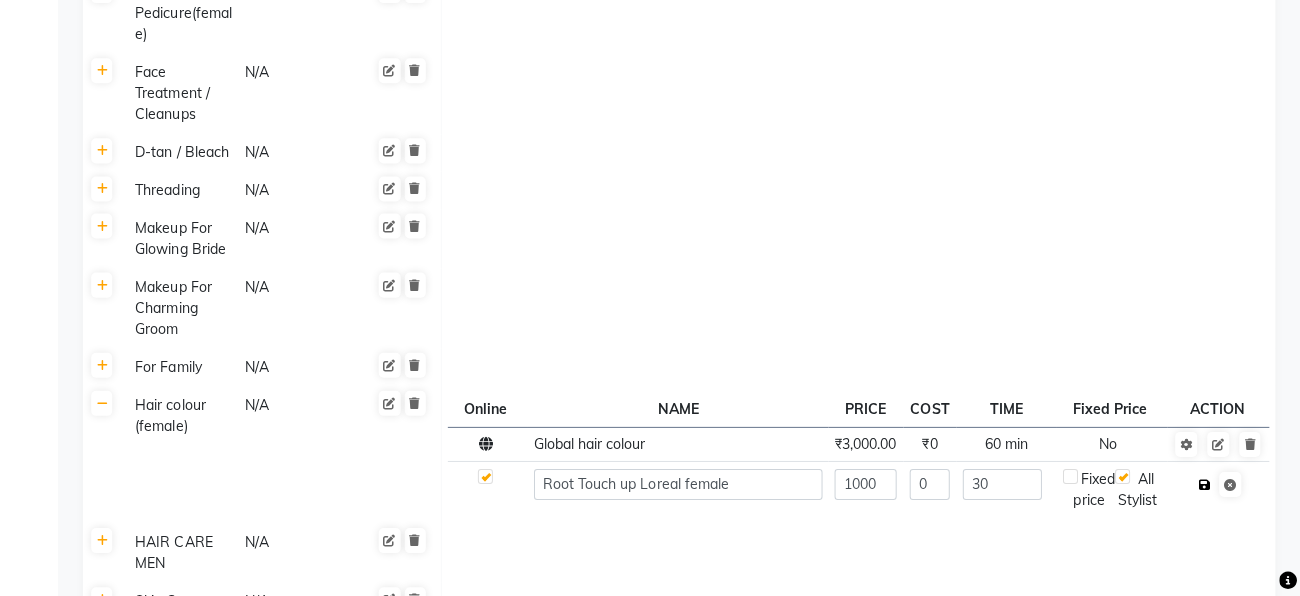 click at bounding box center (1204, 484) 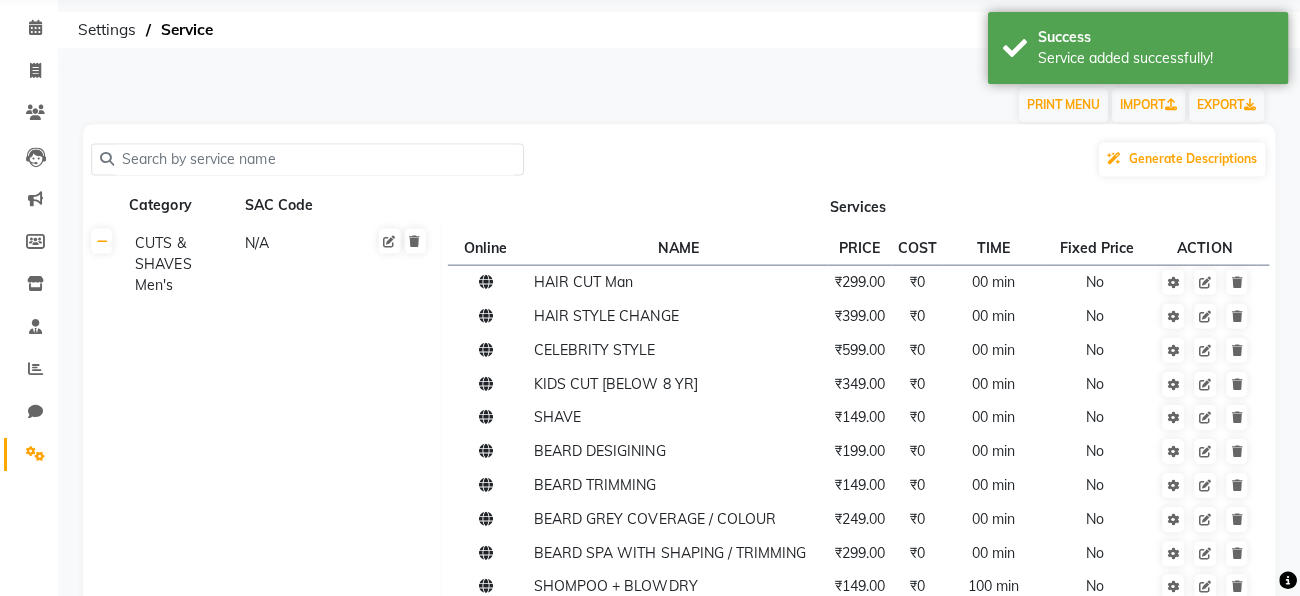 scroll, scrollTop: 0, scrollLeft: 0, axis: both 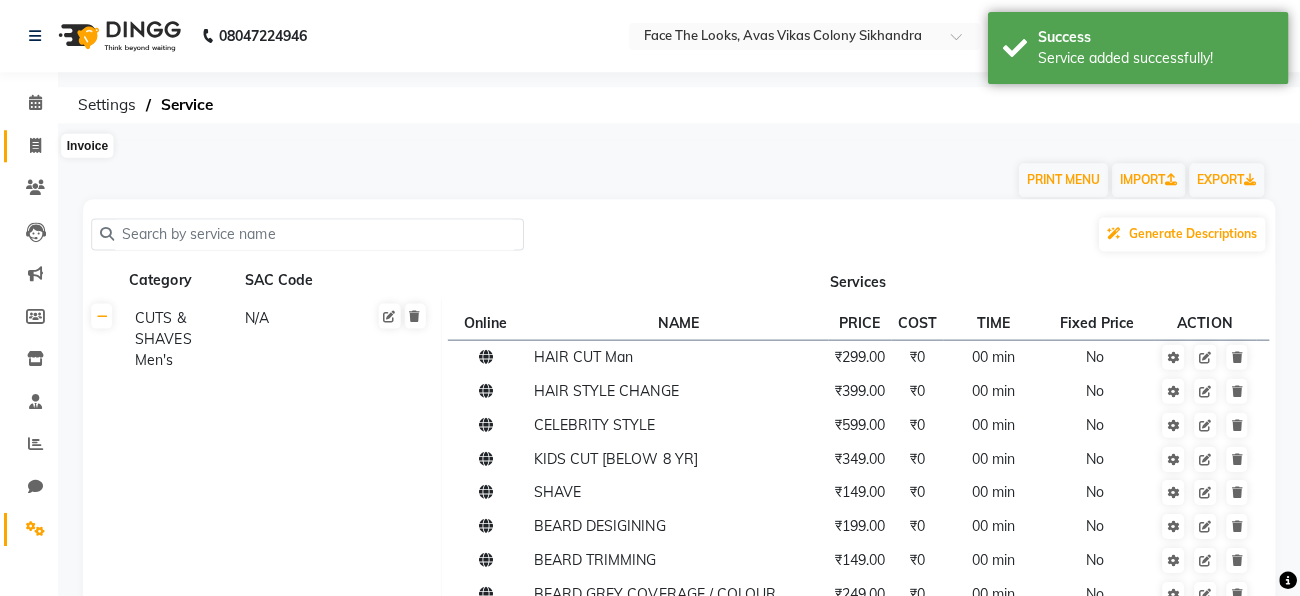 click 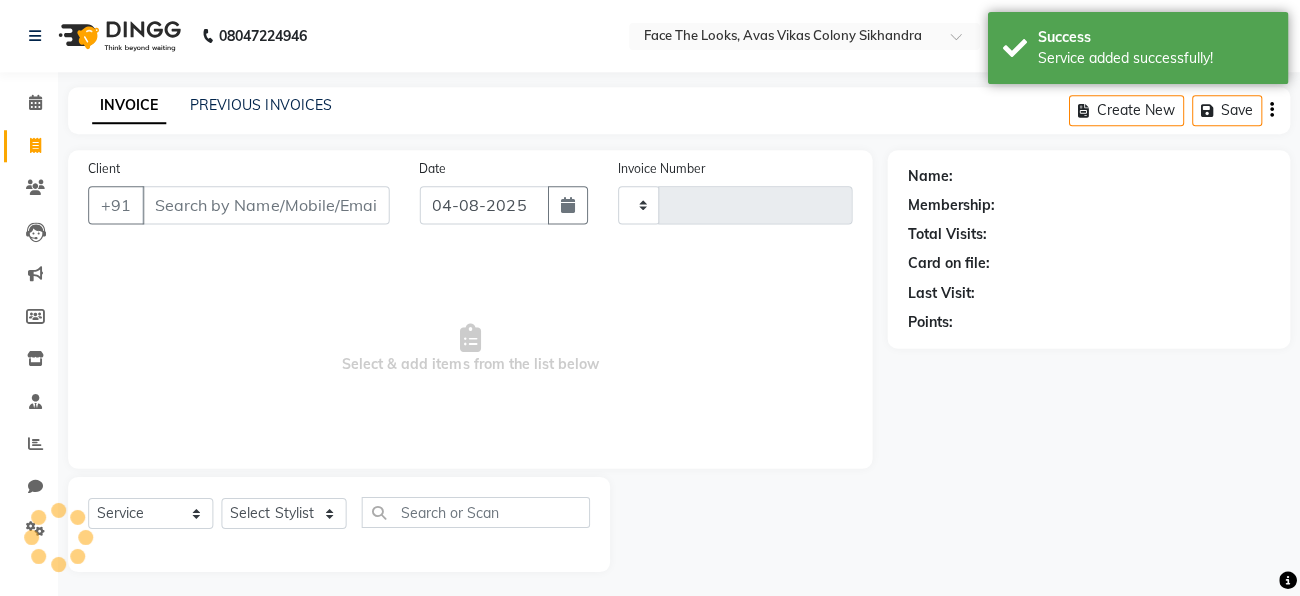 scroll, scrollTop: 5, scrollLeft: 0, axis: vertical 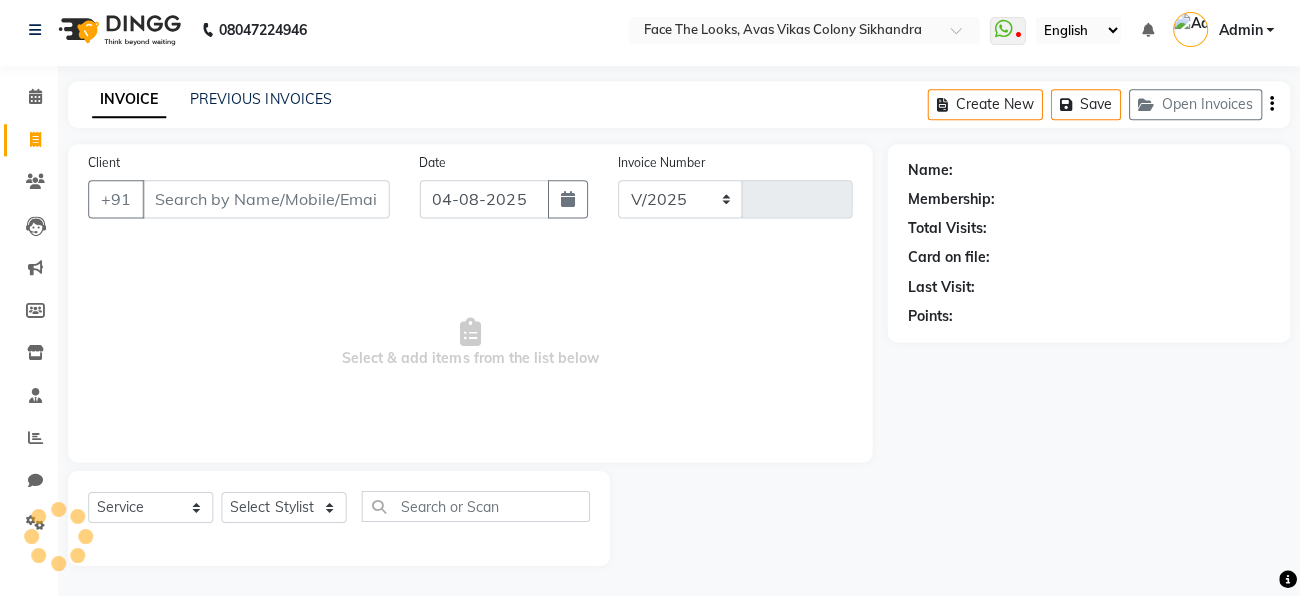 select on "8471" 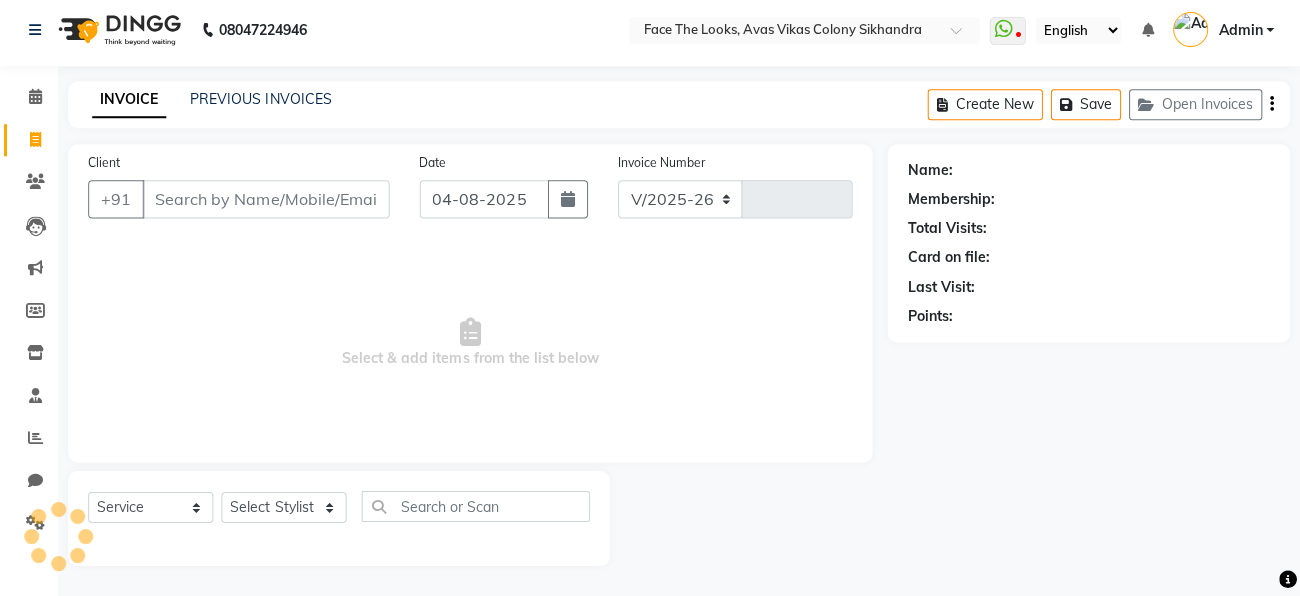 type on "0097" 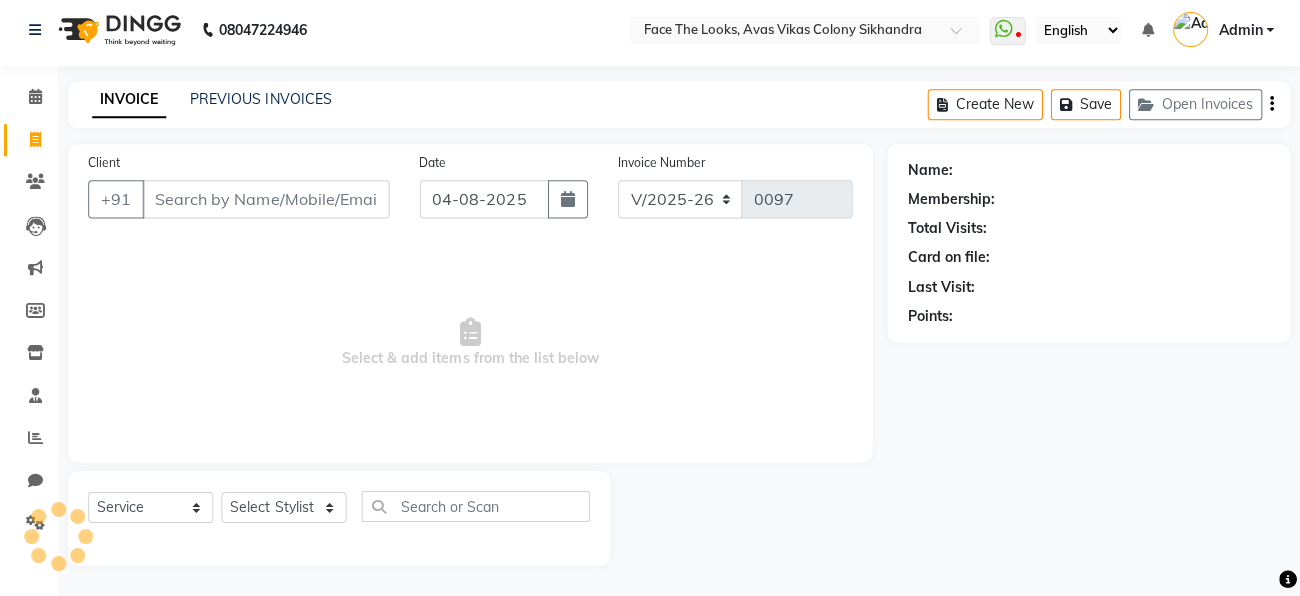 click on "Client" at bounding box center [267, 200] 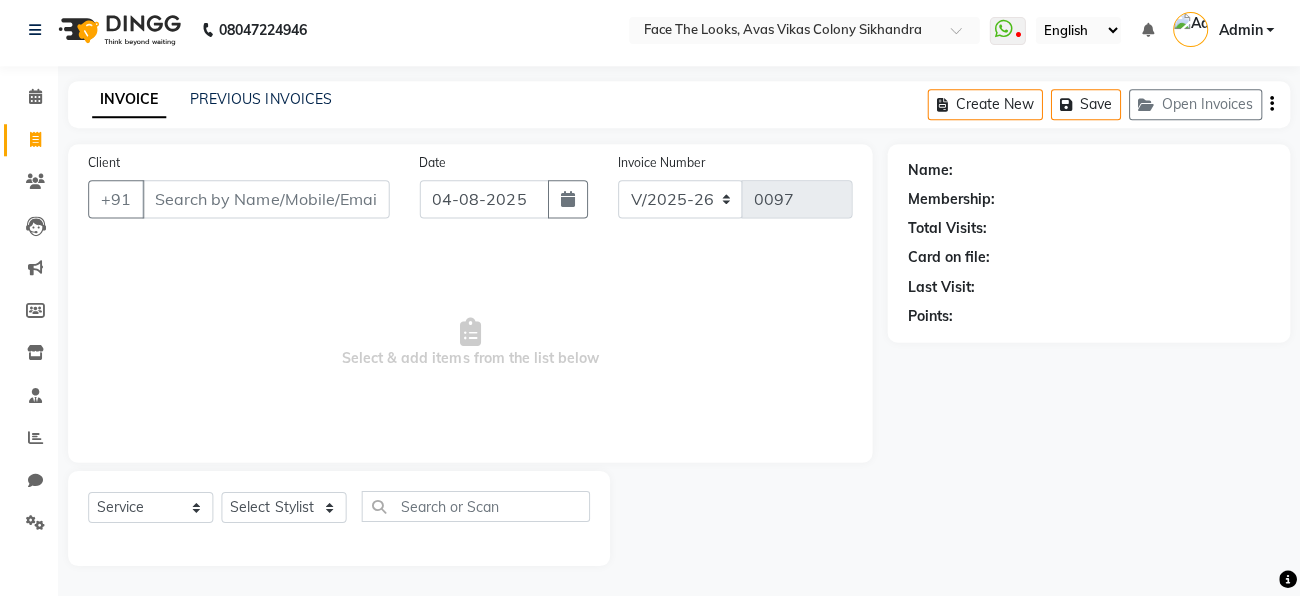 click on "Client" at bounding box center [267, 200] 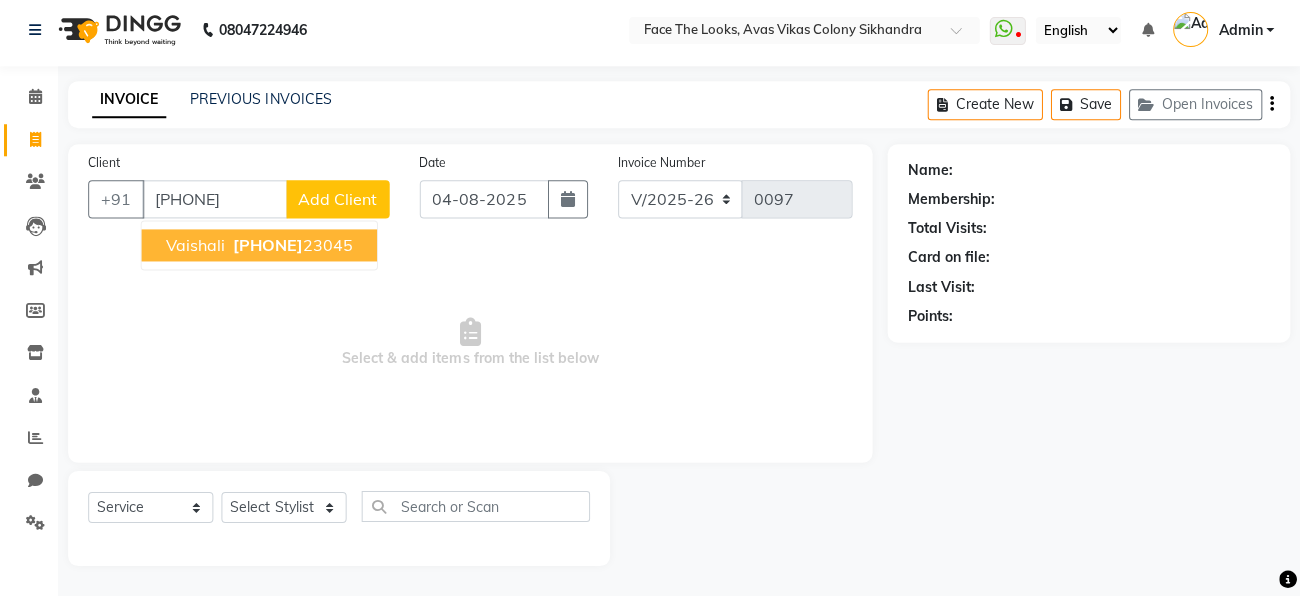 click on "Vaishali" at bounding box center [196, 246] 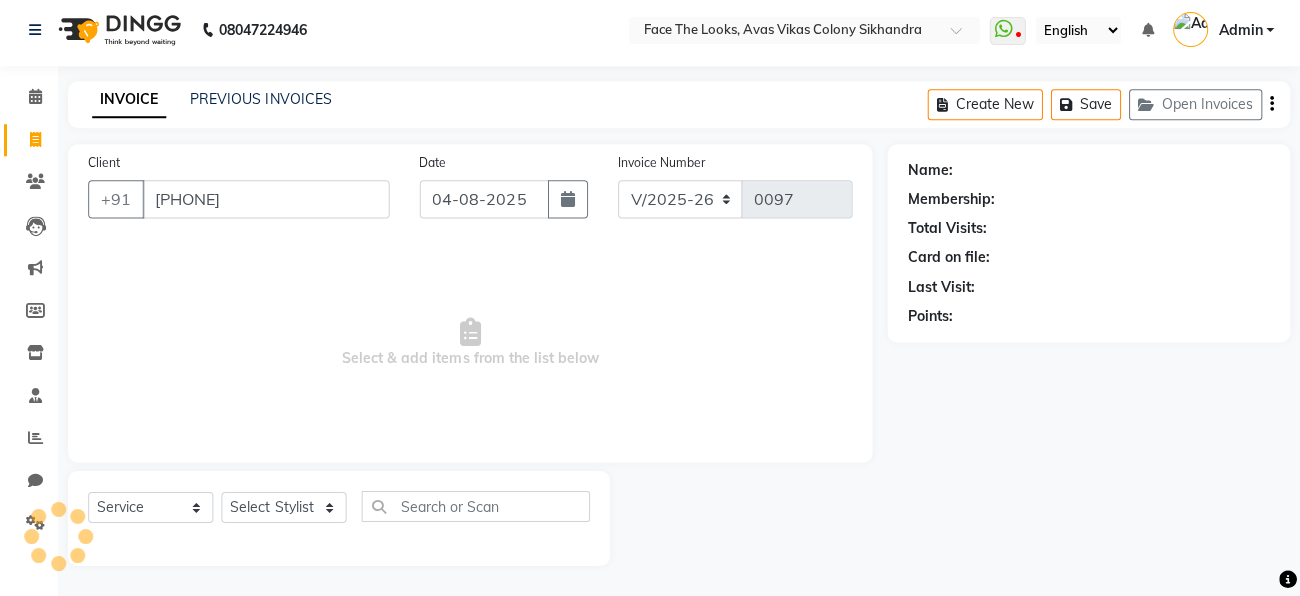 type on "[PHONE]" 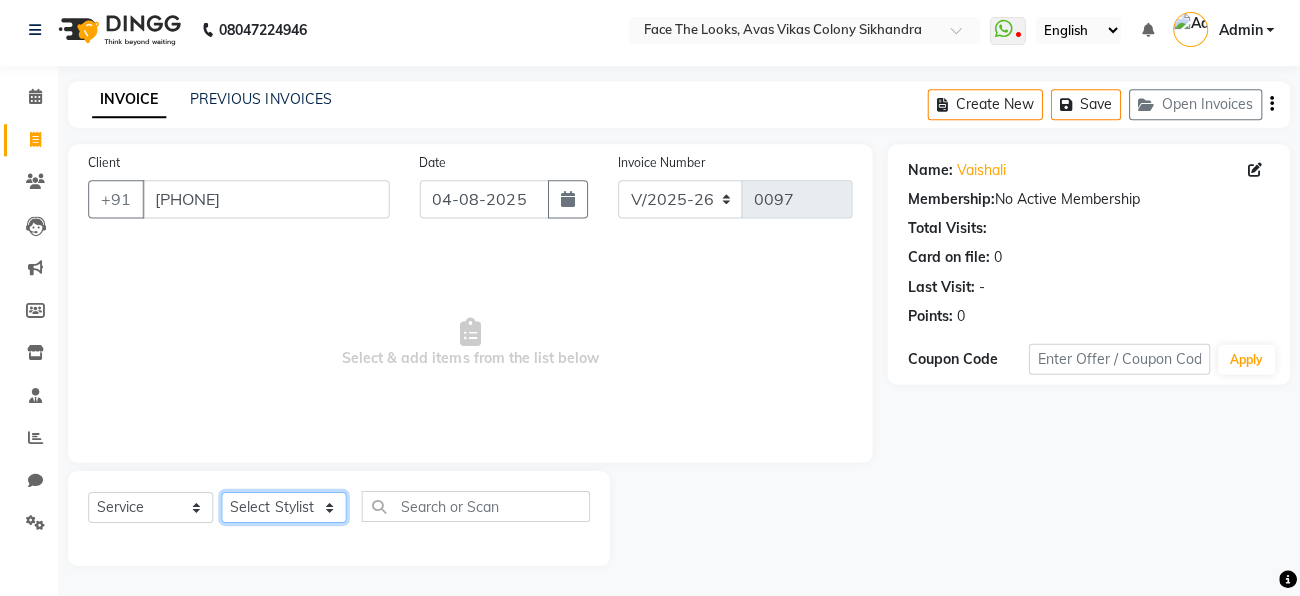 click on "Select Stylist [FIRST] [FIRST] [FIRST] [FIRST] [FIRST] [FIRST] [FIRST]" 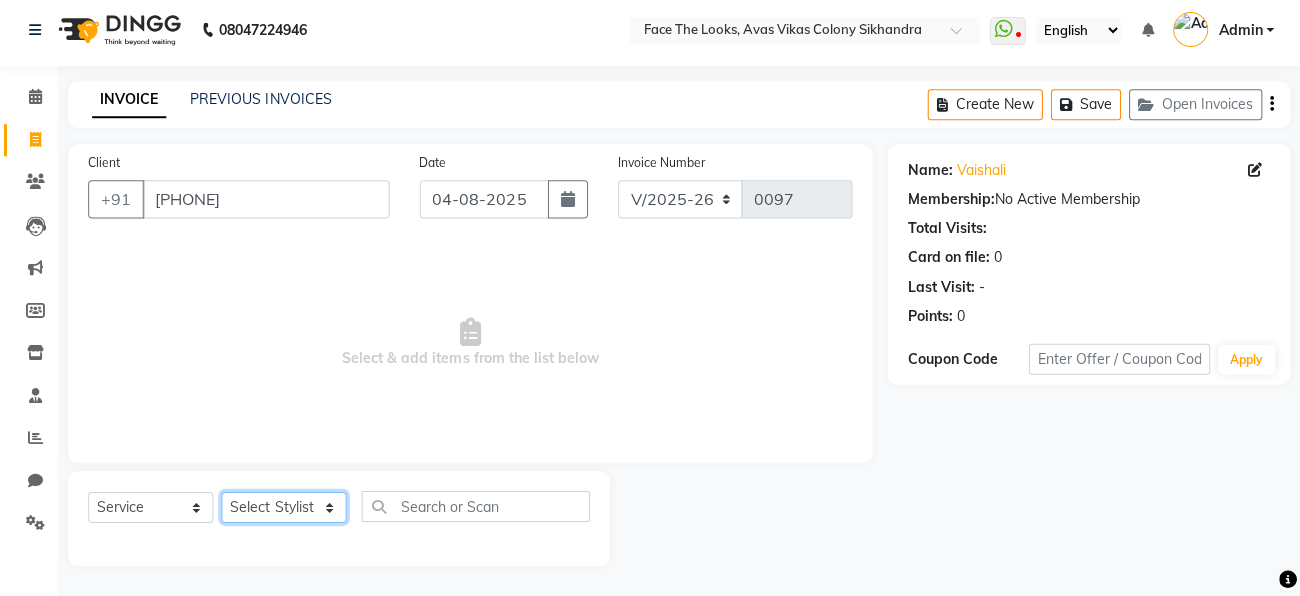 select on "86686" 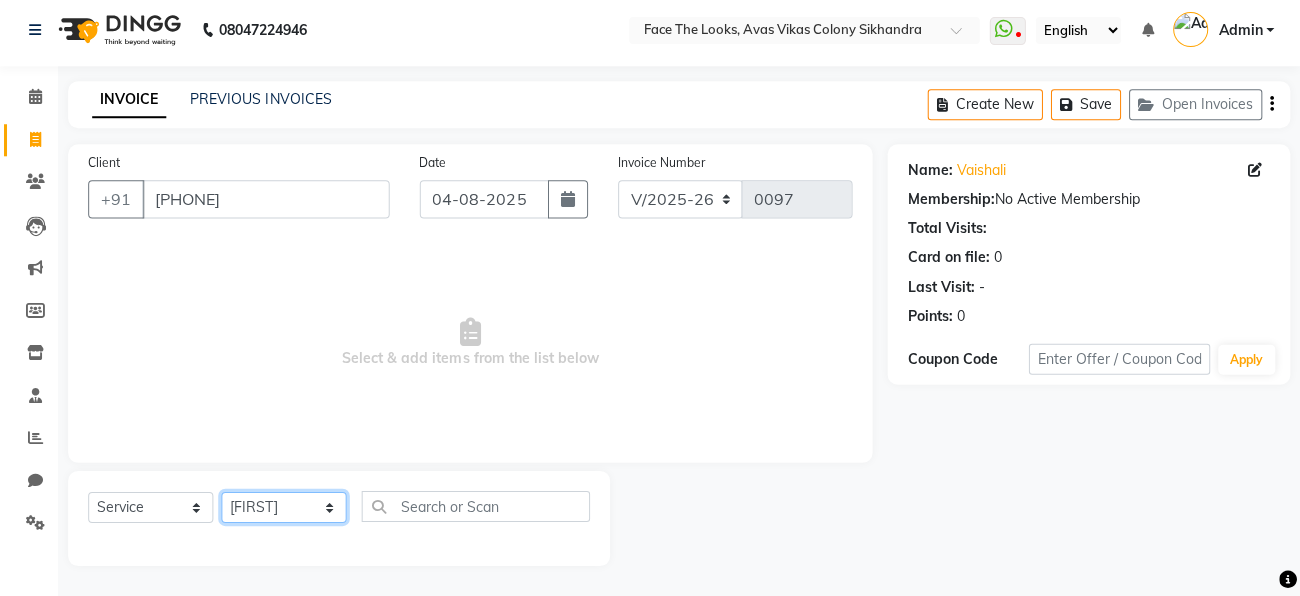 click on "Select Stylist [FIRST] [FIRST] [FIRST] [FIRST] [FIRST] [FIRST] [FIRST]" 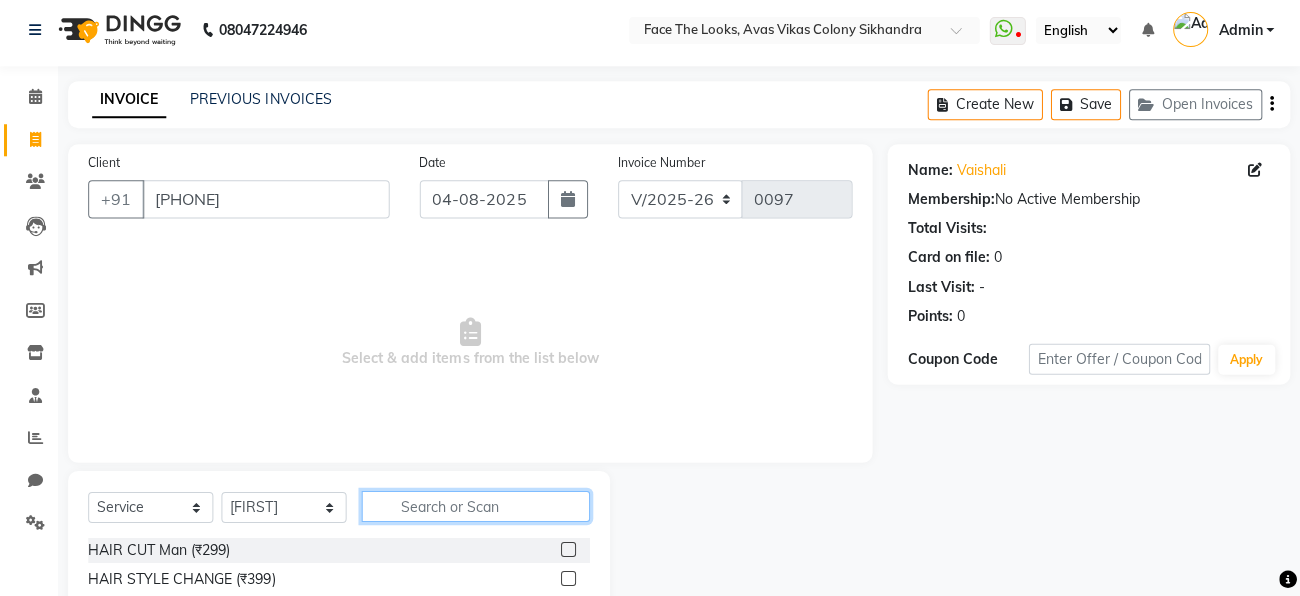 click 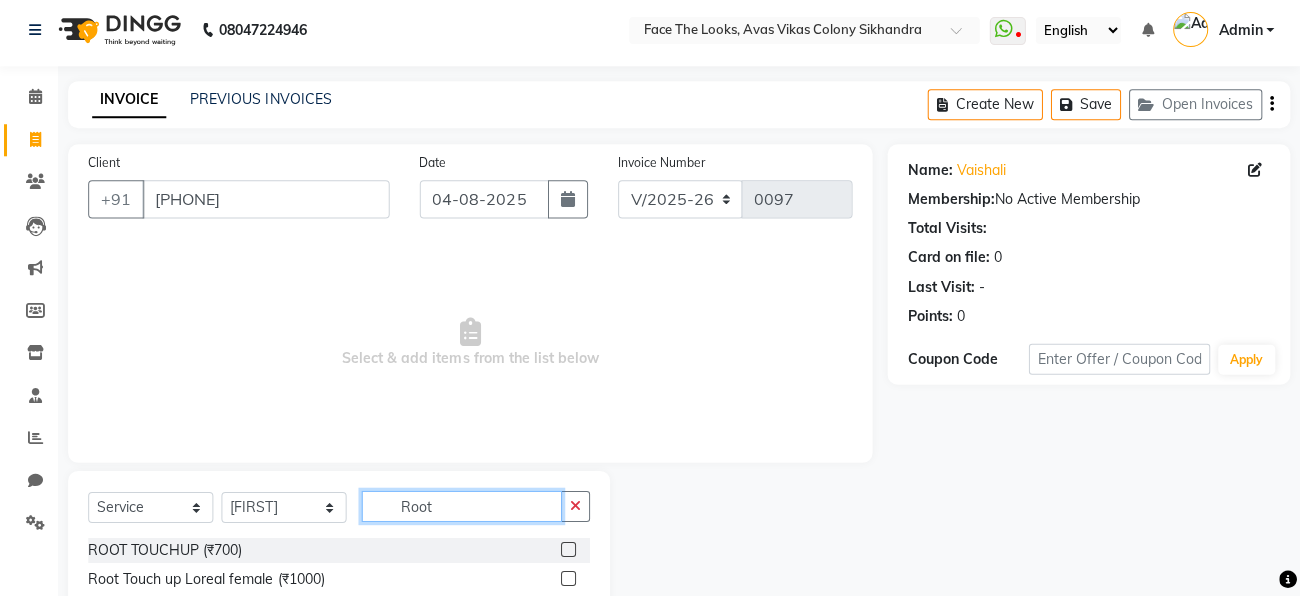 type on "Root" 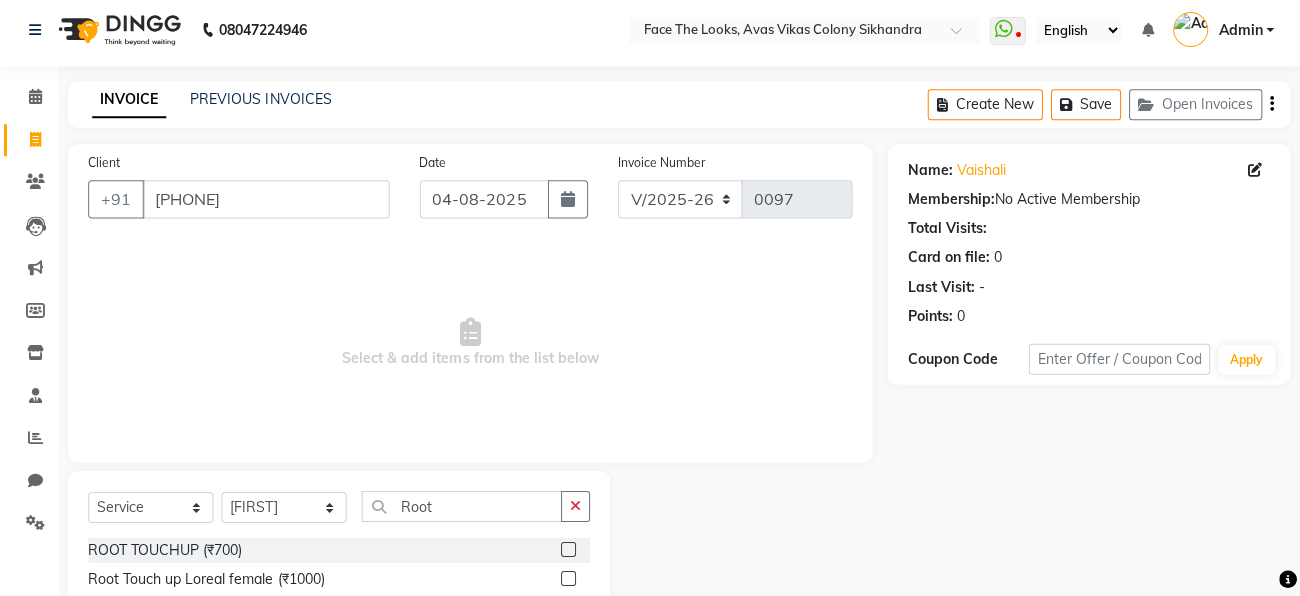 click 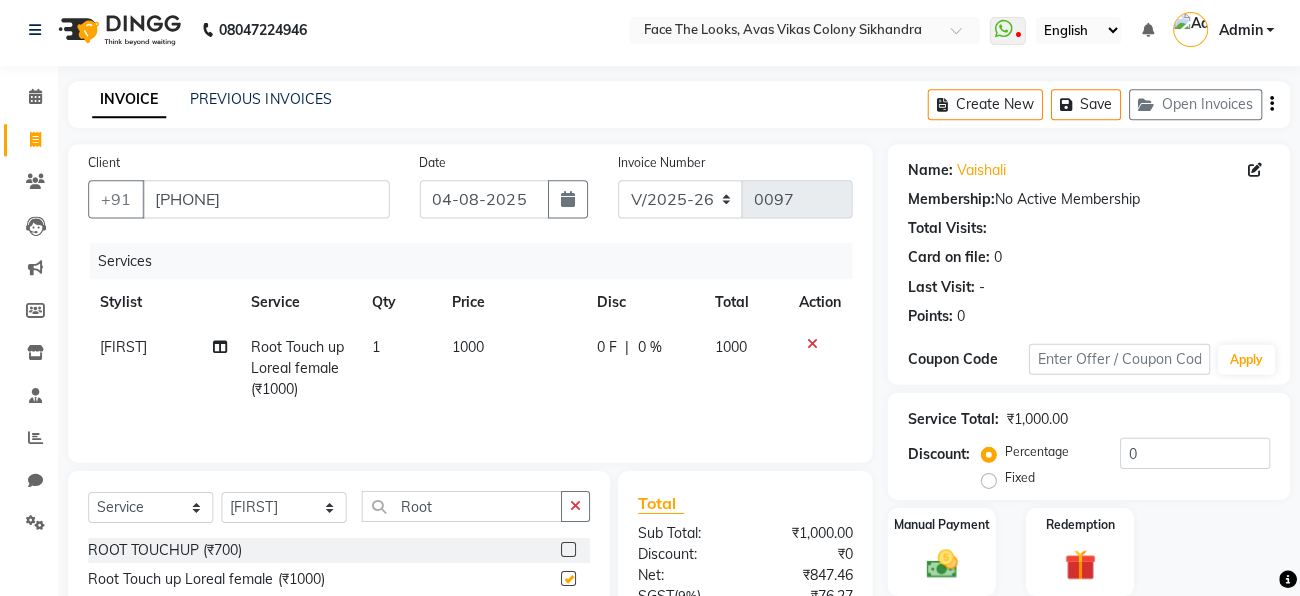checkbox on "false" 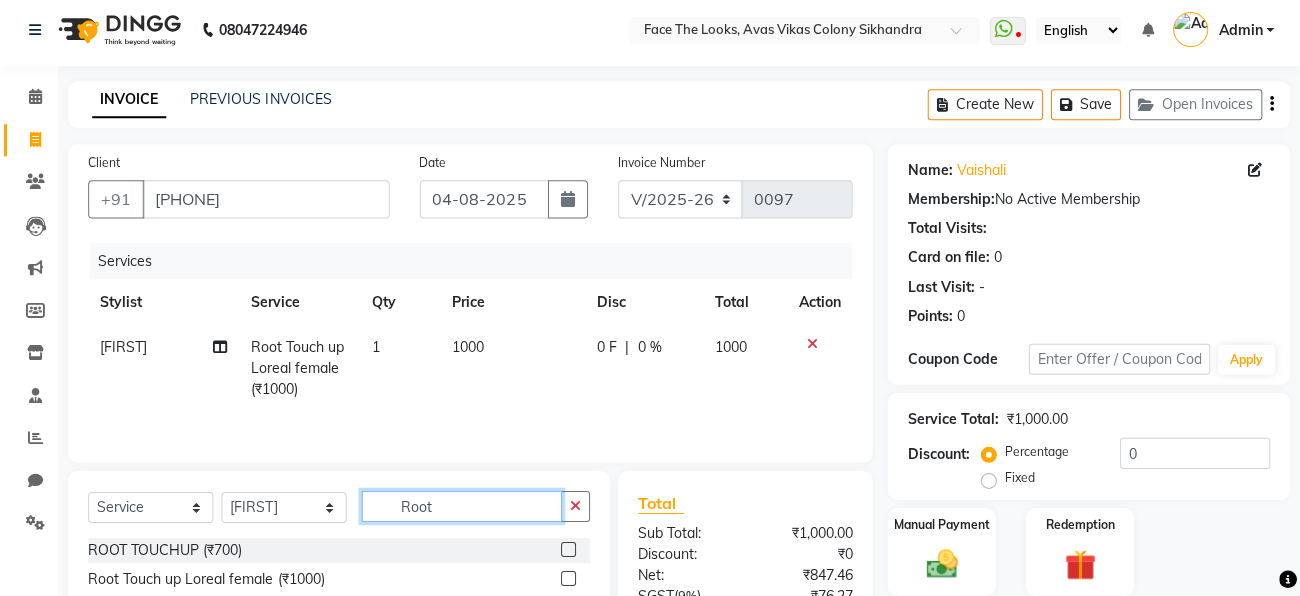 click on "Root" 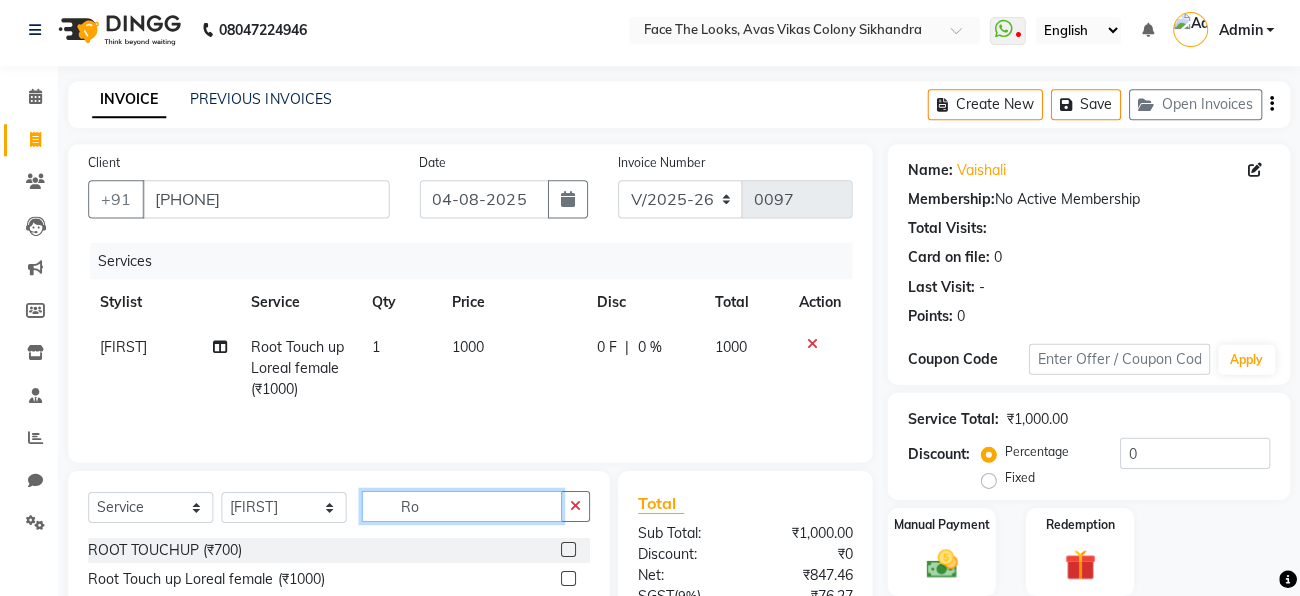 type on "R" 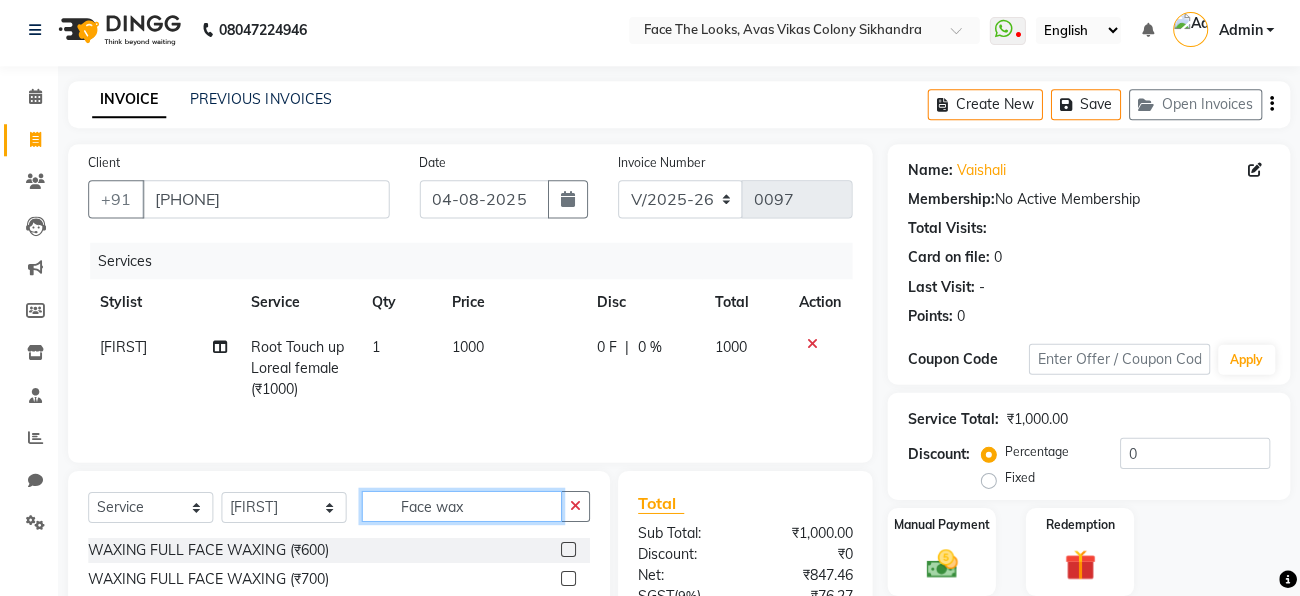 type on "Face wax" 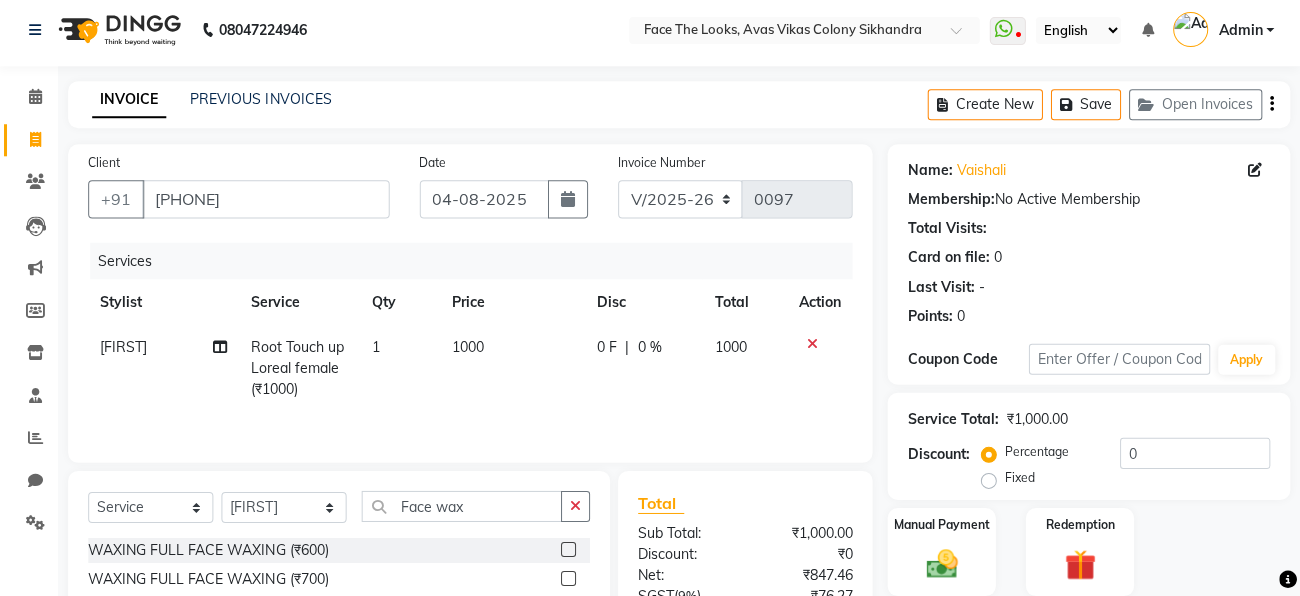 click on "0 F | 0 %" 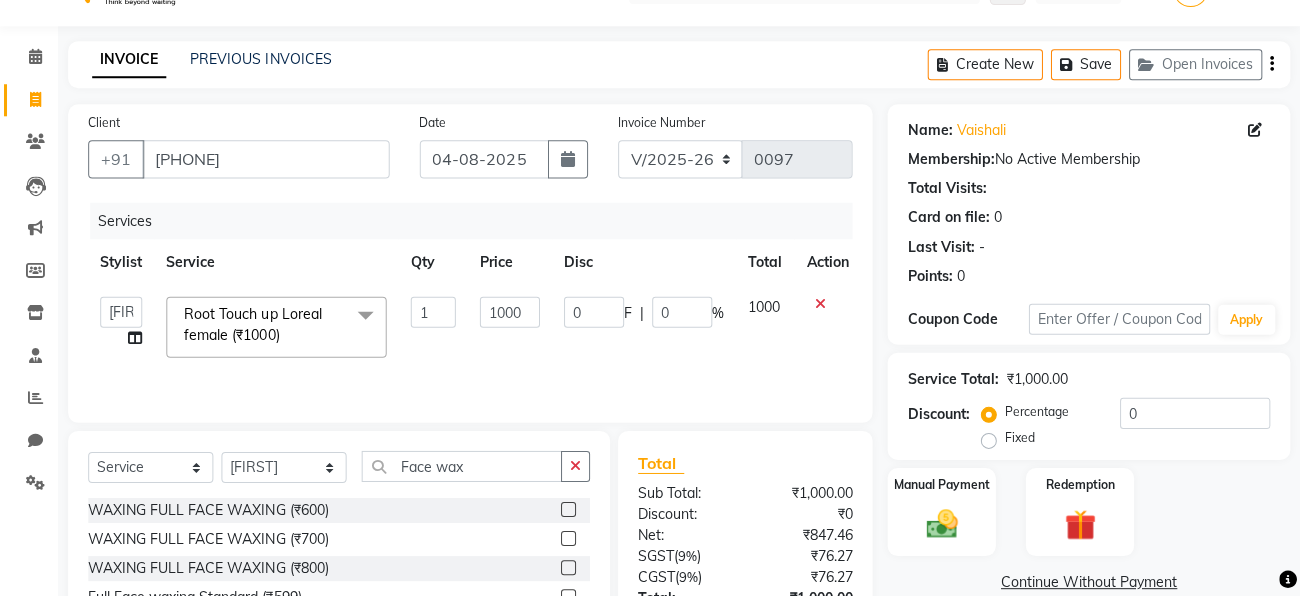 scroll, scrollTop: 205, scrollLeft: 0, axis: vertical 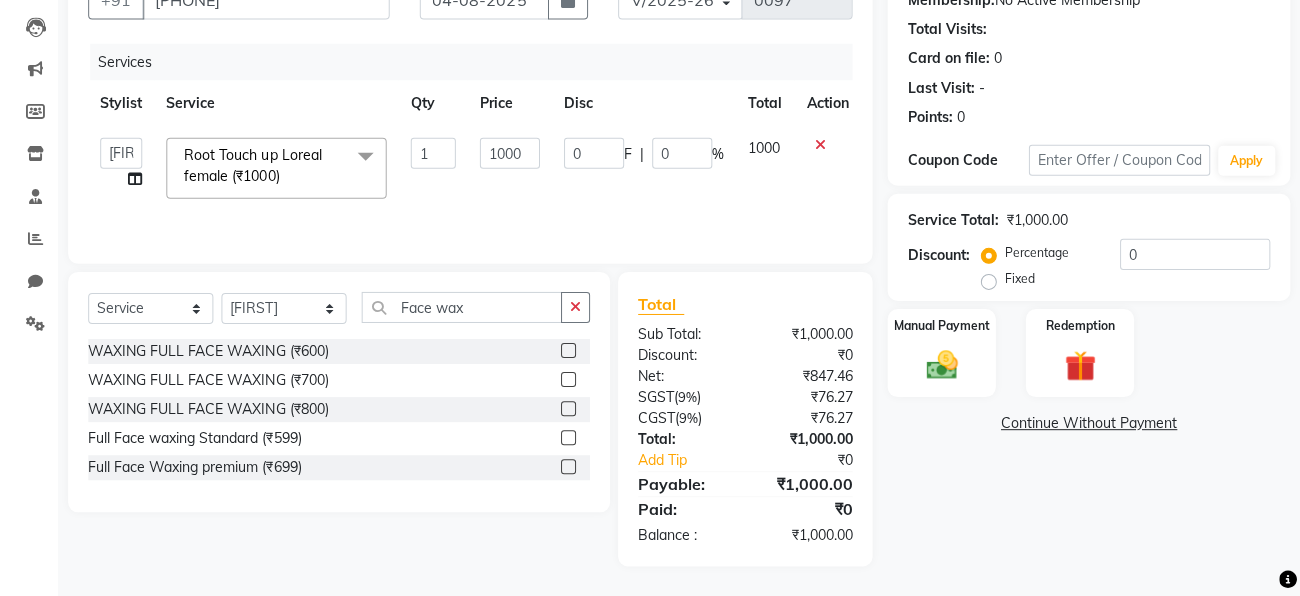 click 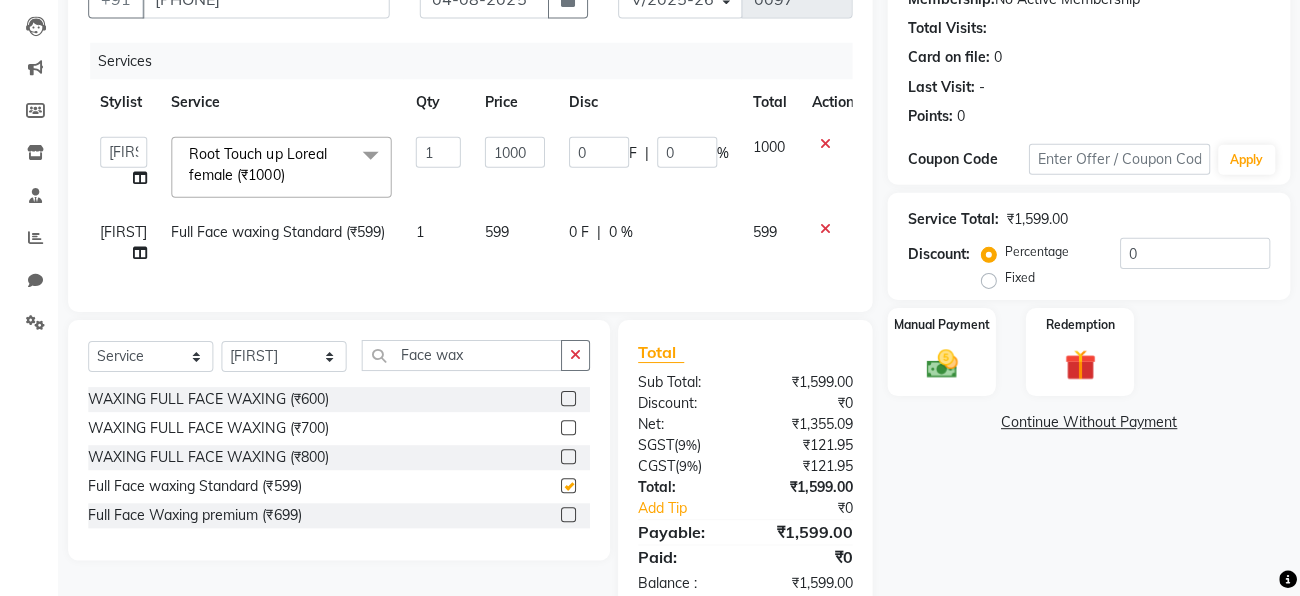 checkbox on "false" 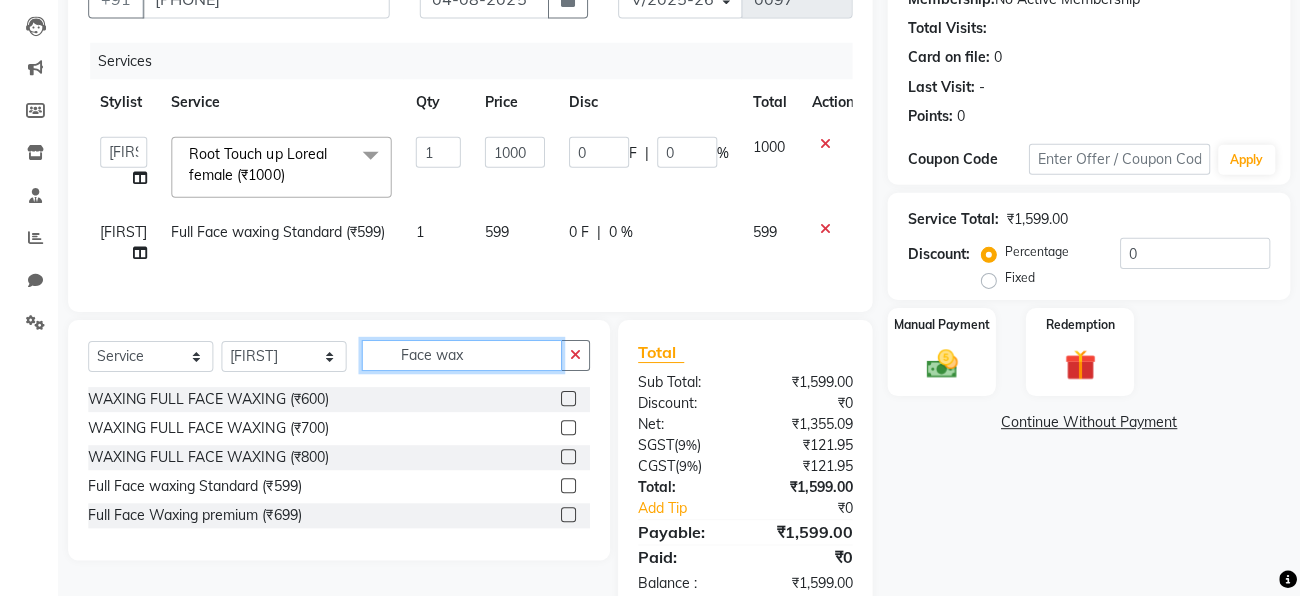 click on "Face wax" 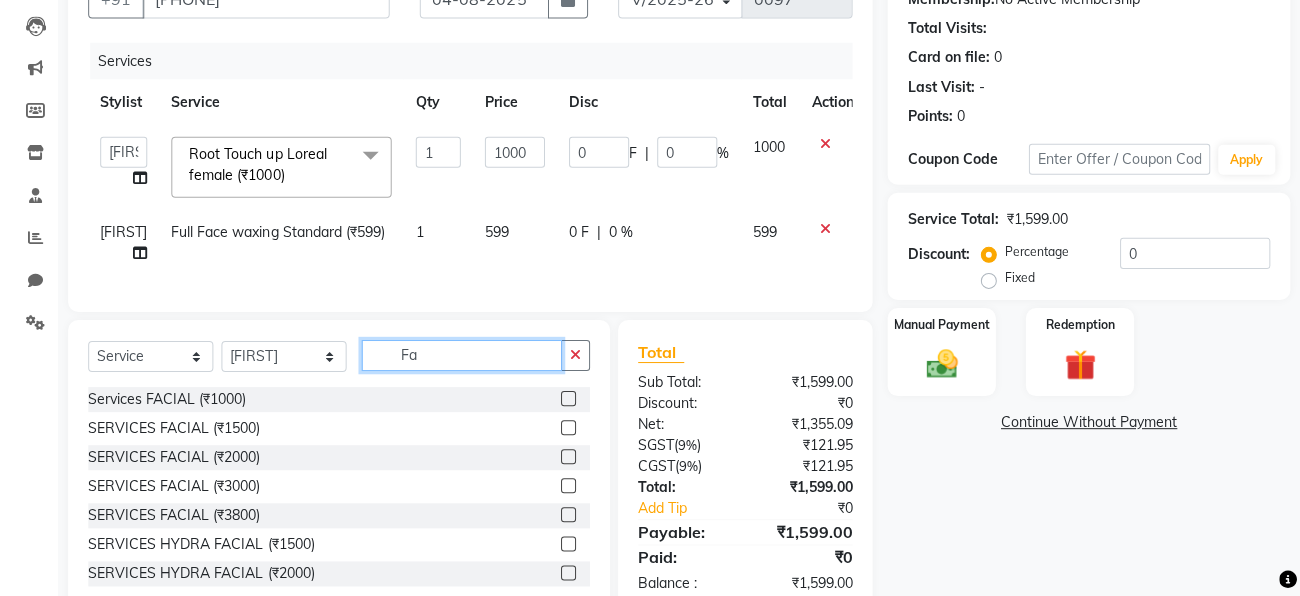 type on "F" 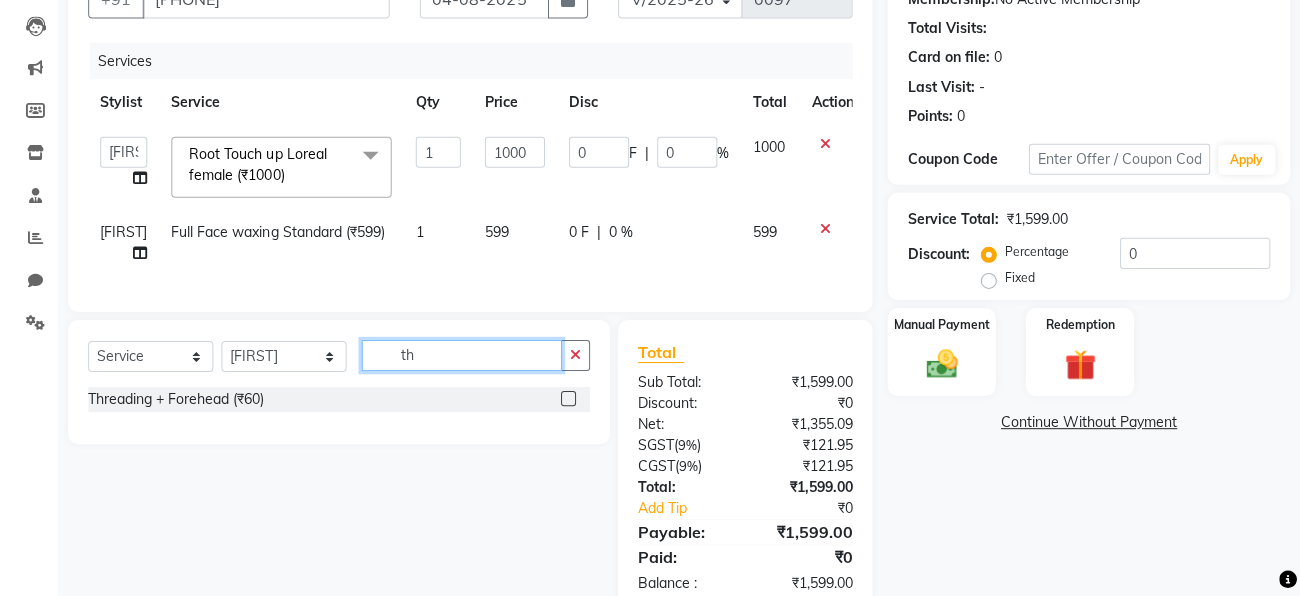 type on "t" 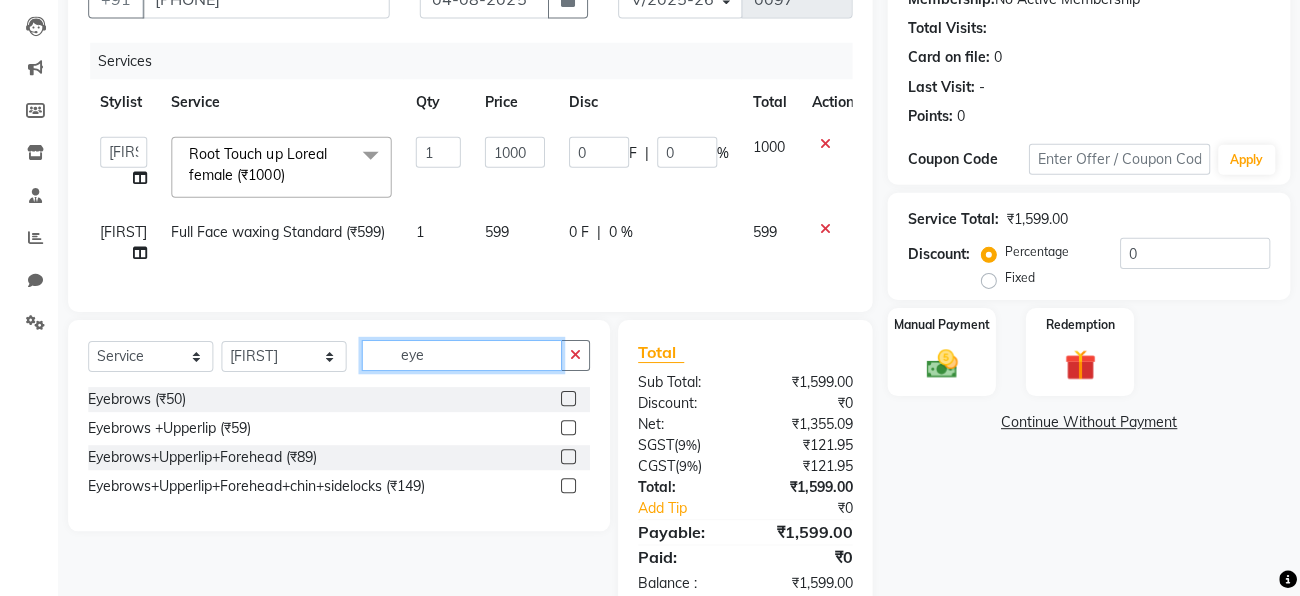 type on "eye" 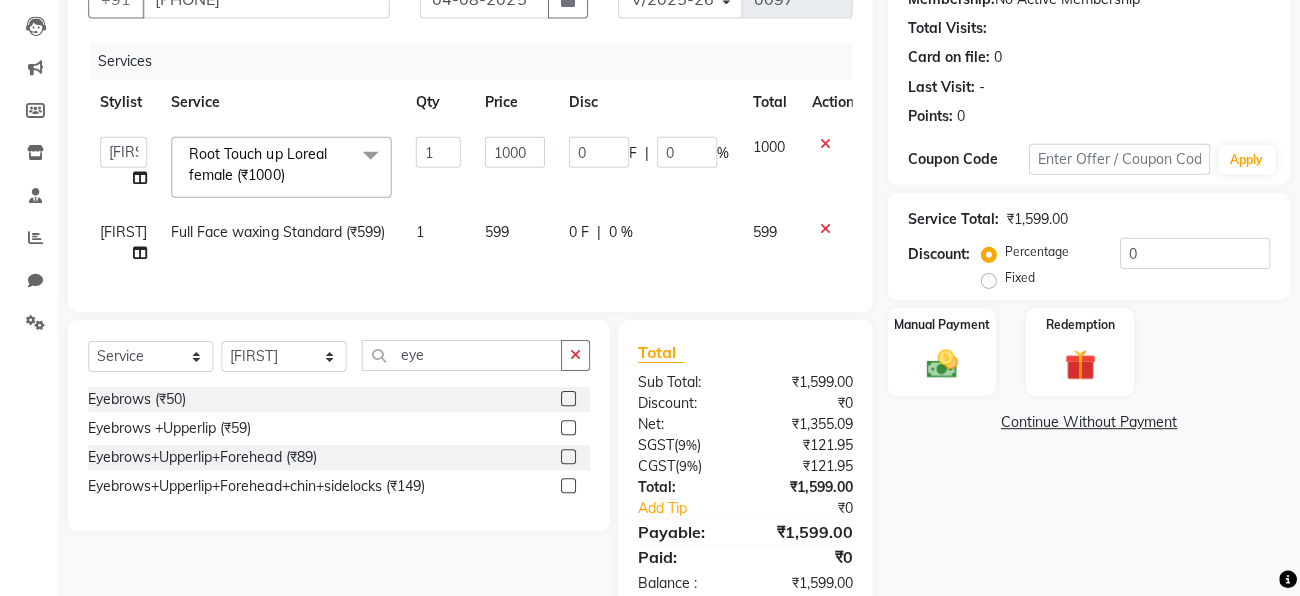 click 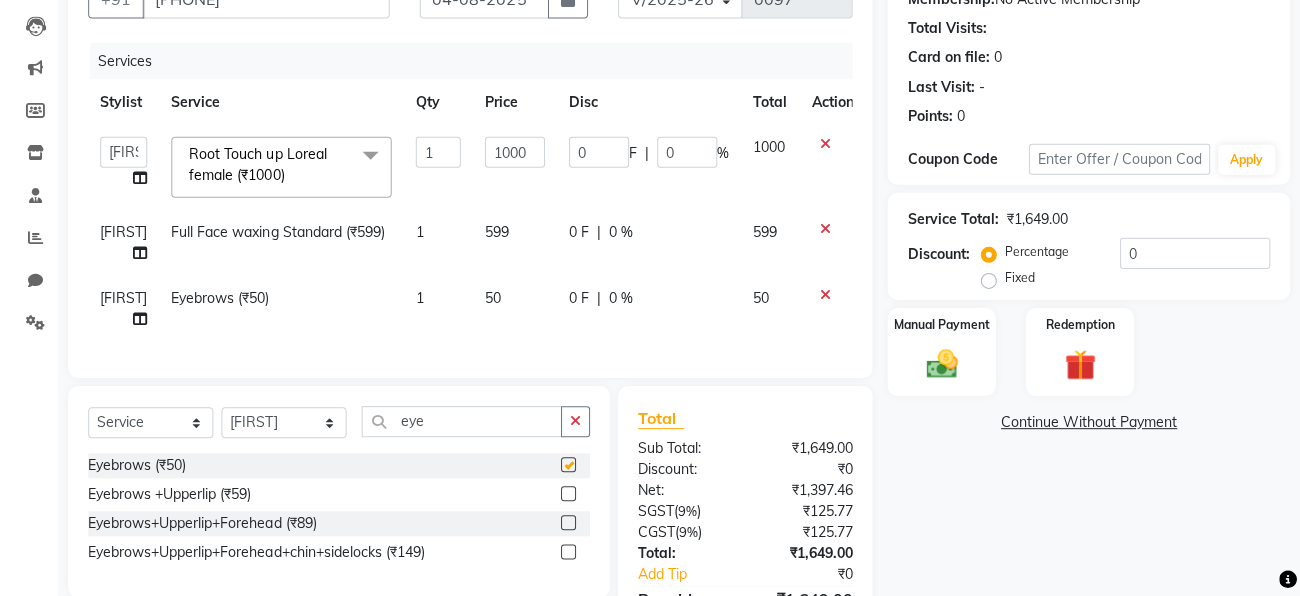 checkbox on "false" 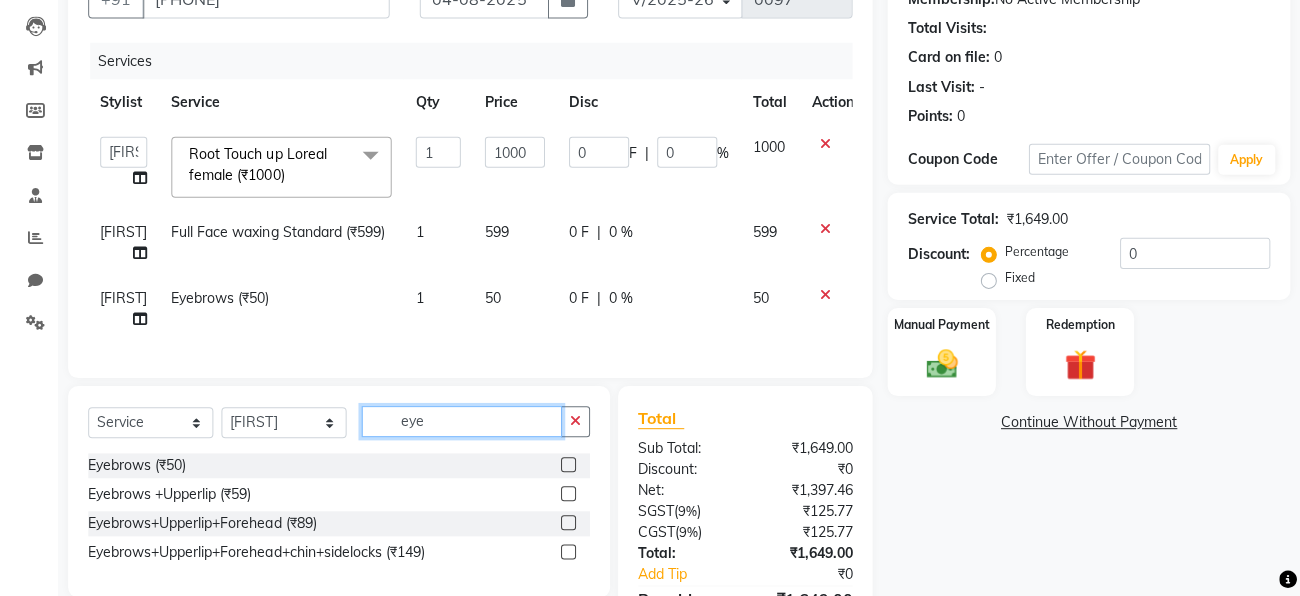 click on "eye" 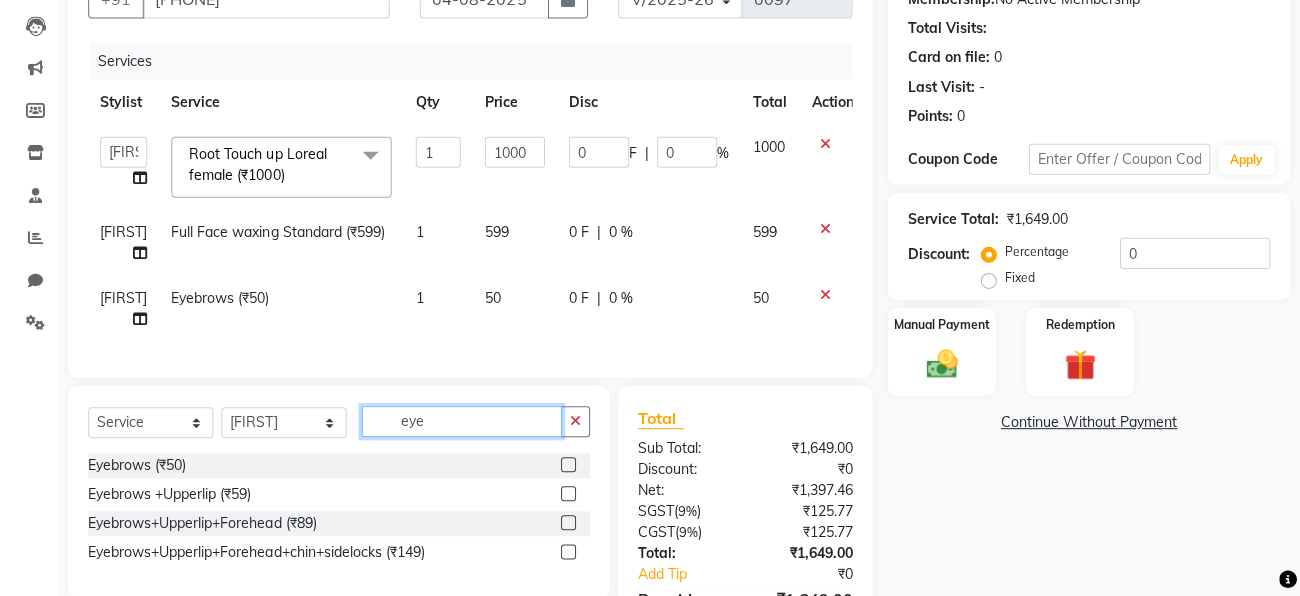 click on "eye" 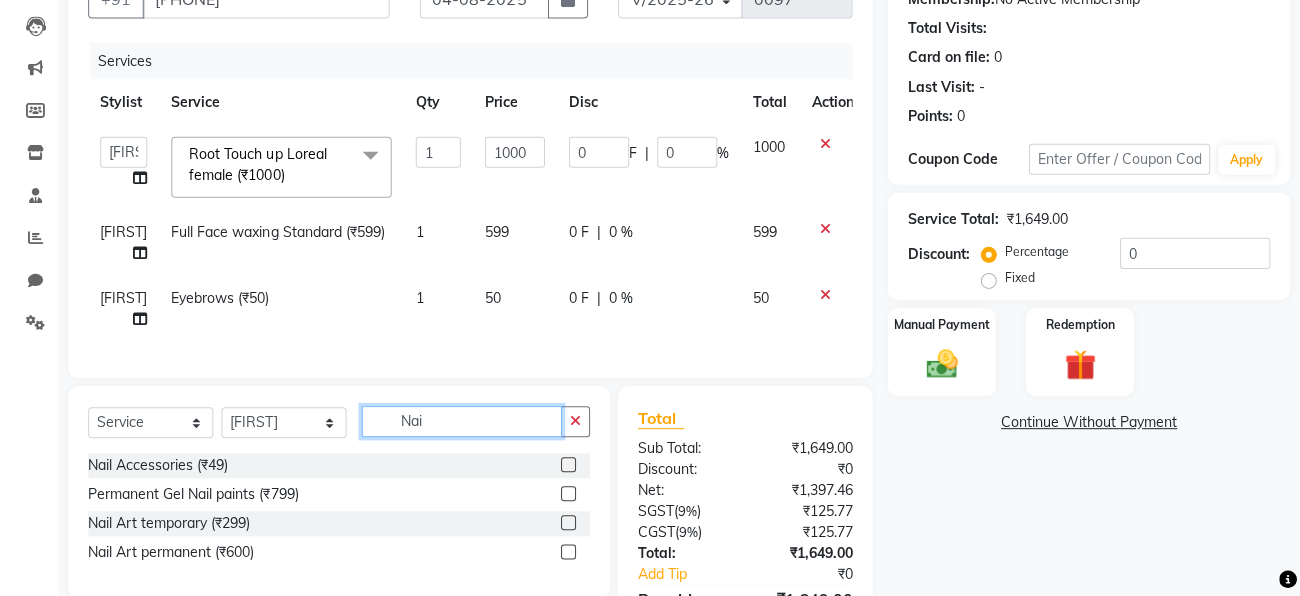 click on "Nai" 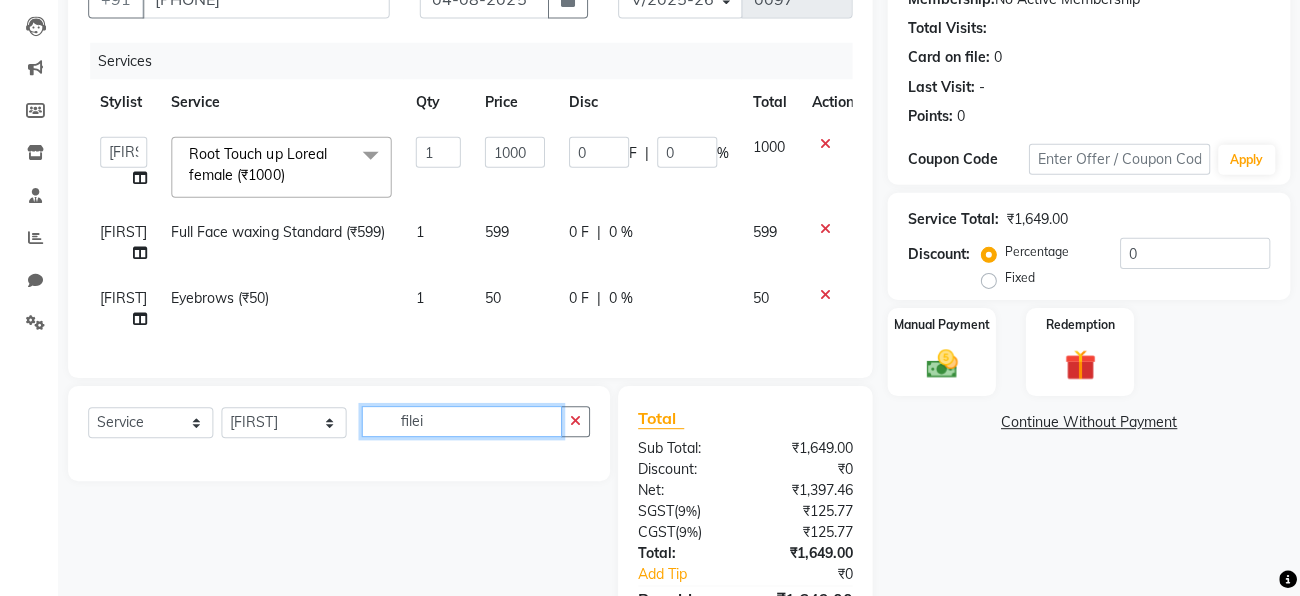 click on "filei" 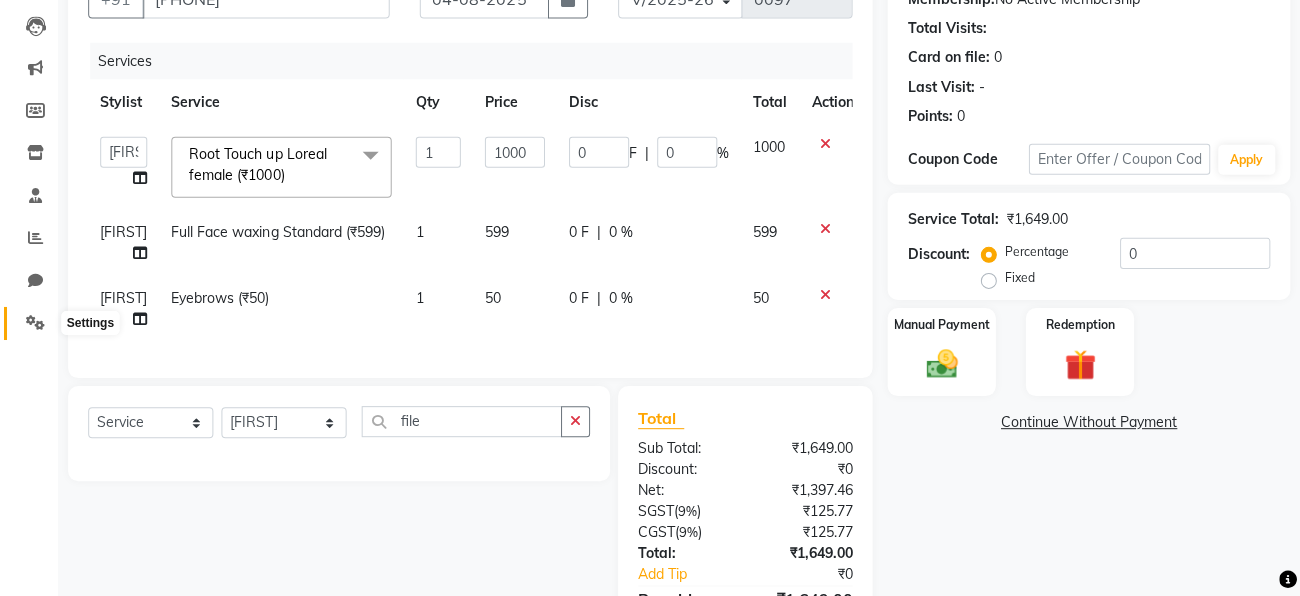 click 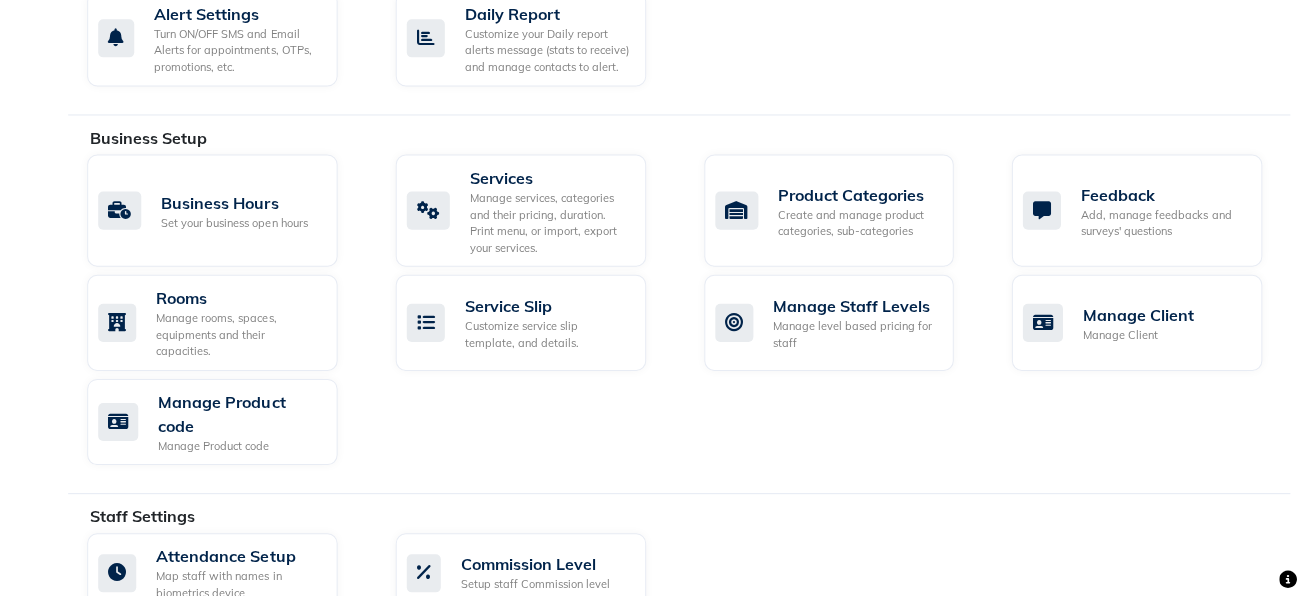 scroll, scrollTop: 759, scrollLeft: 0, axis: vertical 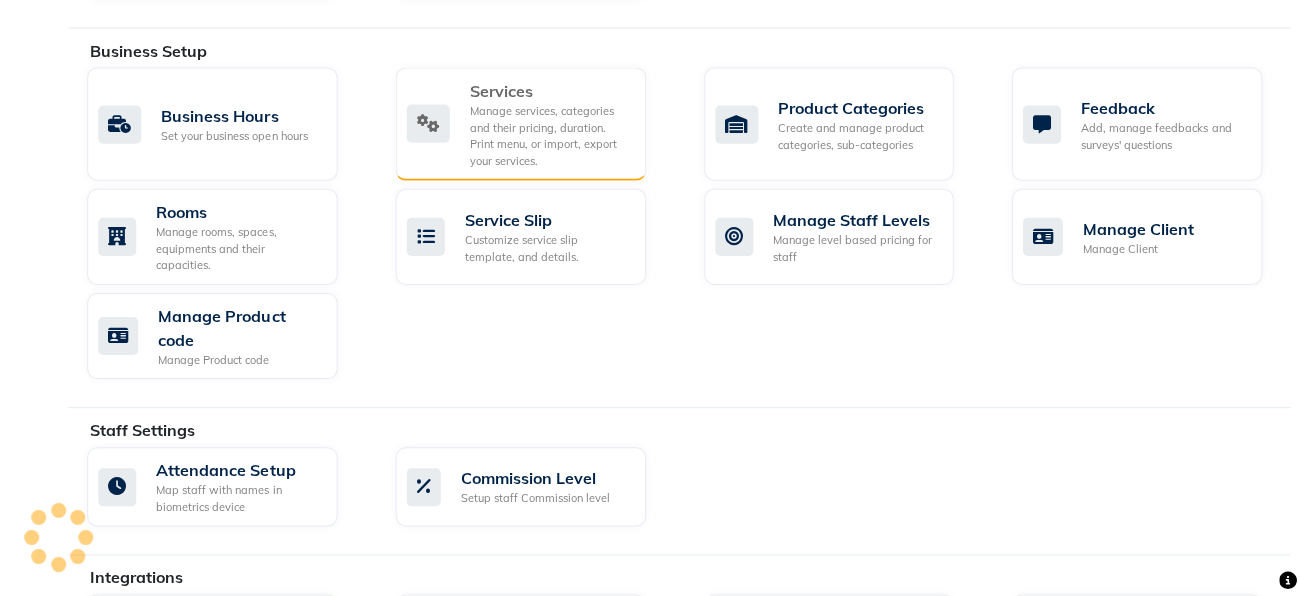 click on "Manage services, categories and their pricing, duration. Print menu, or import, export your services." 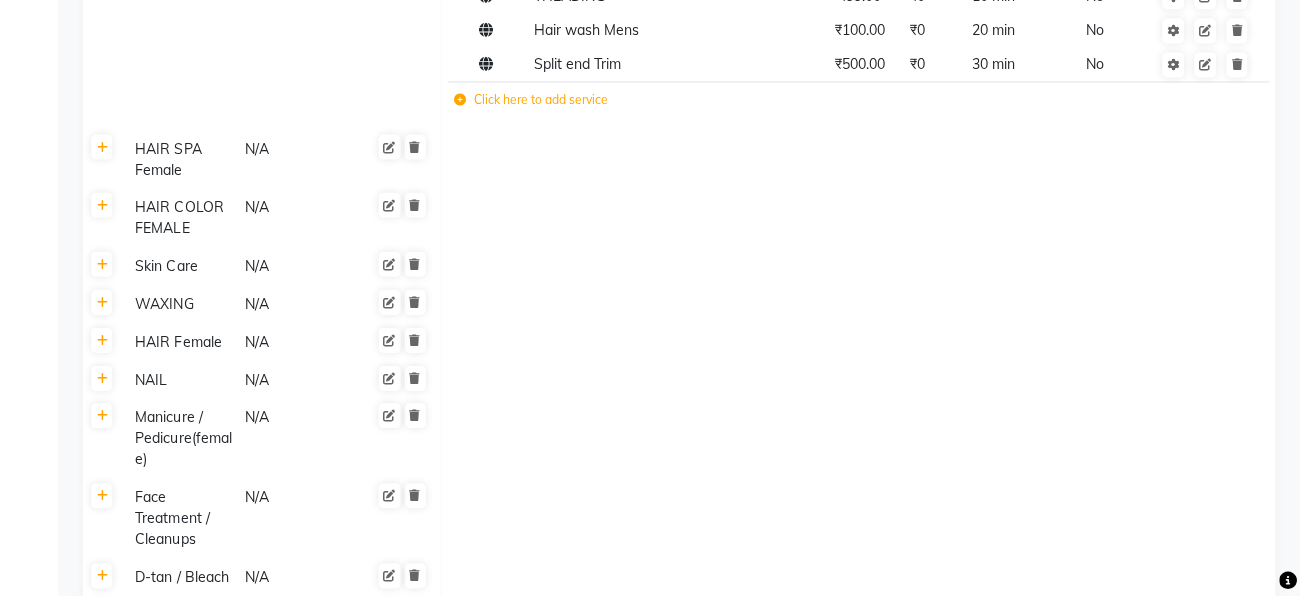 scroll, scrollTop: 737, scrollLeft: 0, axis: vertical 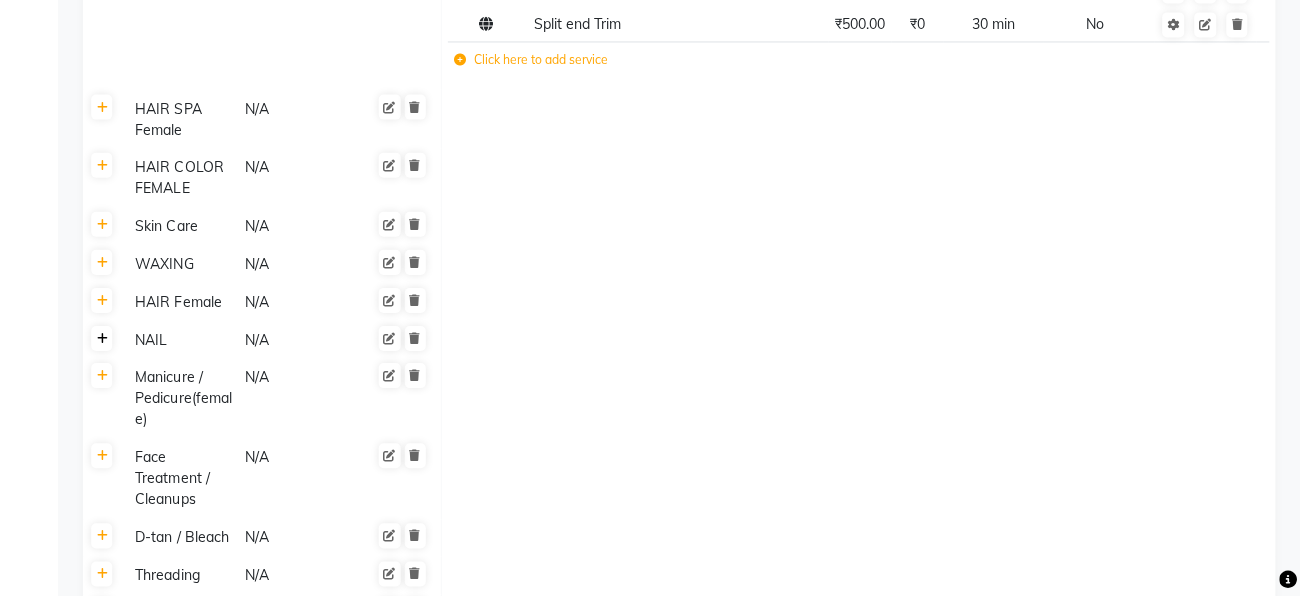 click 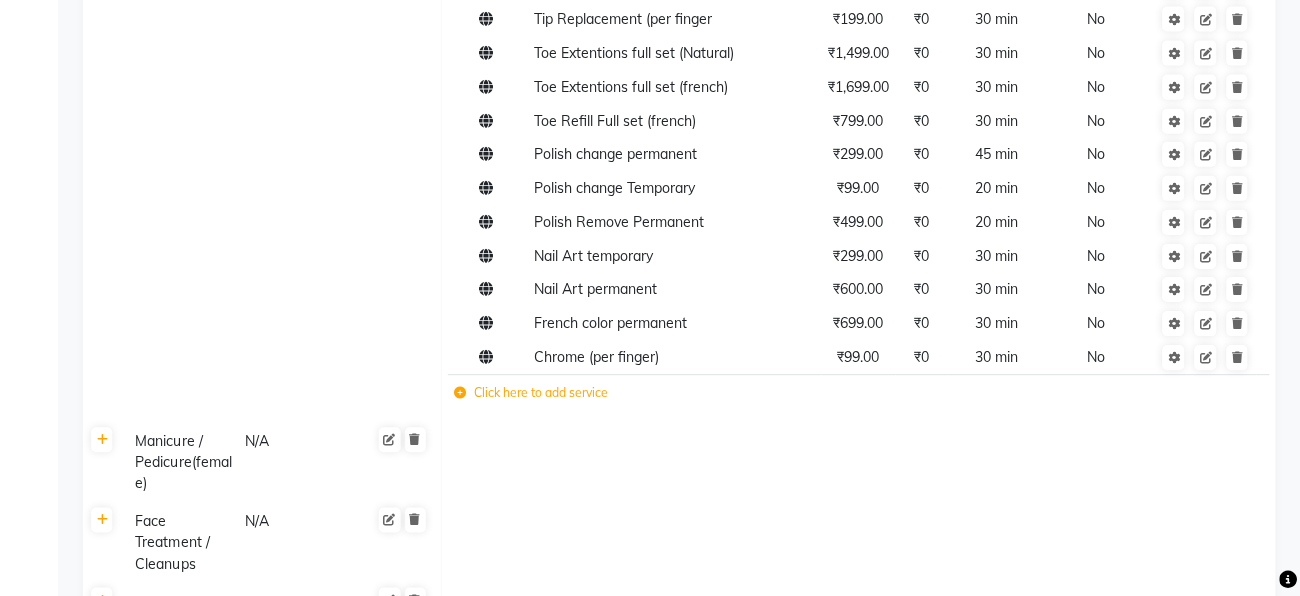 scroll, scrollTop: 1536, scrollLeft: 0, axis: vertical 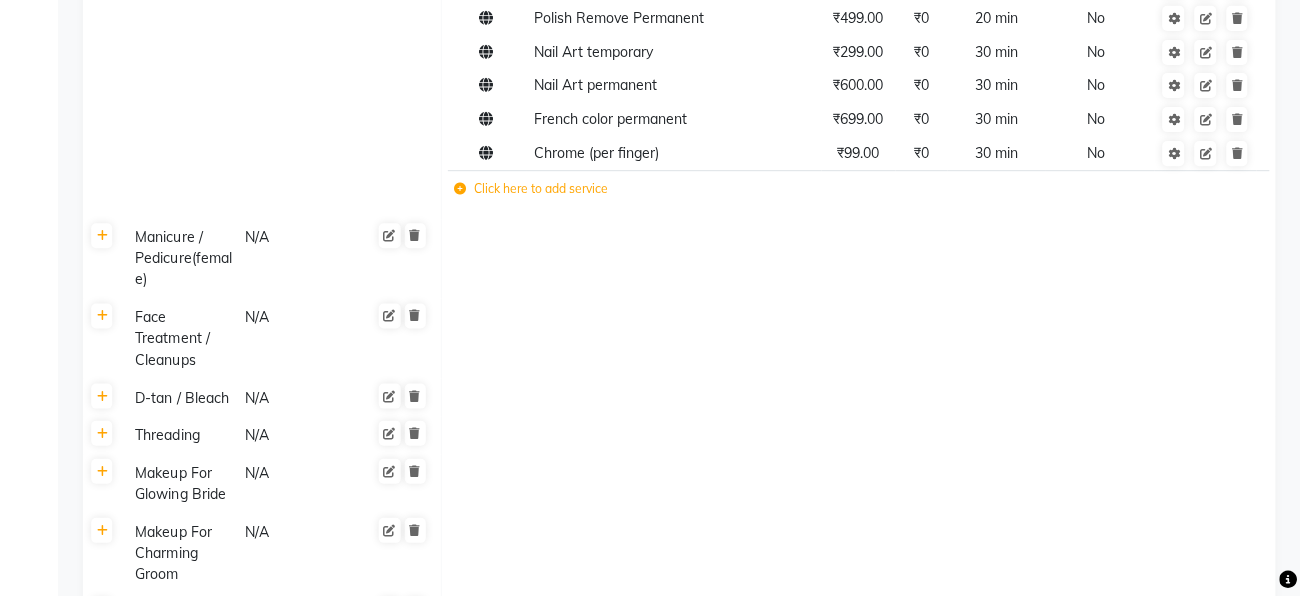 click on "Click here to add service" 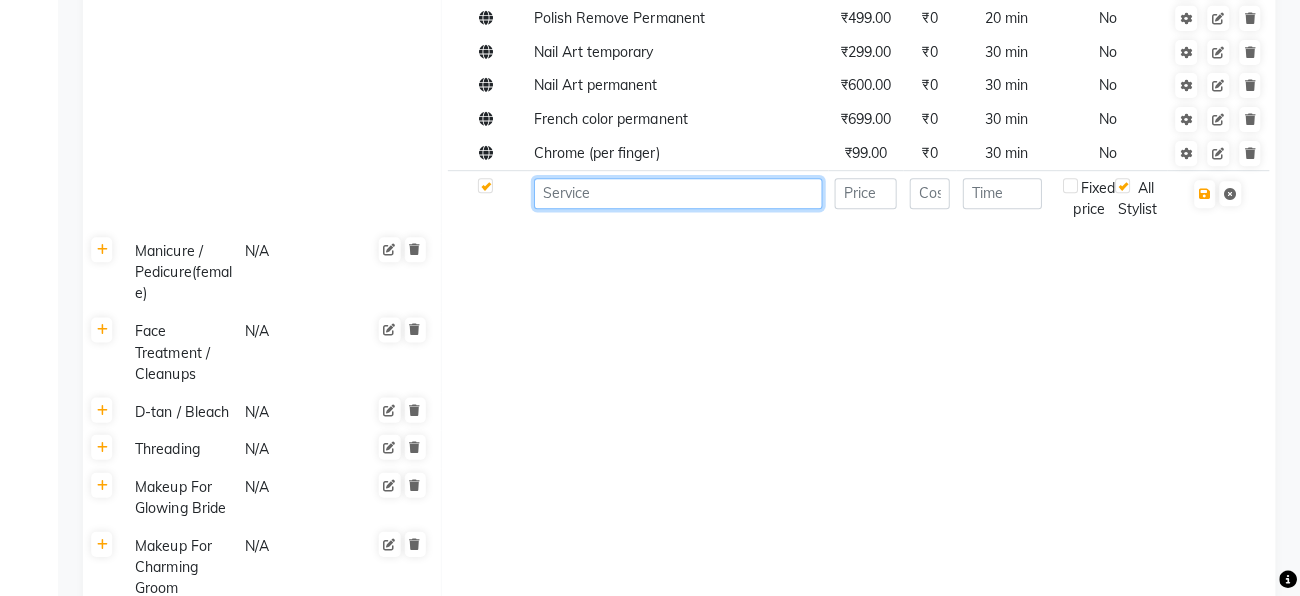 click 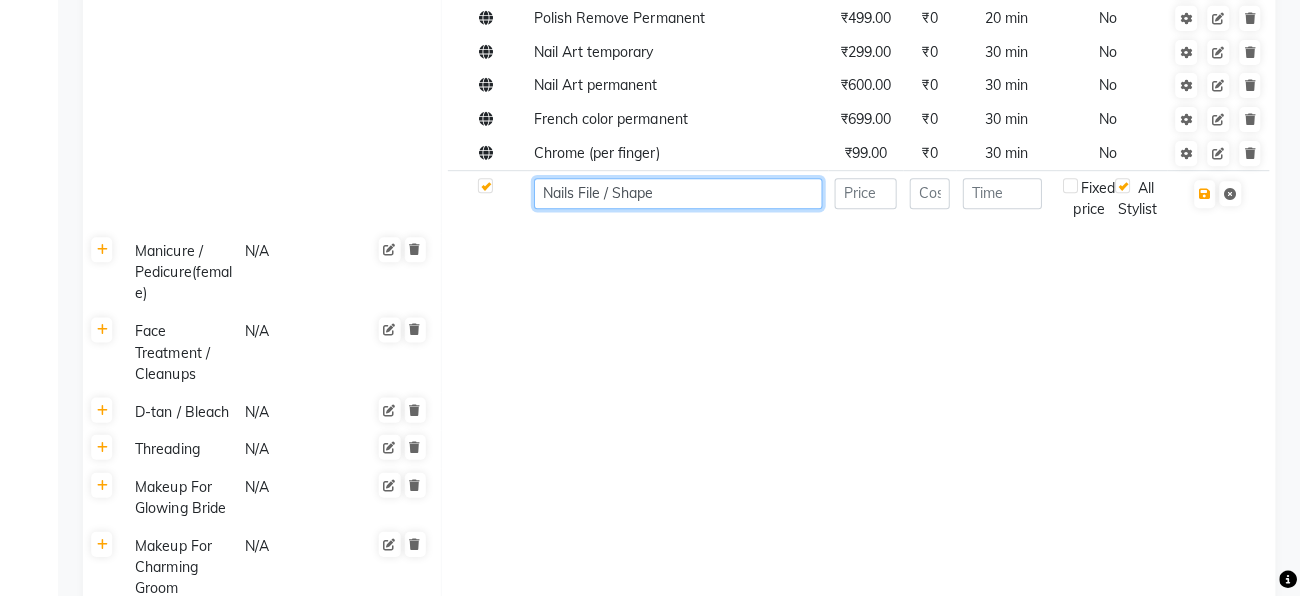 type on "Nails File / Shape" 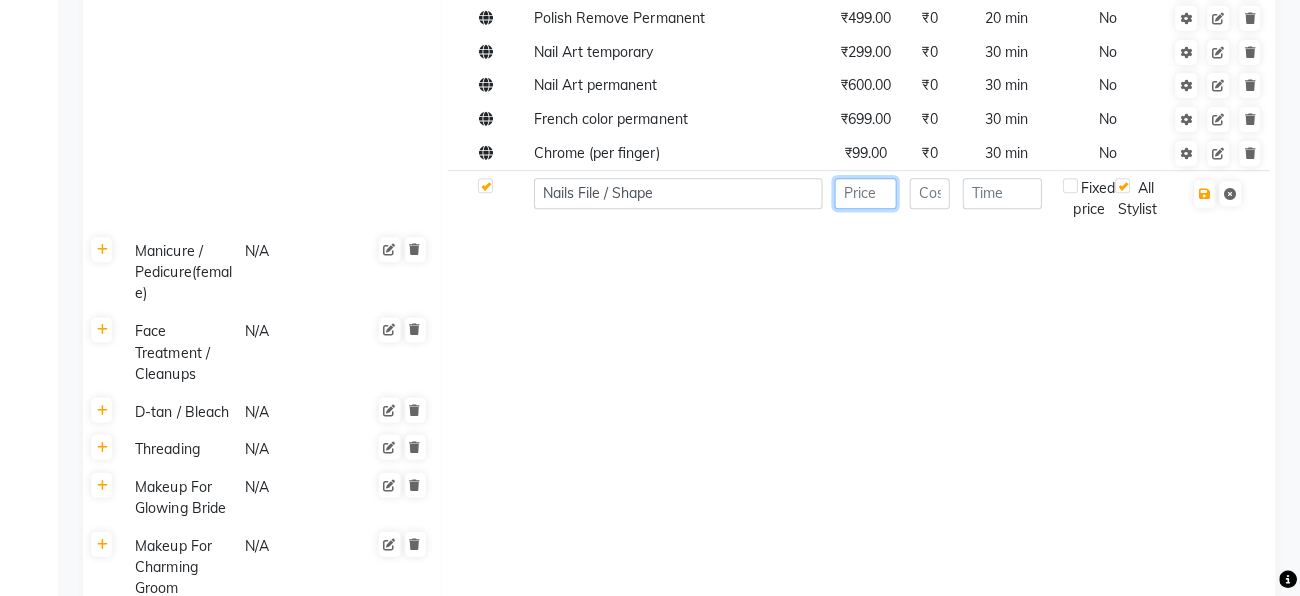 click 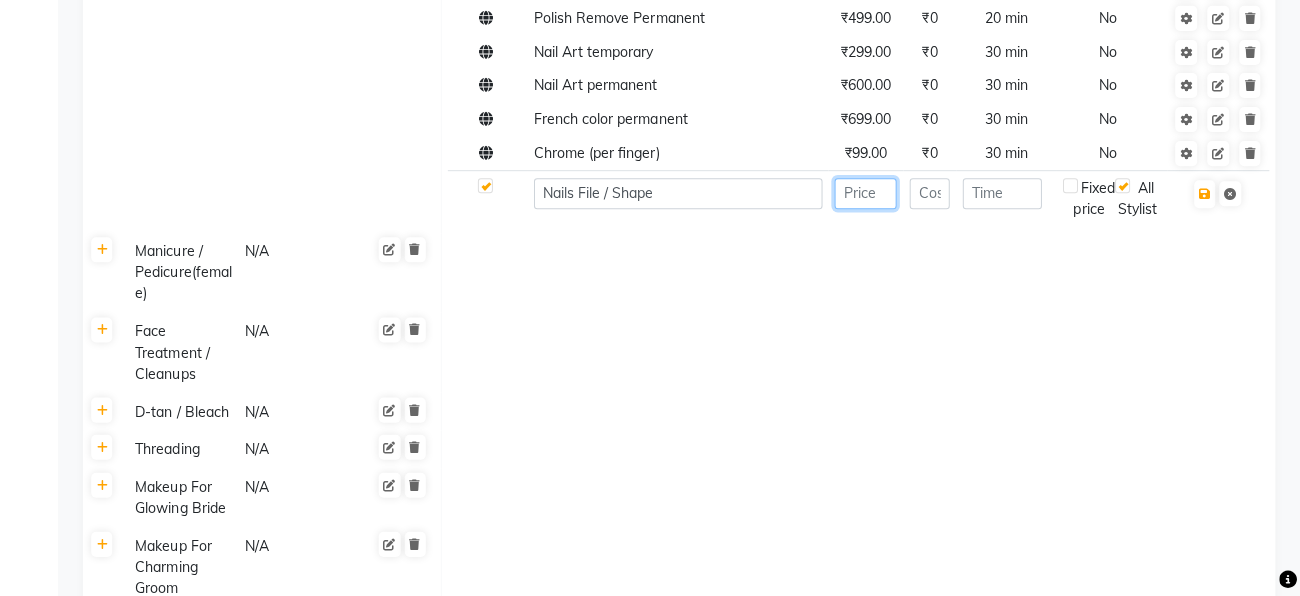 type on "2" 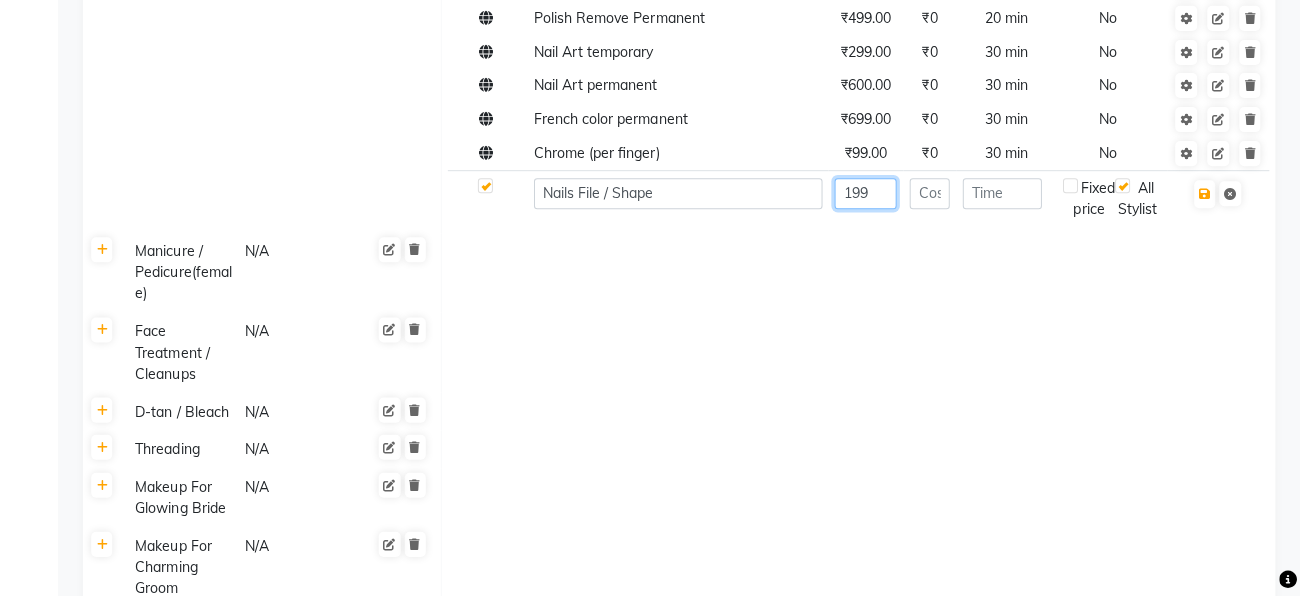 type on "199" 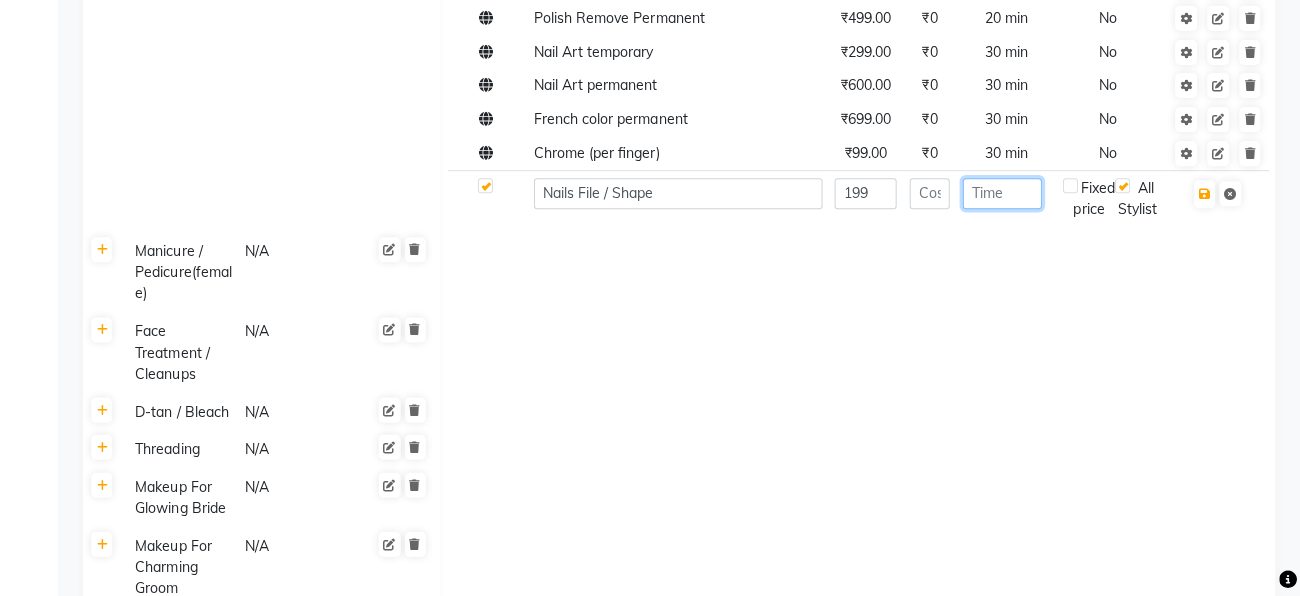 click 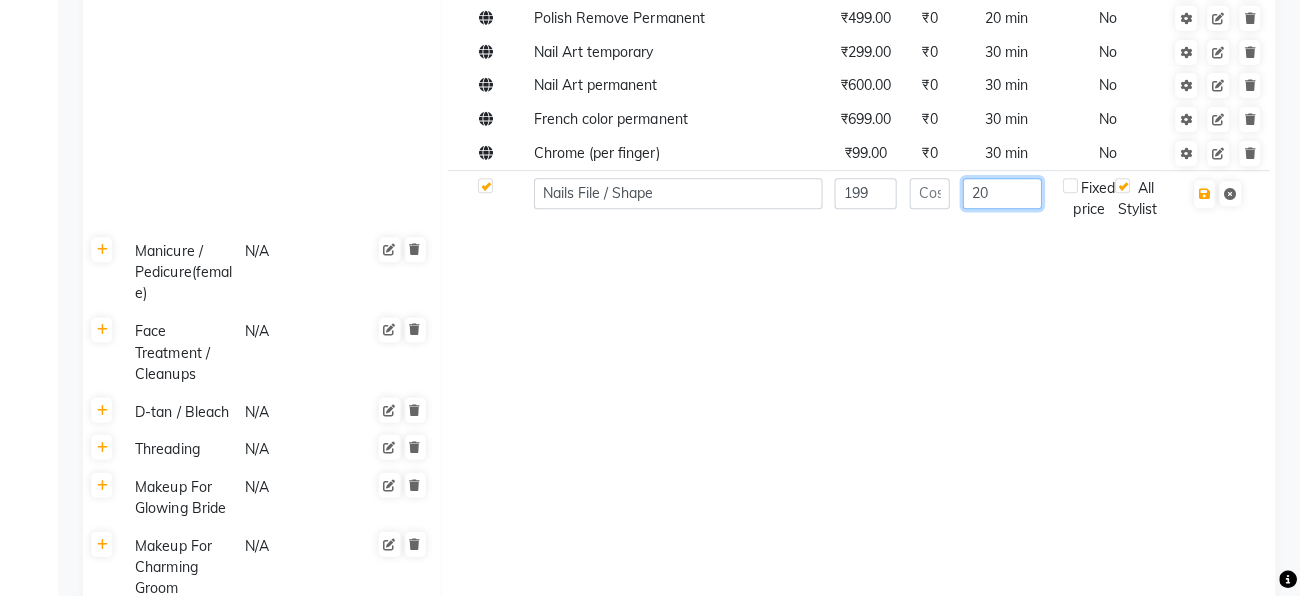 type on "20" 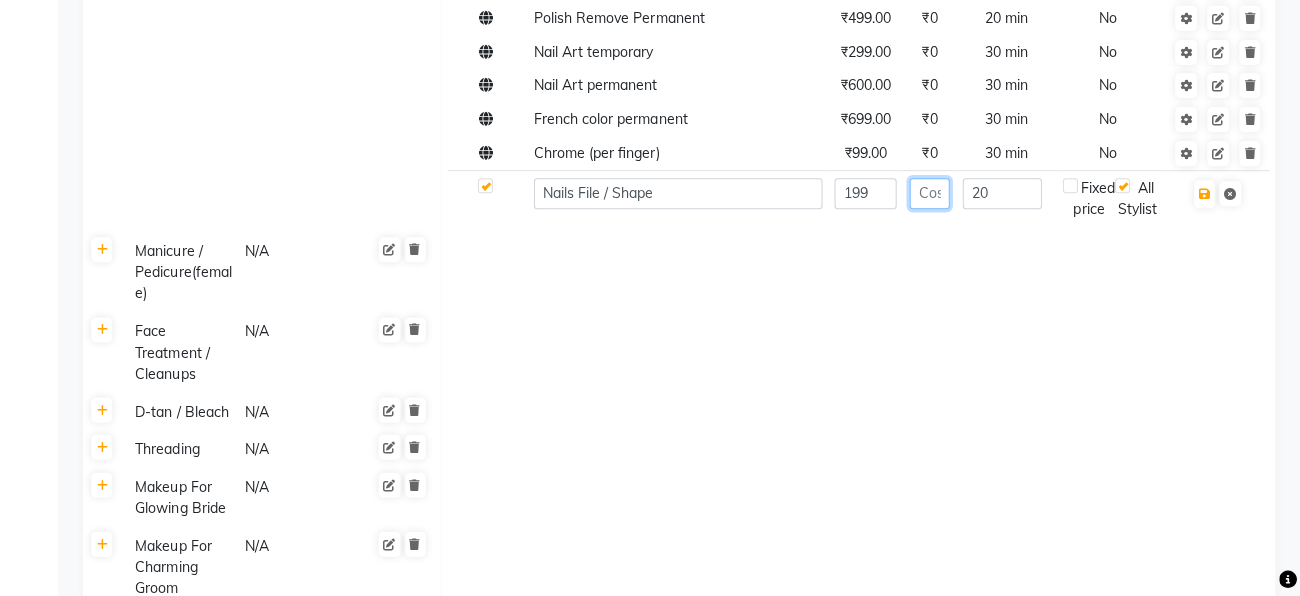 click 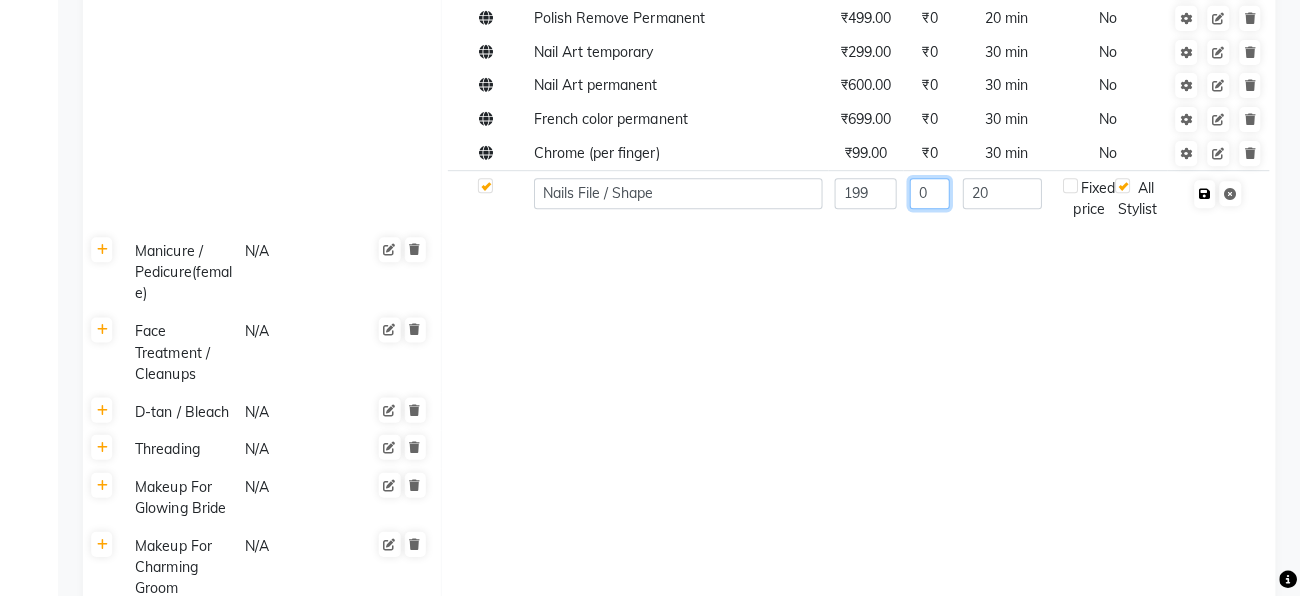 type on "0" 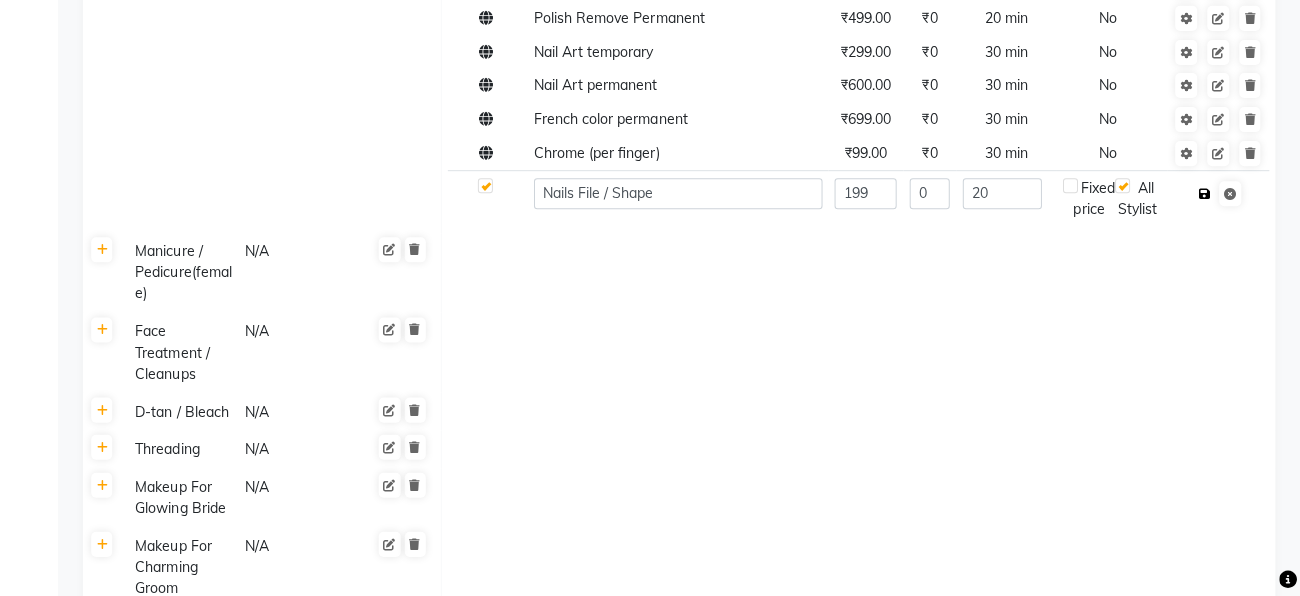 click at bounding box center (1204, 195) 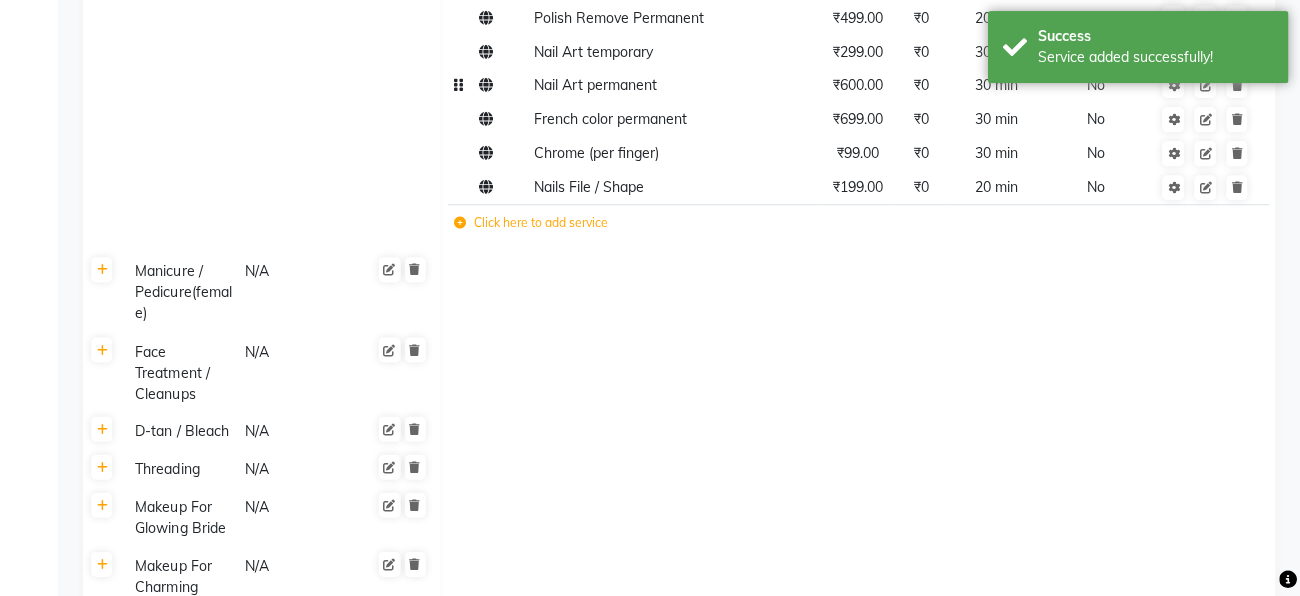 click 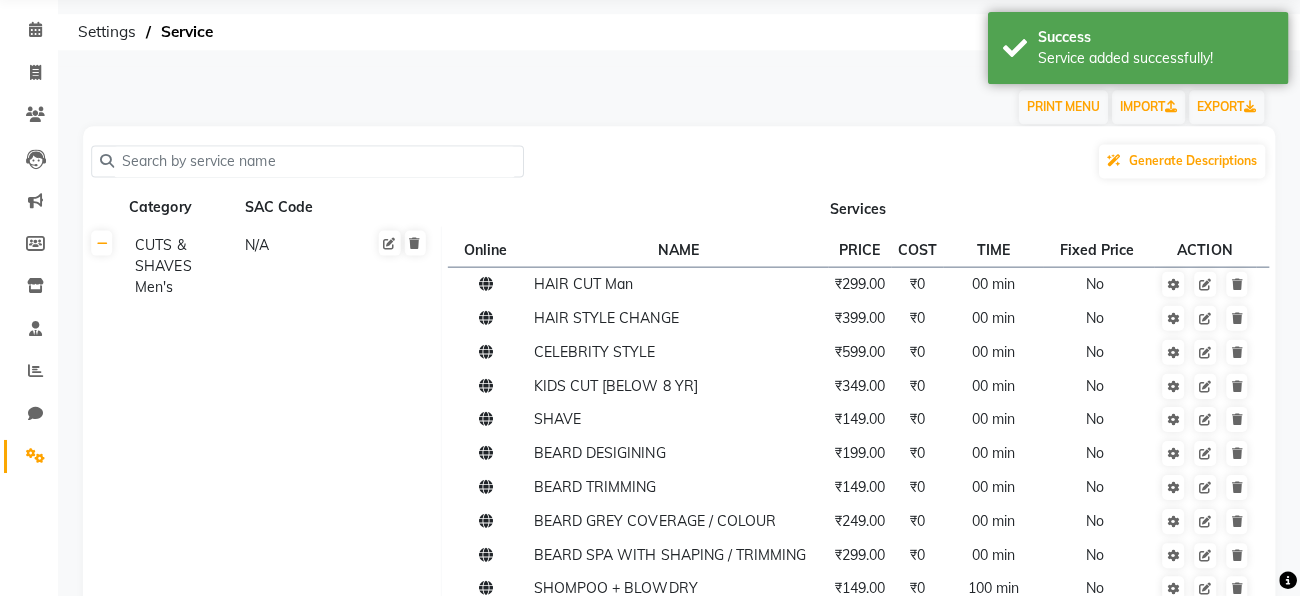 scroll, scrollTop: 0, scrollLeft: 0, axis: both 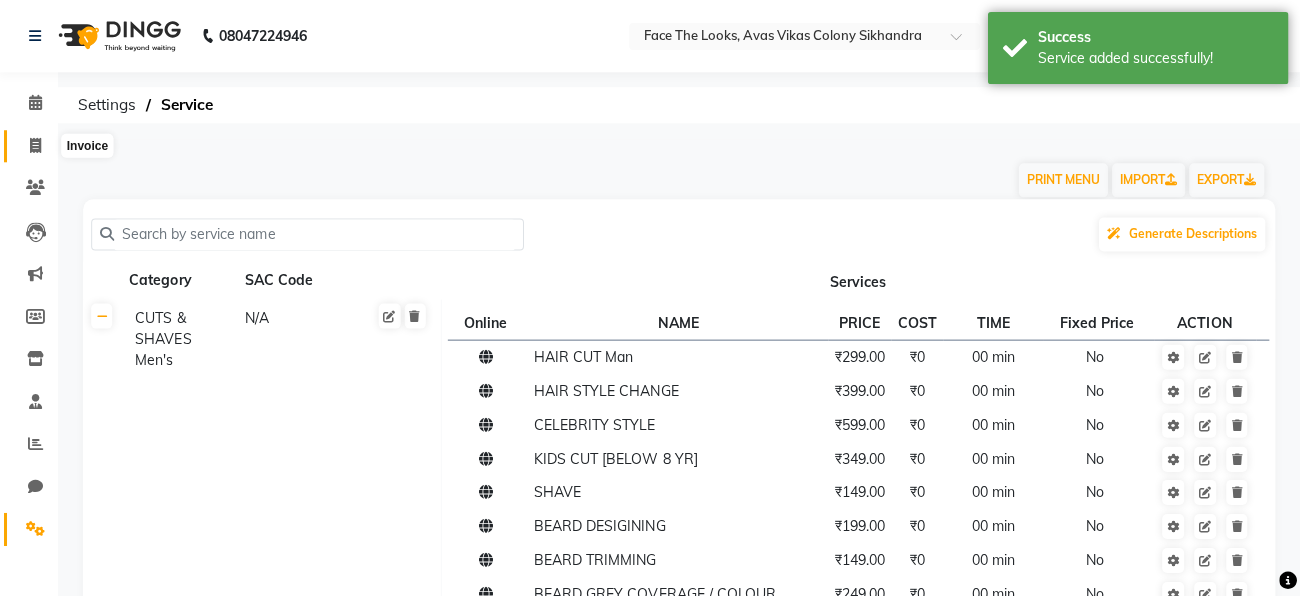 click 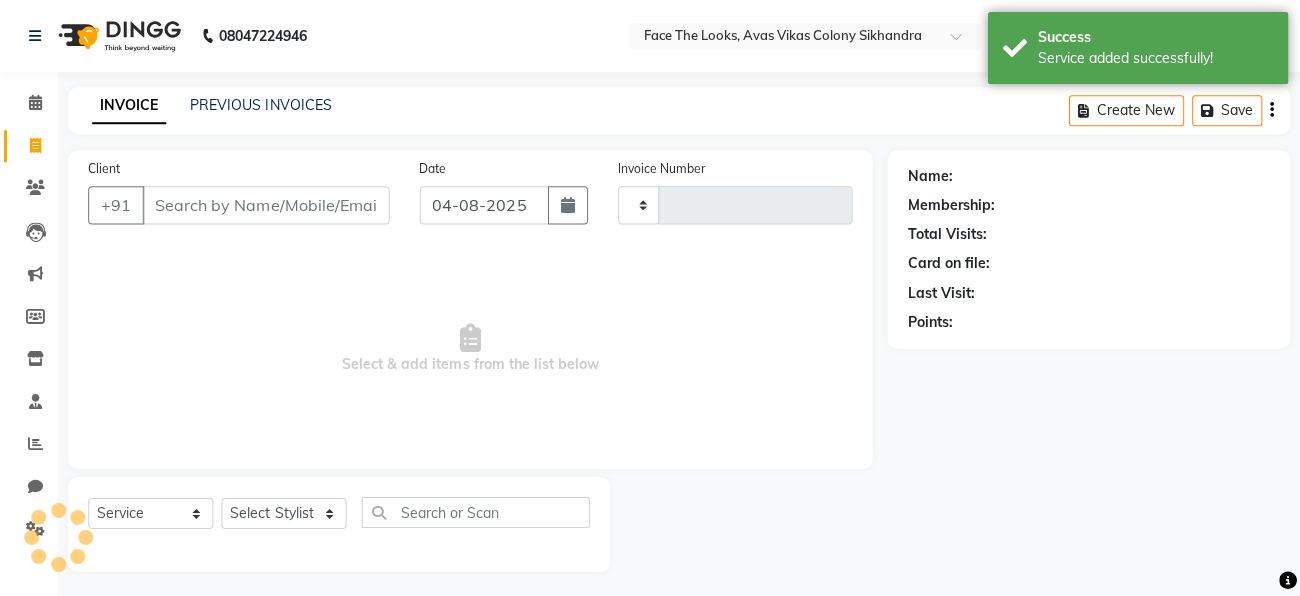 scroll, scrollTop: 5, scrollLeft: 0, axis: vertical 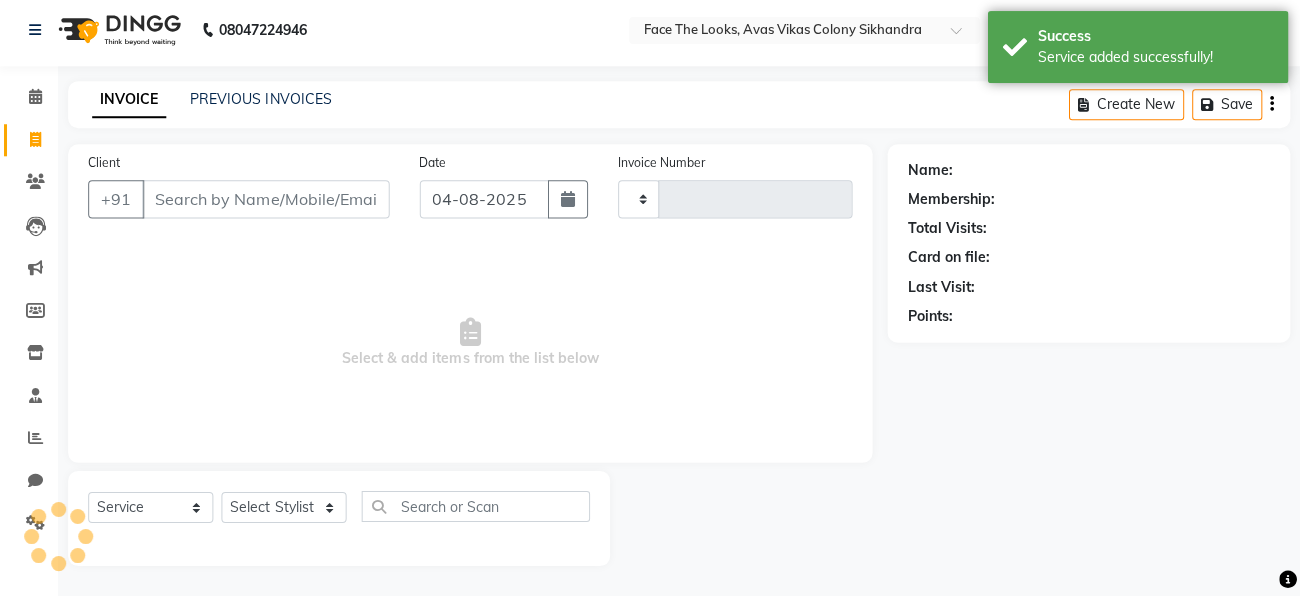 type on "0097" 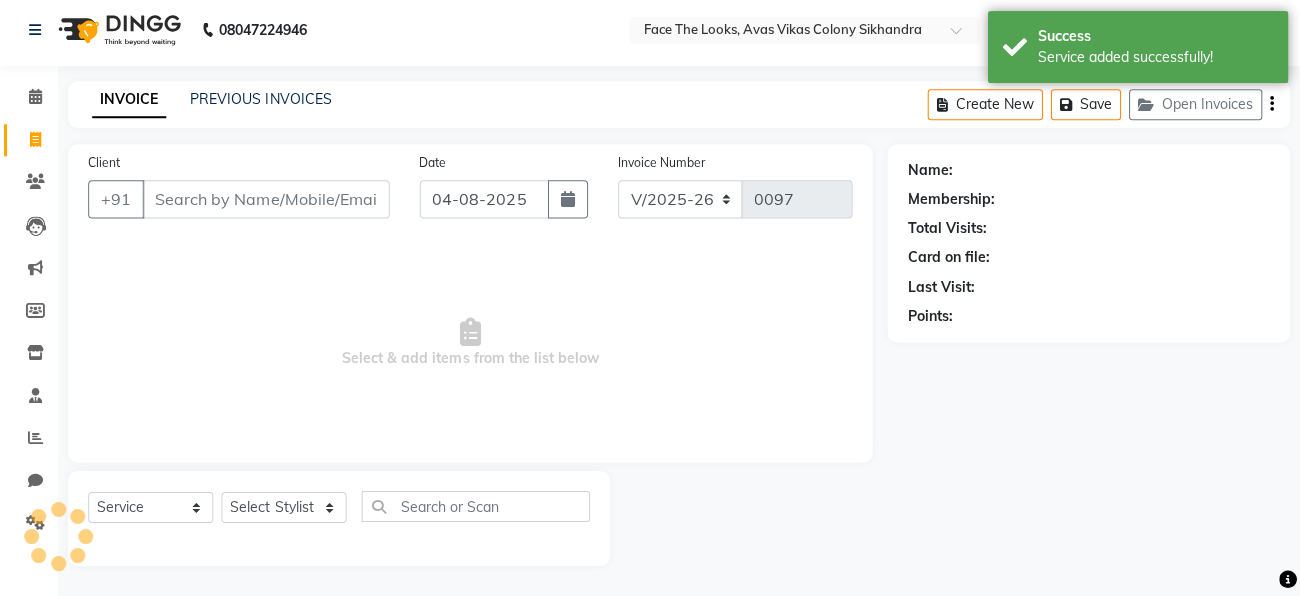 click on "Client" at bounding box center (267, 200) 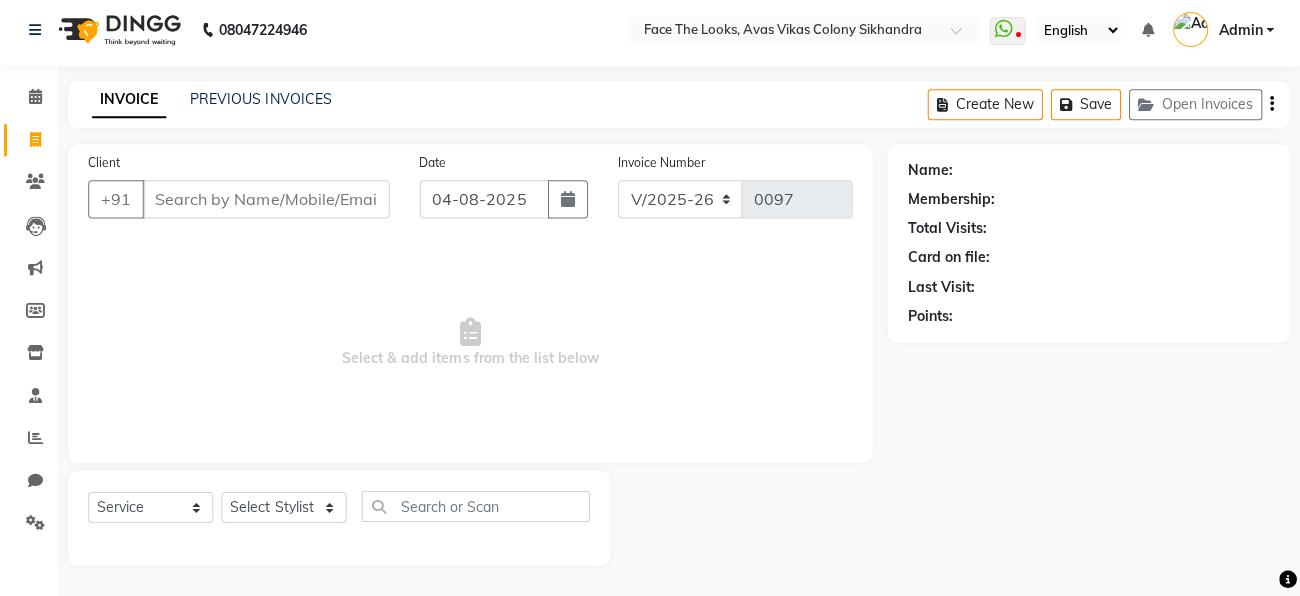 click on "Client" at bounding box center [267, 200] 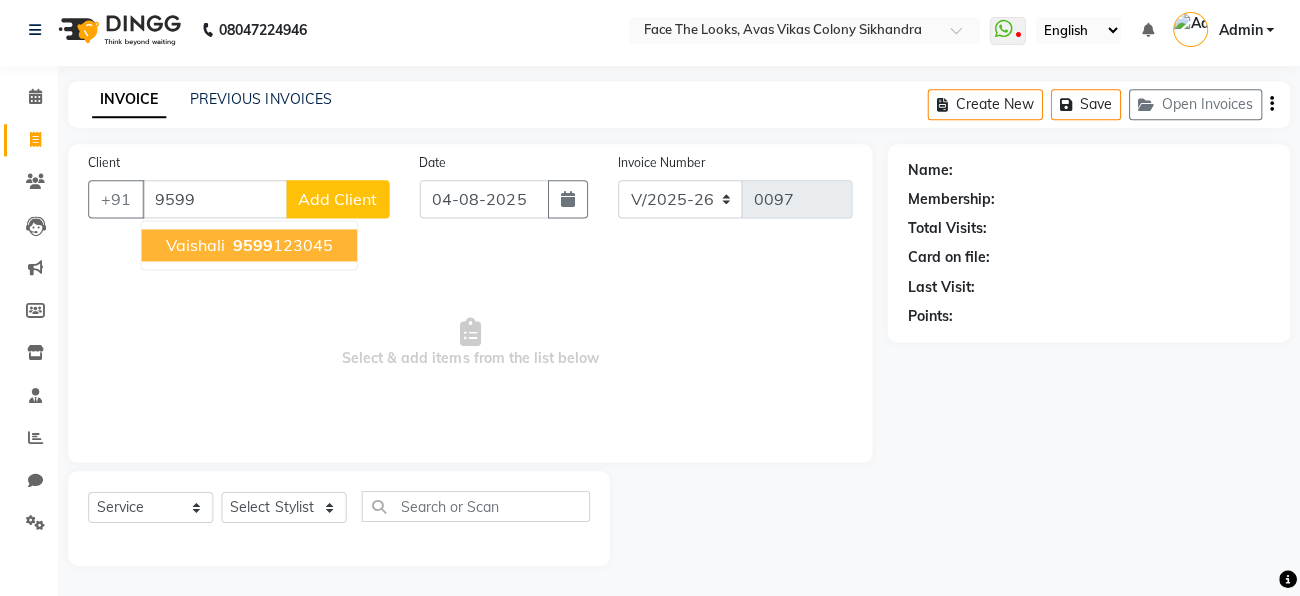 click on "Vaishali" at bounding box center (196, 246) 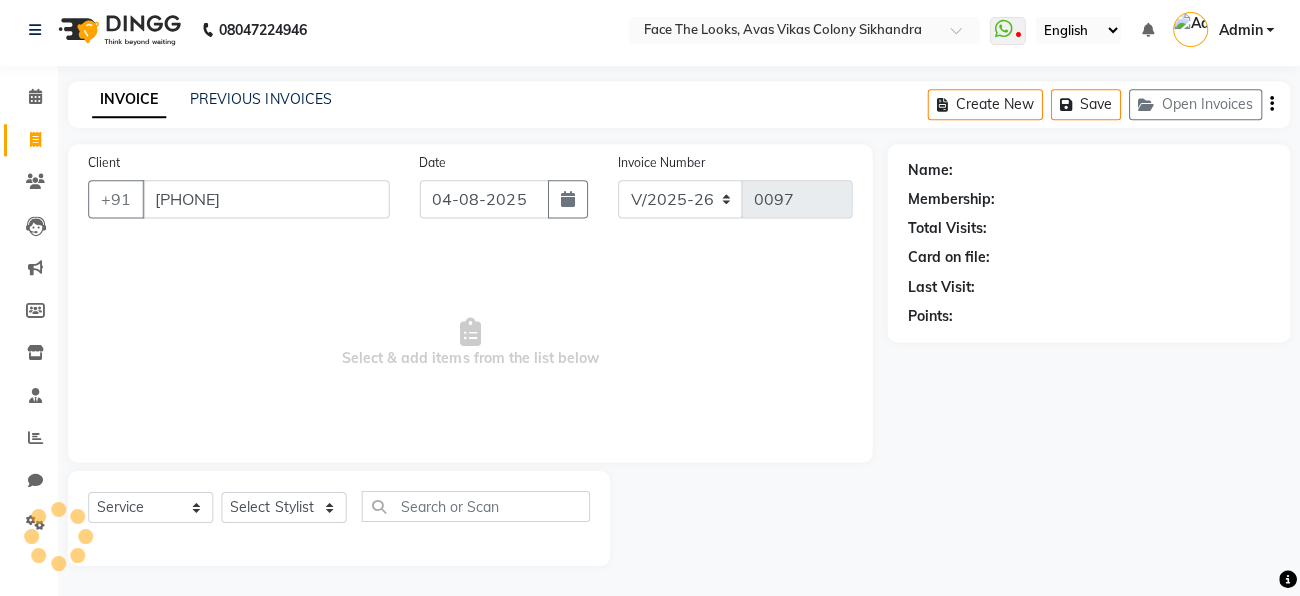 type on "[PHONE]" 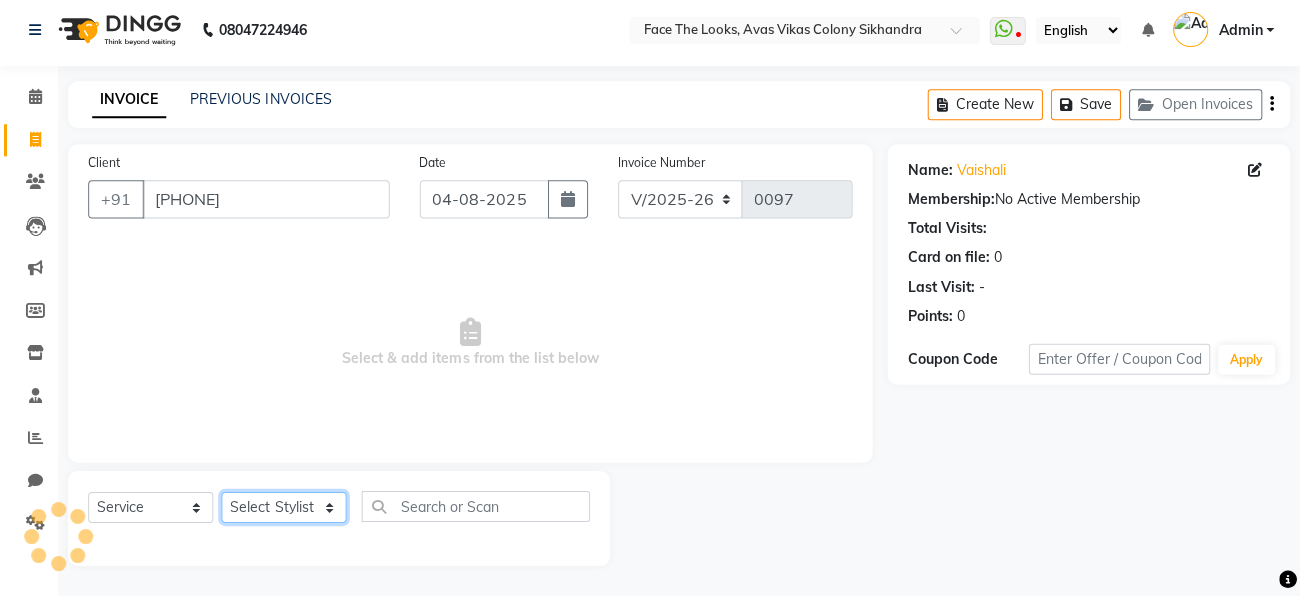 click on "Select Stylist [FIRST] [FIRST] [FIRST] [FIRST] [FIRST] [FIRST] [FIRST]" 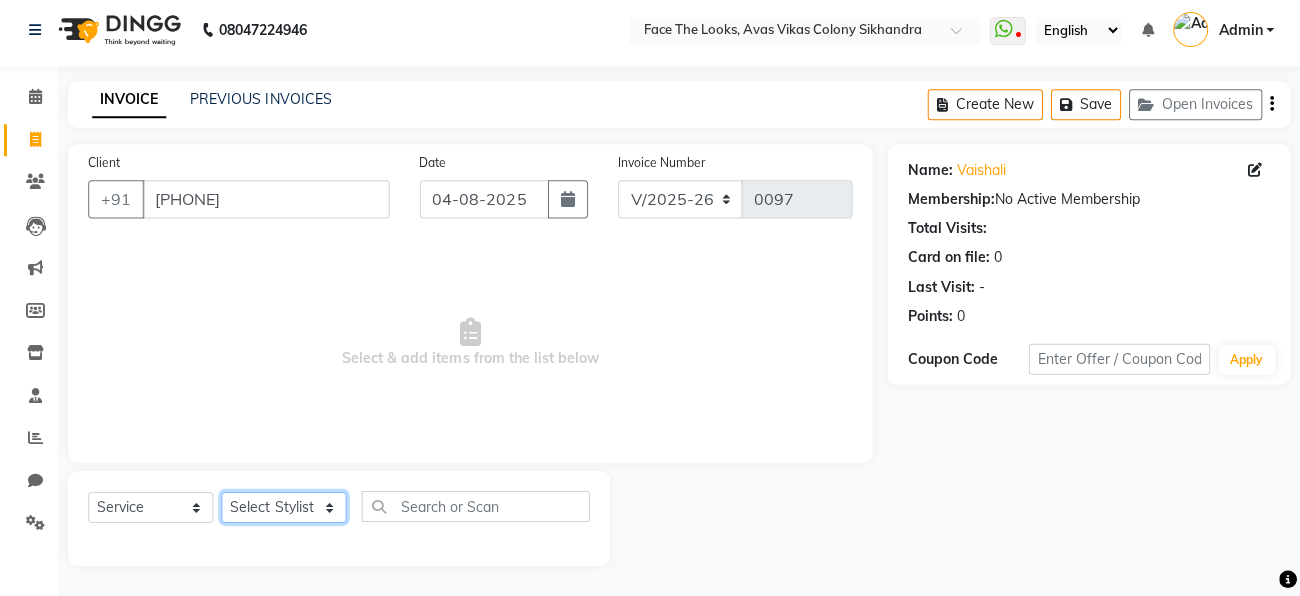 select on "86686" 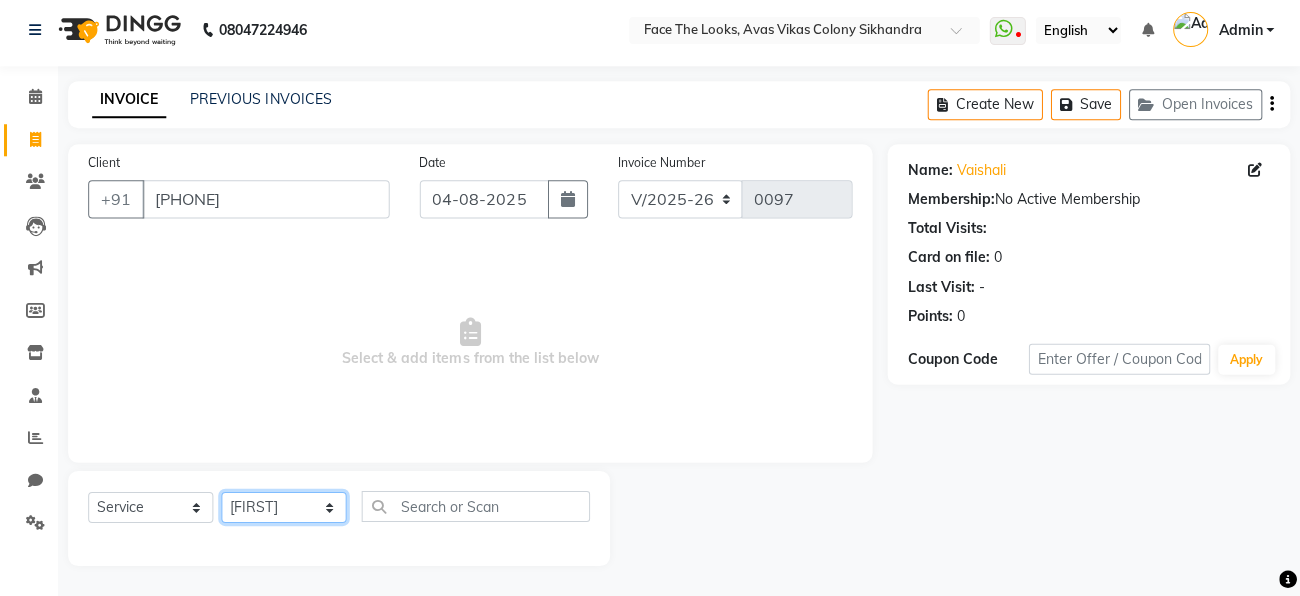 click on "Select Stylist [FIRST] [FIRST] [FIRST] [FIRST] [FIRST] [FIRST] [FIRST]" 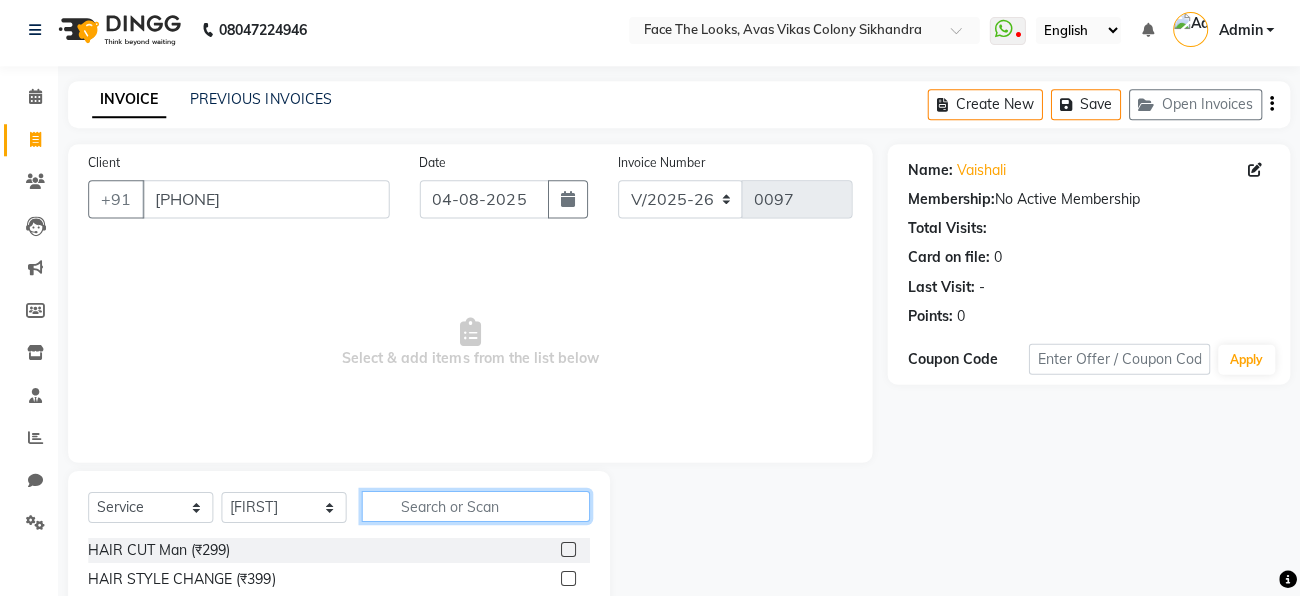 click 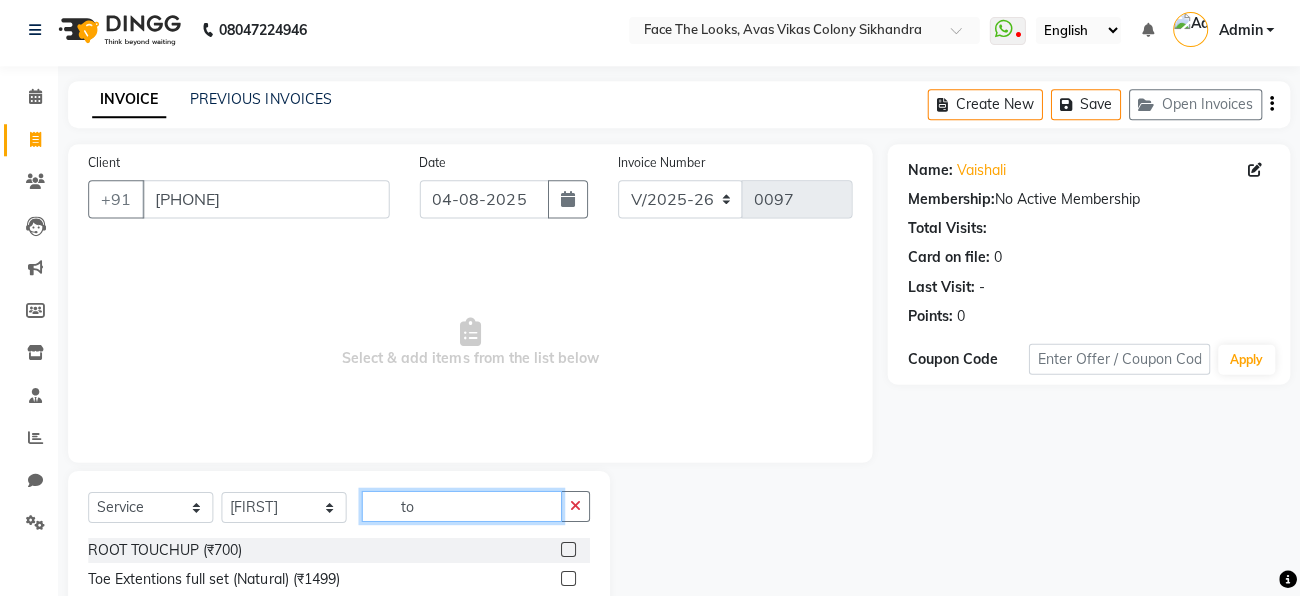 type on "t" 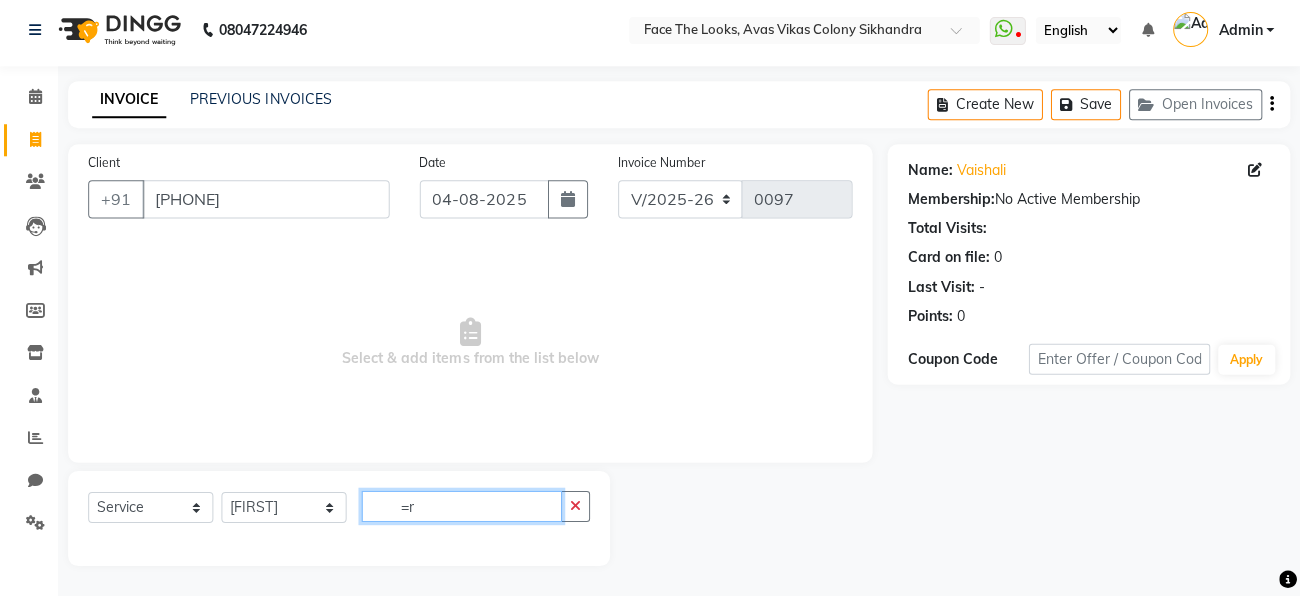type on "=" 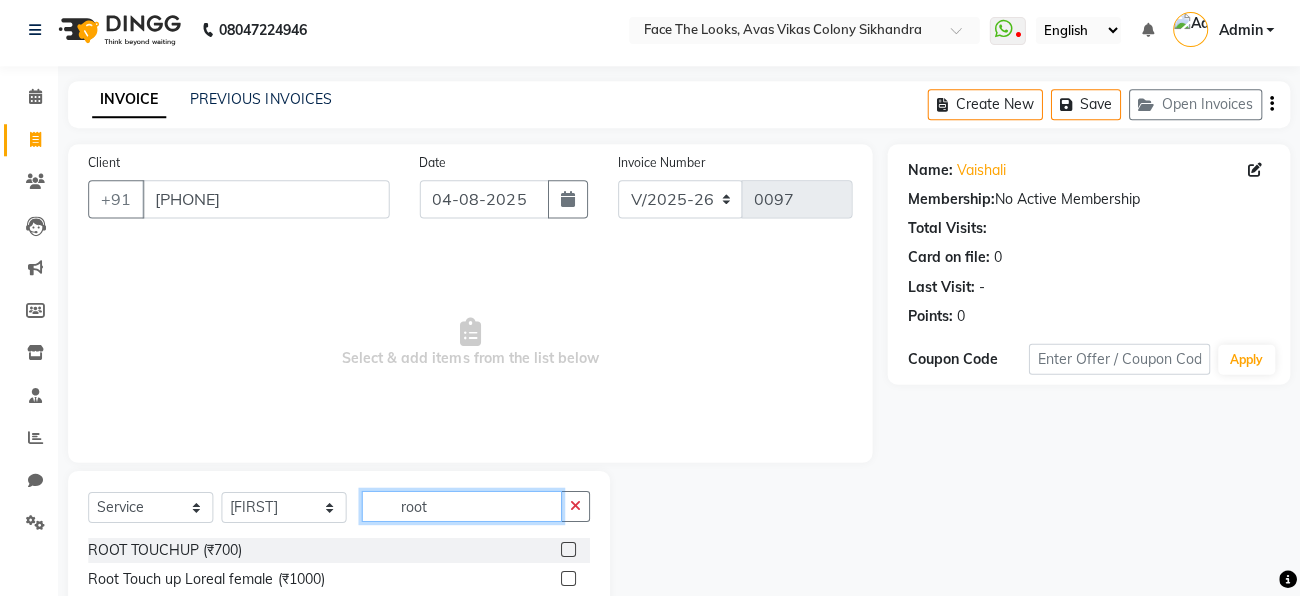 type on "root" 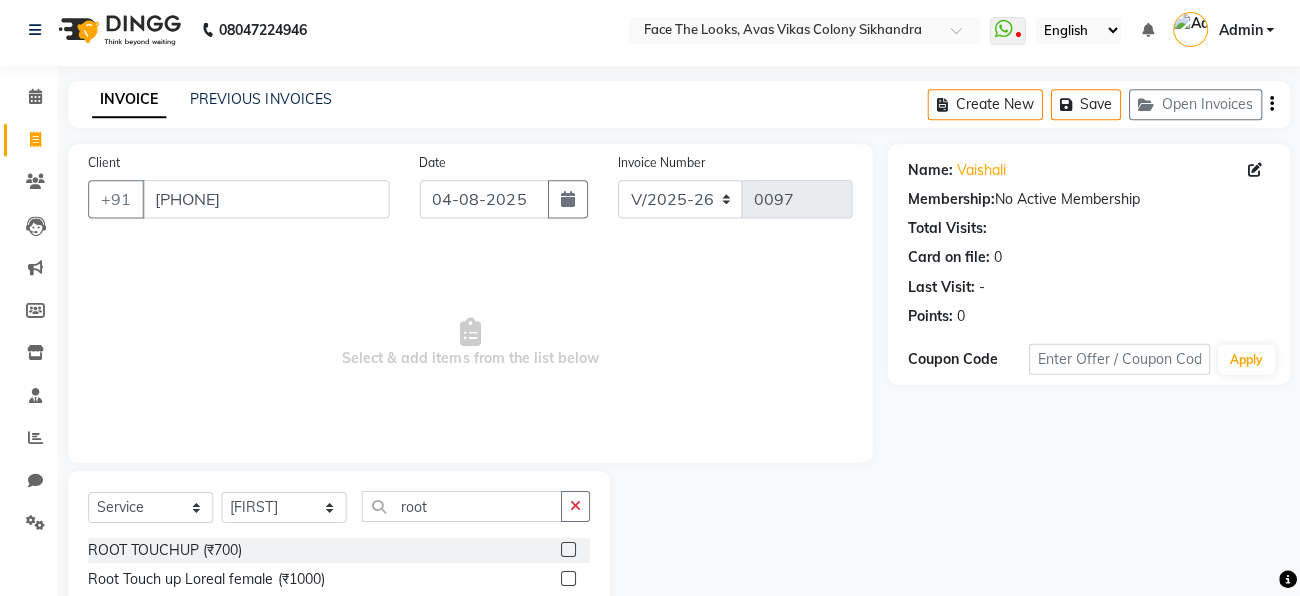 click 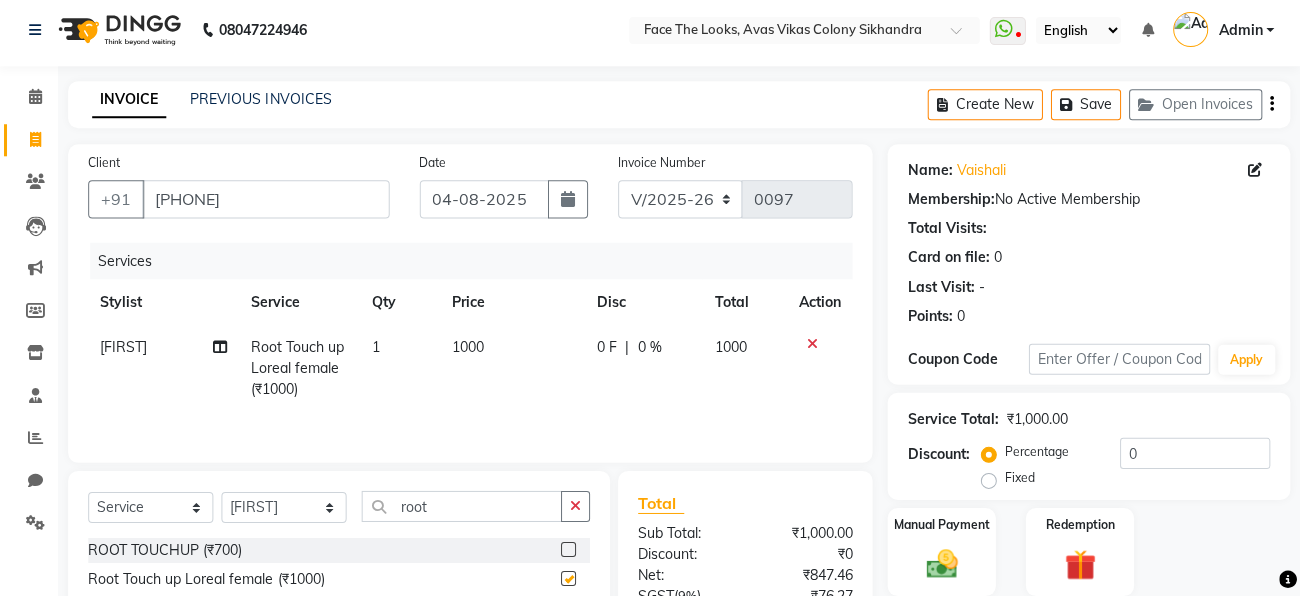 checkbox on "false" 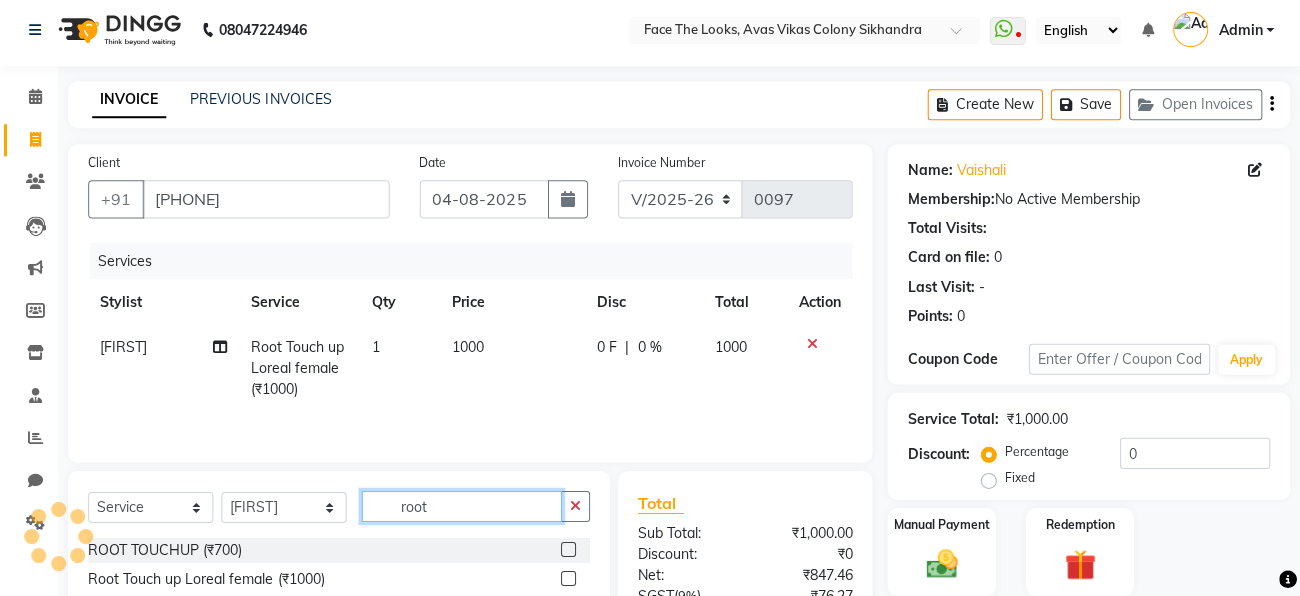 click on "root" 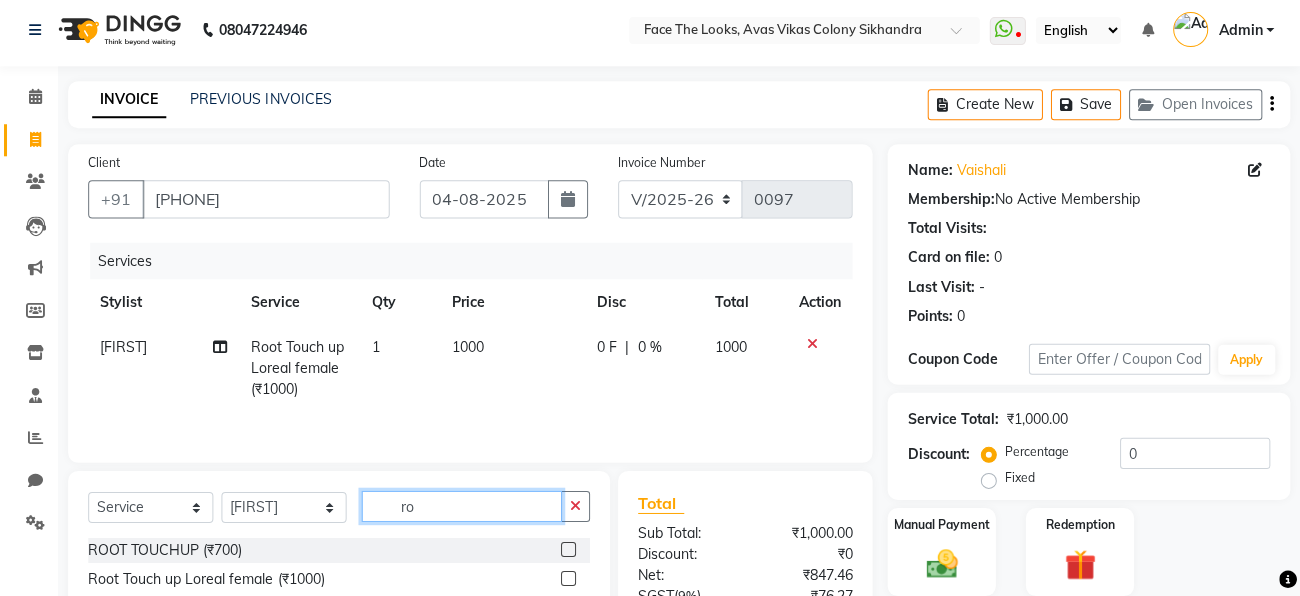 type on "r" 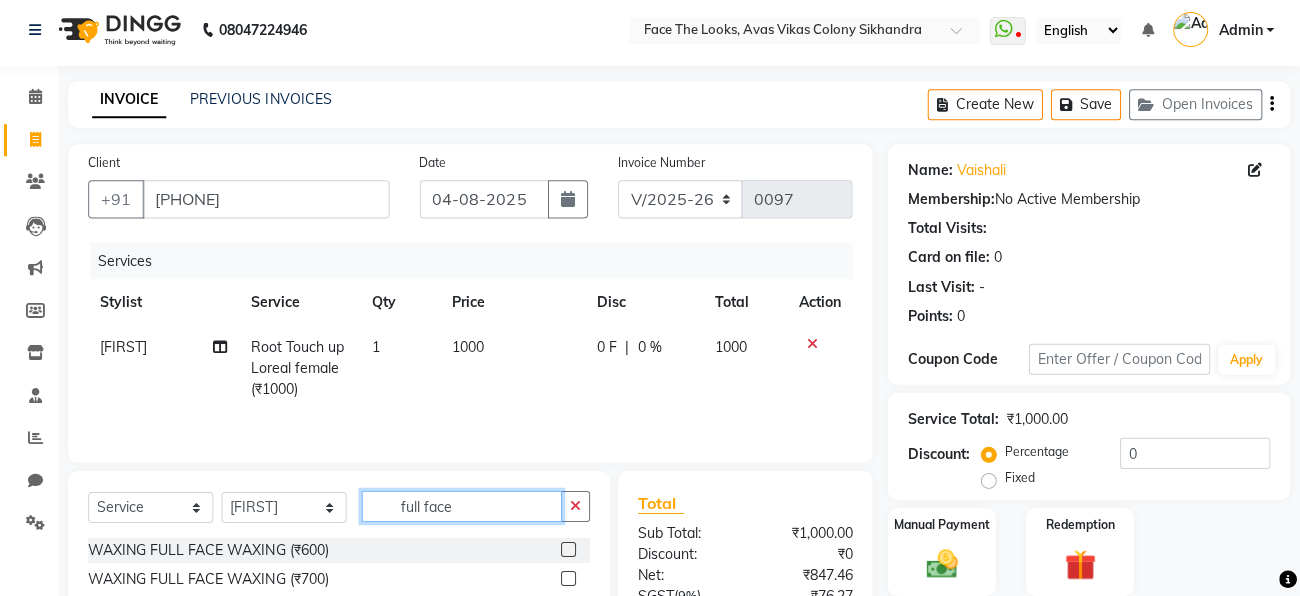 type on "full face" 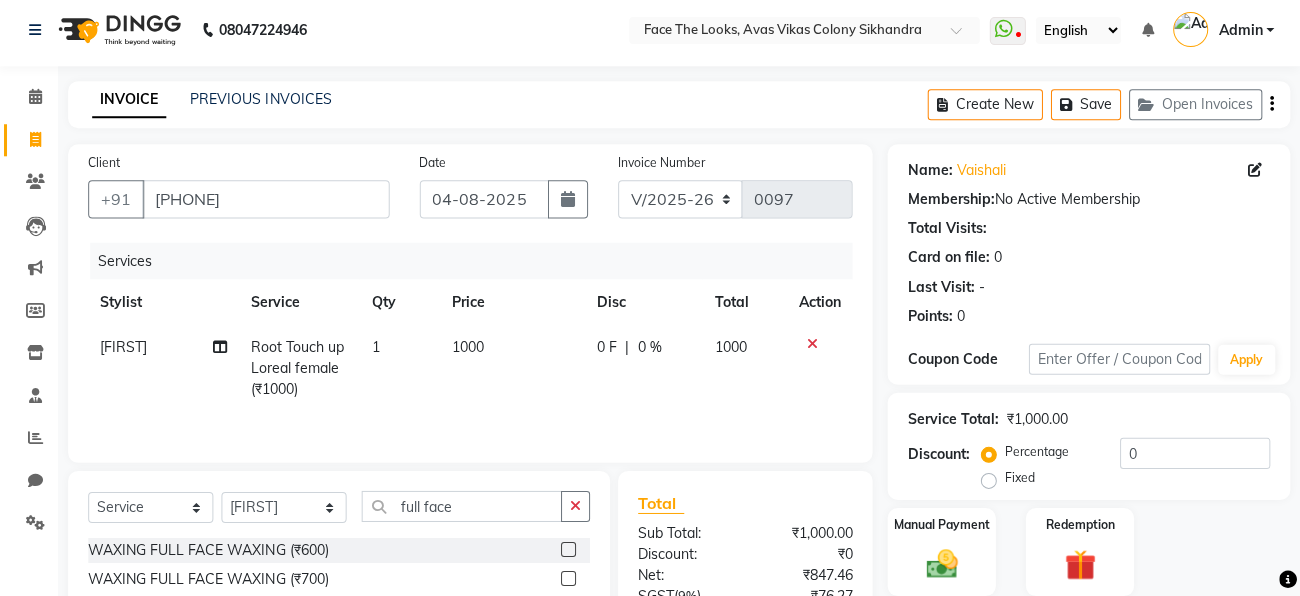 click on "Client +91 [PHONE] Date 04-08-2025 Invoice Number V/2025 V/2025-26 0097 Services Stylist Service Qty Price Disc Total Action [FIRST]  Root Touch up Loreal female  (₹1000) 1 1000 0 F | 0 % 1000 Select  Service  Product  Membership  Package Voucher Prepaid Gift Card  Select Stylist [FIRST] [FIRST] [FIRST] [FIRST] [FIRST] [FIRST] [FIRST]  full face WAXING FULL FACE WAXING  (₹600)  WAXING FULL FACE WAXING  (₹700)  WAXING FULL FACE WAXING  (₹499)  Full Face Waxing Standard  (₹599)  Full Face Waxing premium  (₹699)  Total Sub Total: ₹1,000.00 Discount: ₹0 Net: ₹847.46 SGST  ( 9% ) ₹76.27 CGST  ( 9% ) ₹76.27 Total: ₹1,000.00 Add Tip ₹0 Payable: ₹1,000.00 Paid: ₹0 Balance   : ₹1,000.00" 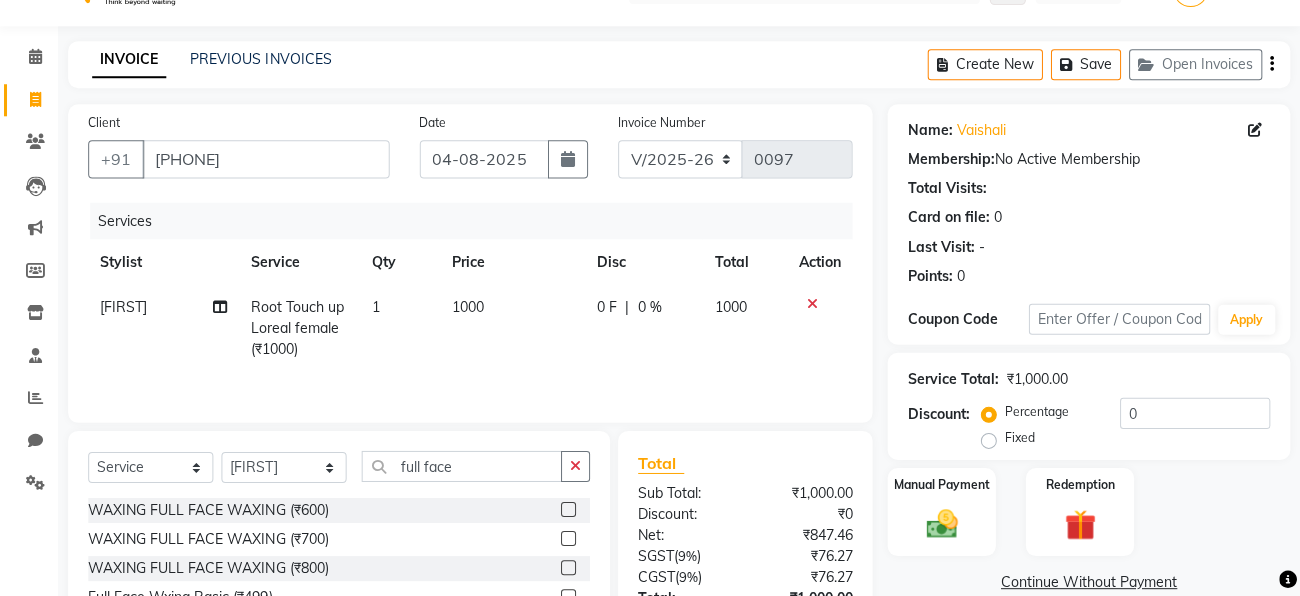 scroll, scrollTop: 205, scrollLeft: 0, axis: vertical 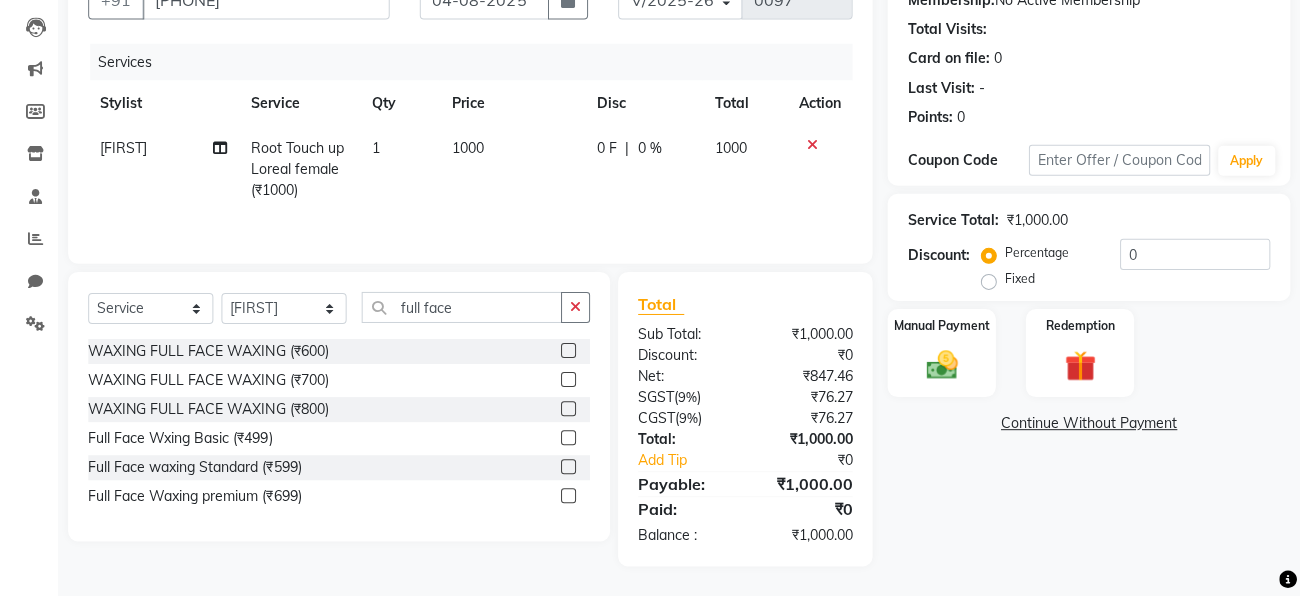 click 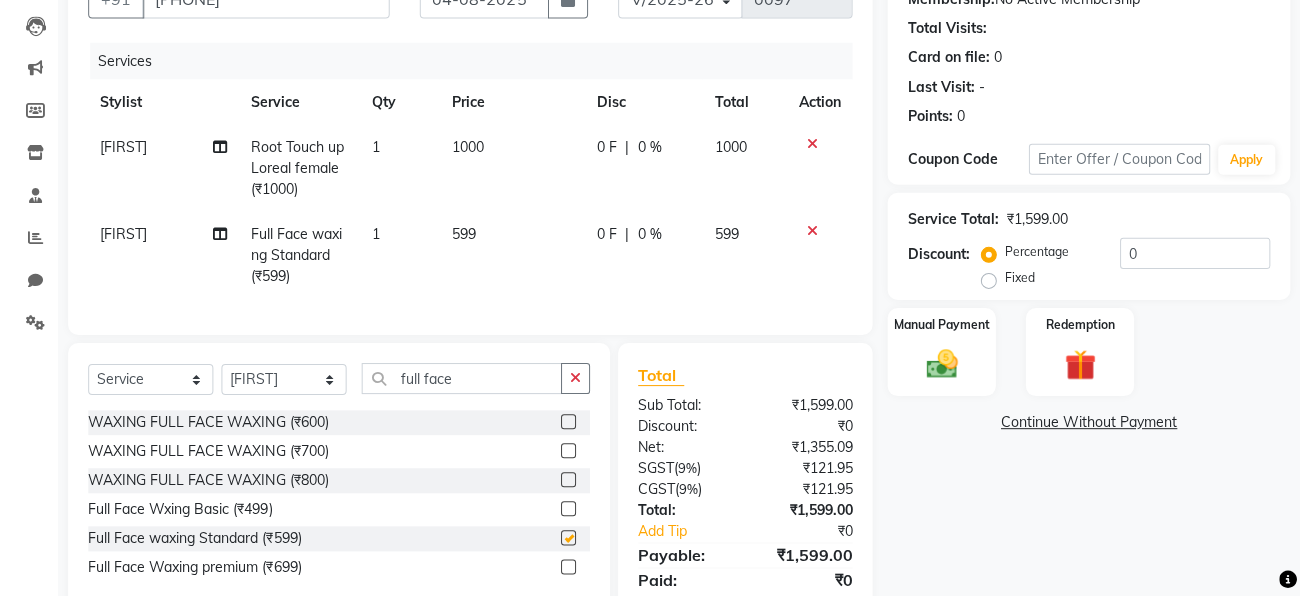 checkbox on "false" 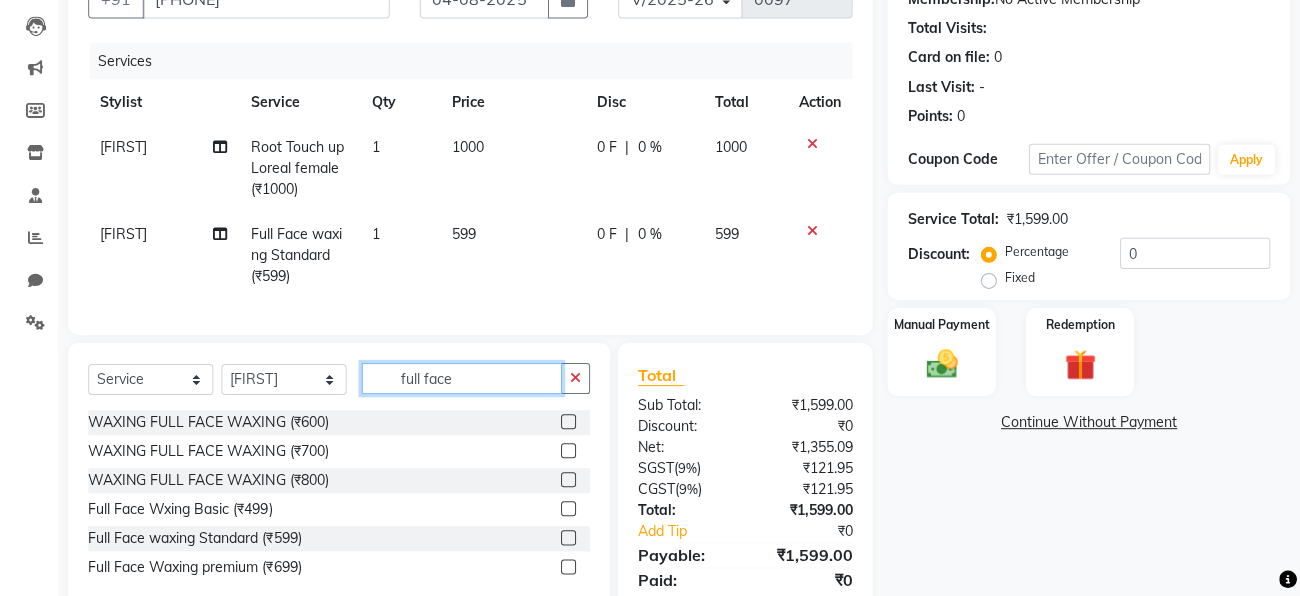 click on "full face" 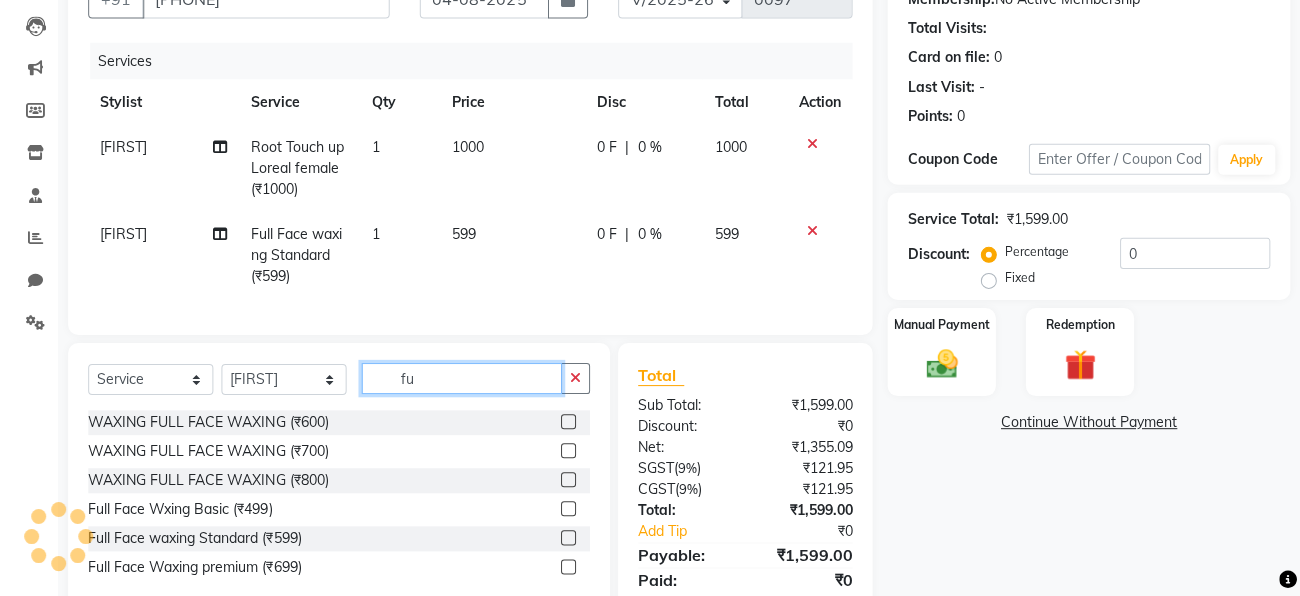 type on "f" 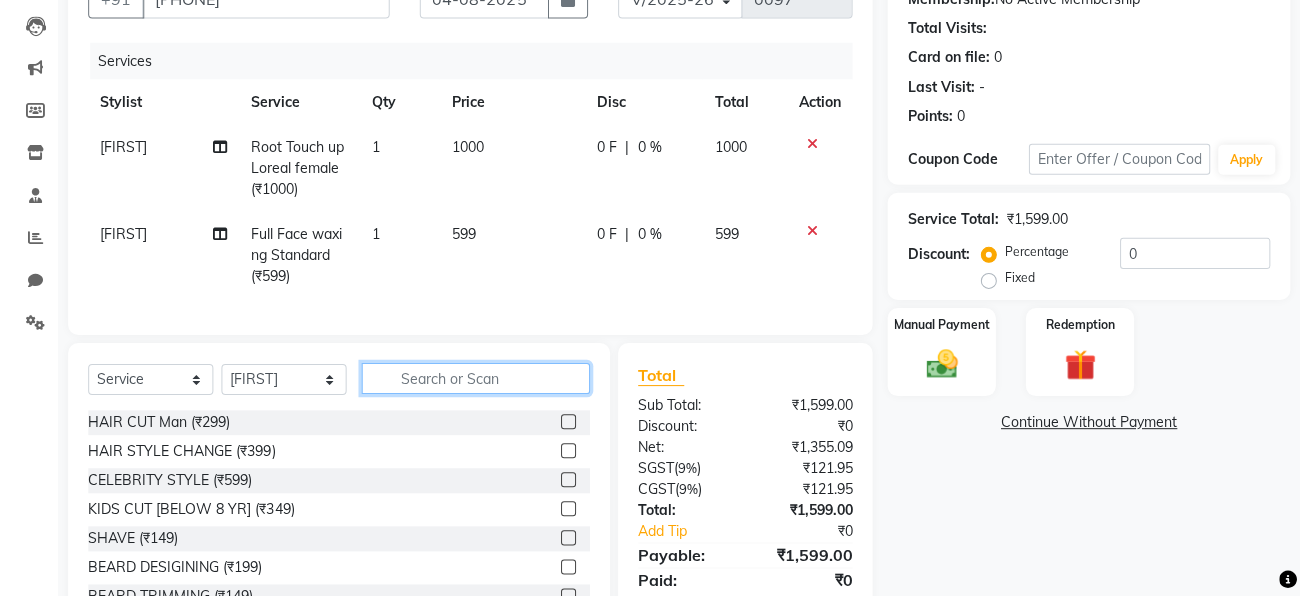 click 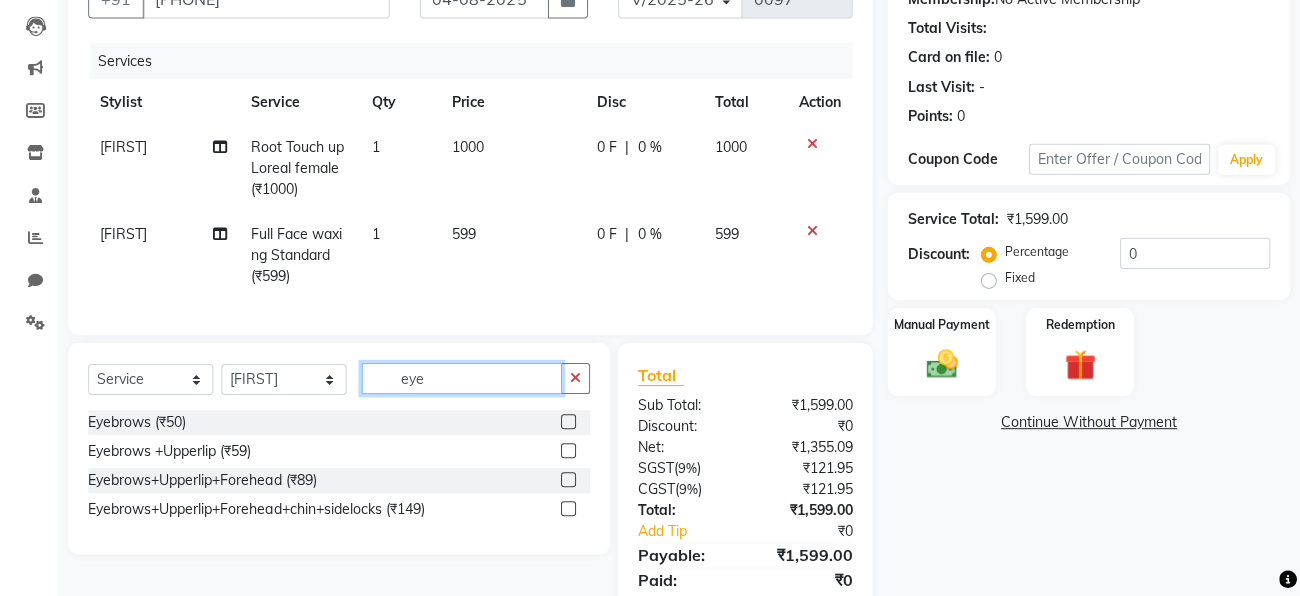 type on "eye" 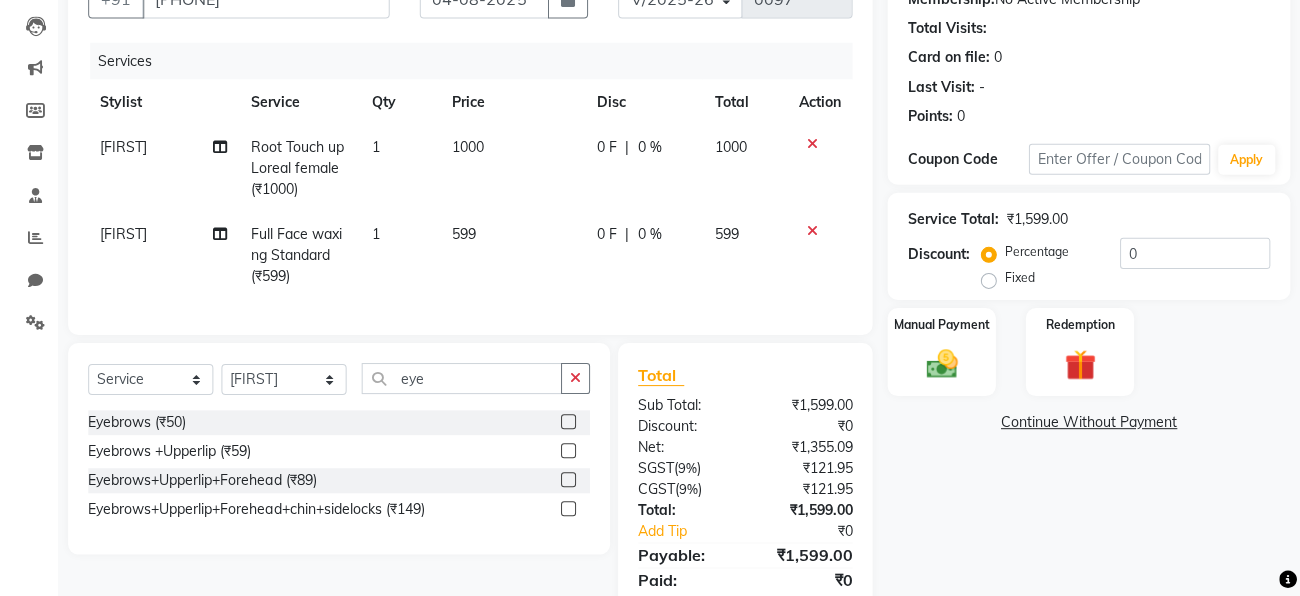 click 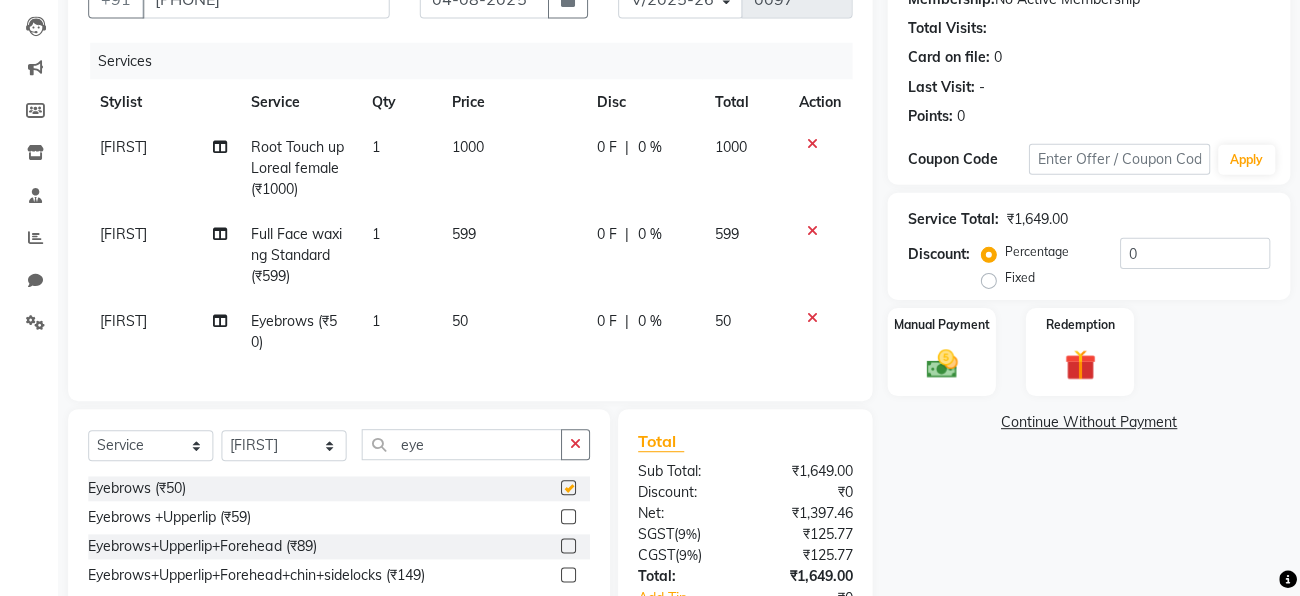 checkbox on "false" 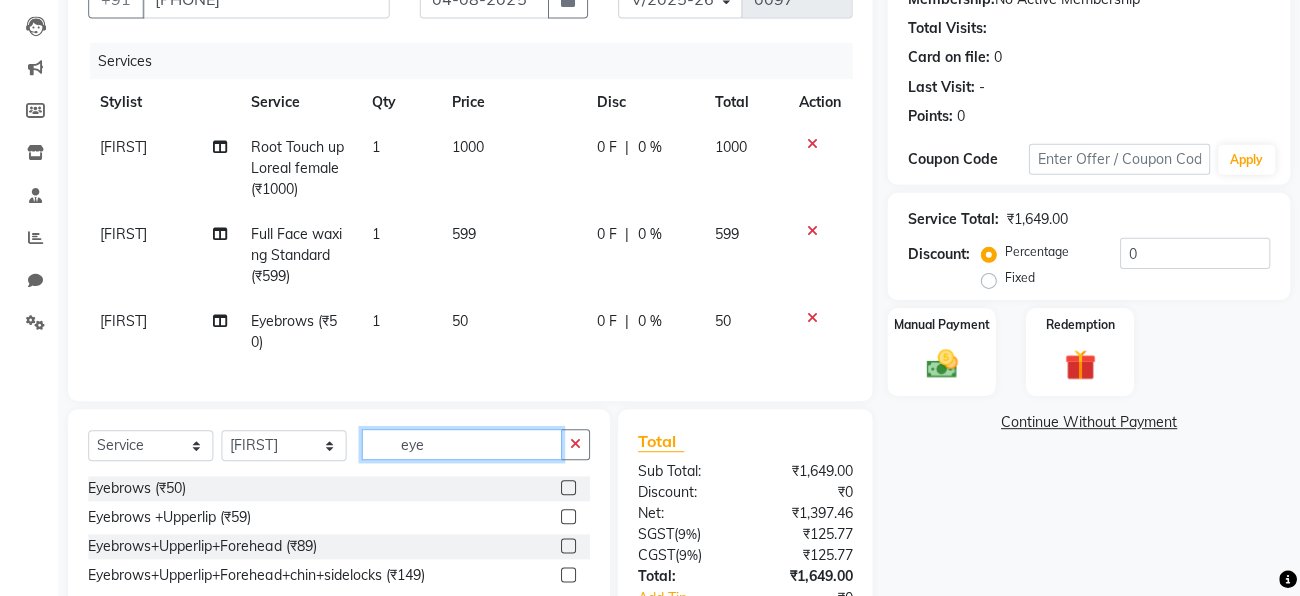 click on "eye" 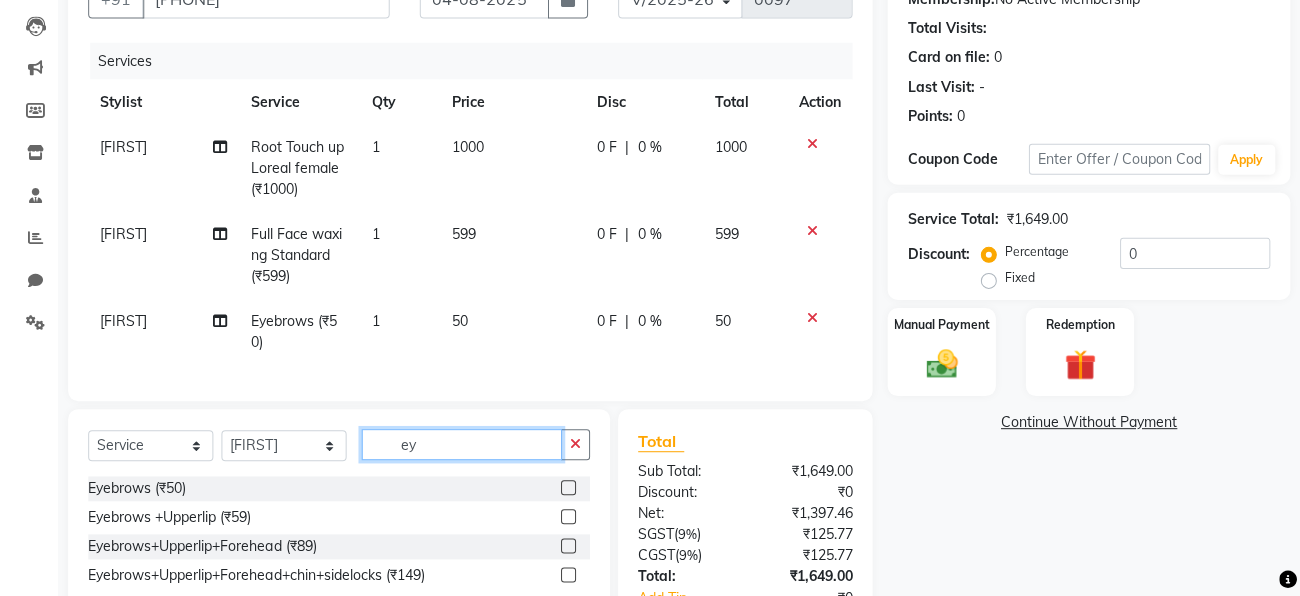 type on "e" 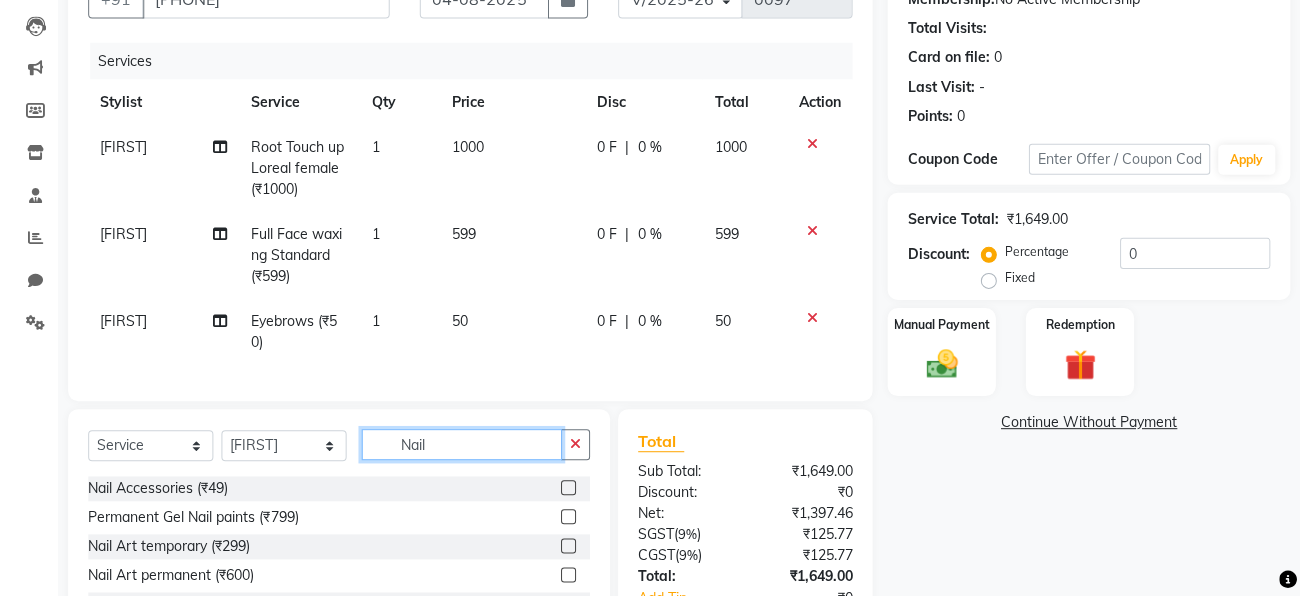 type on "Nail" 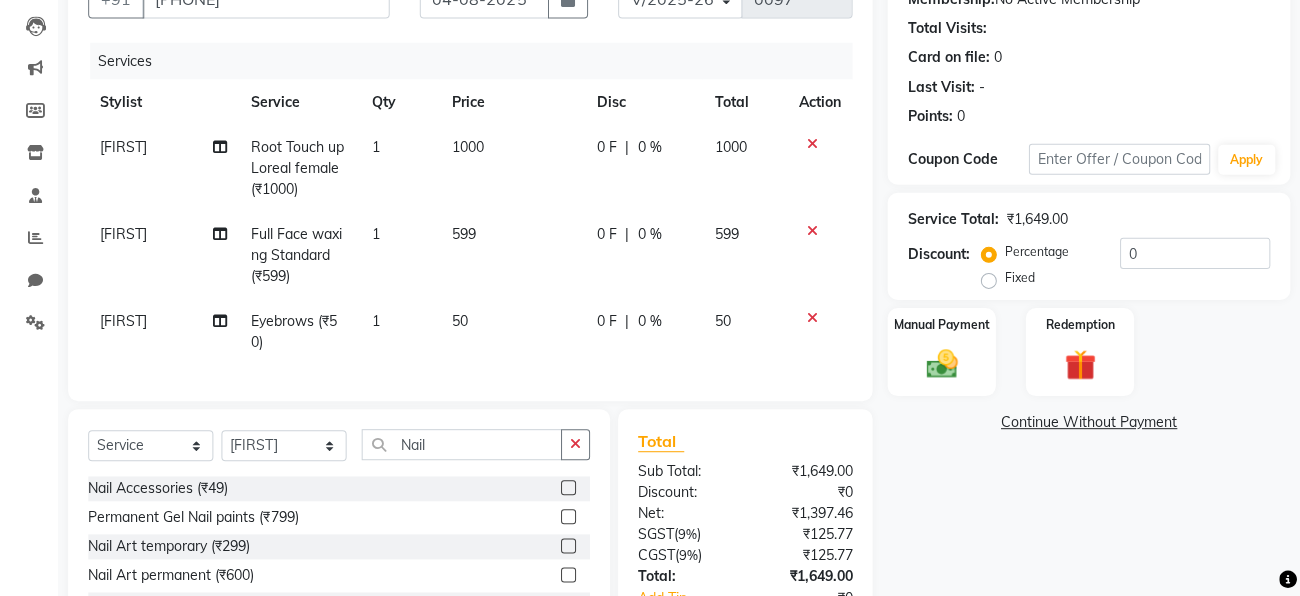 click on "1" 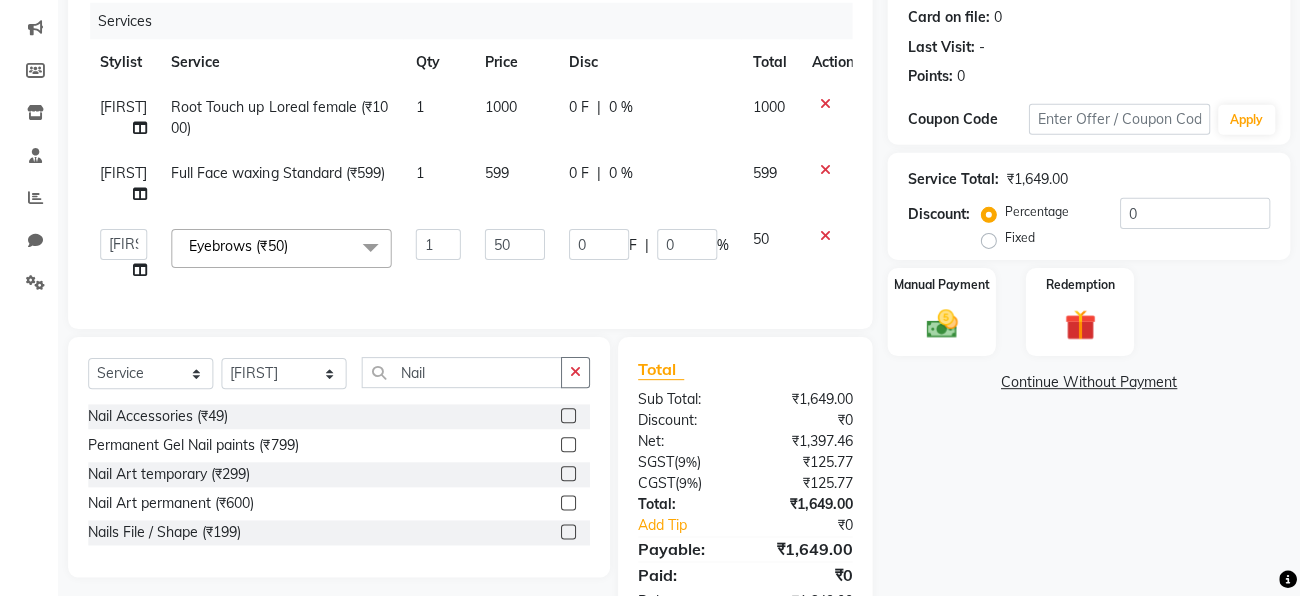 scroll, scrollTop: 311, scrollLeft: 0, axis: vertical 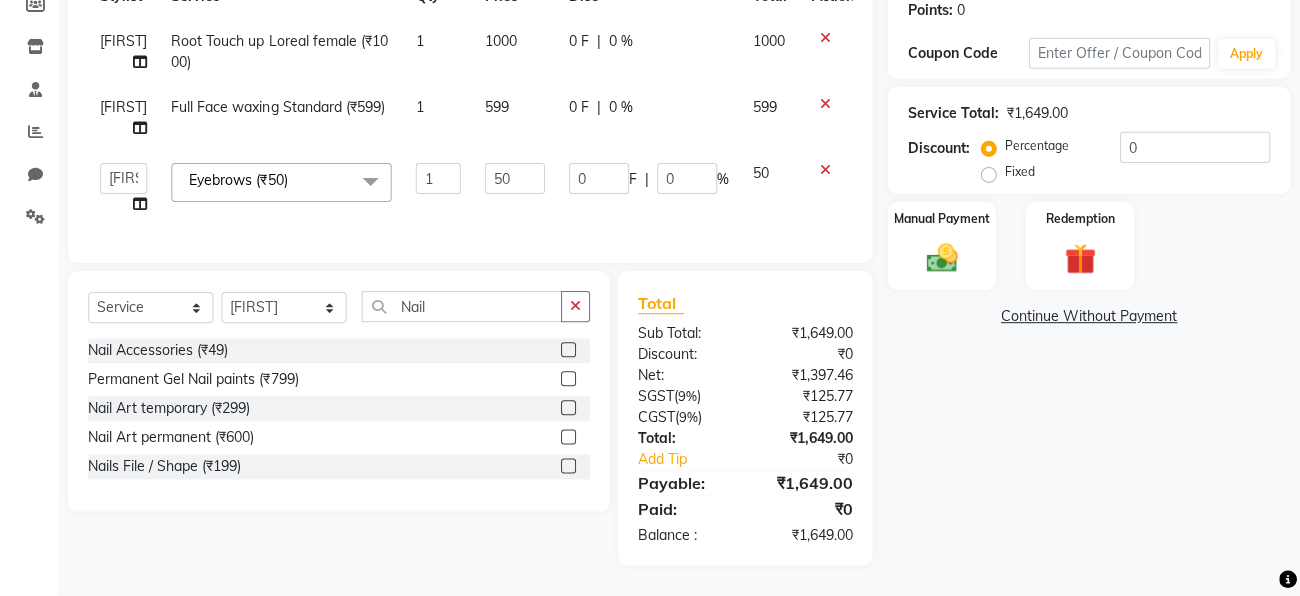 click 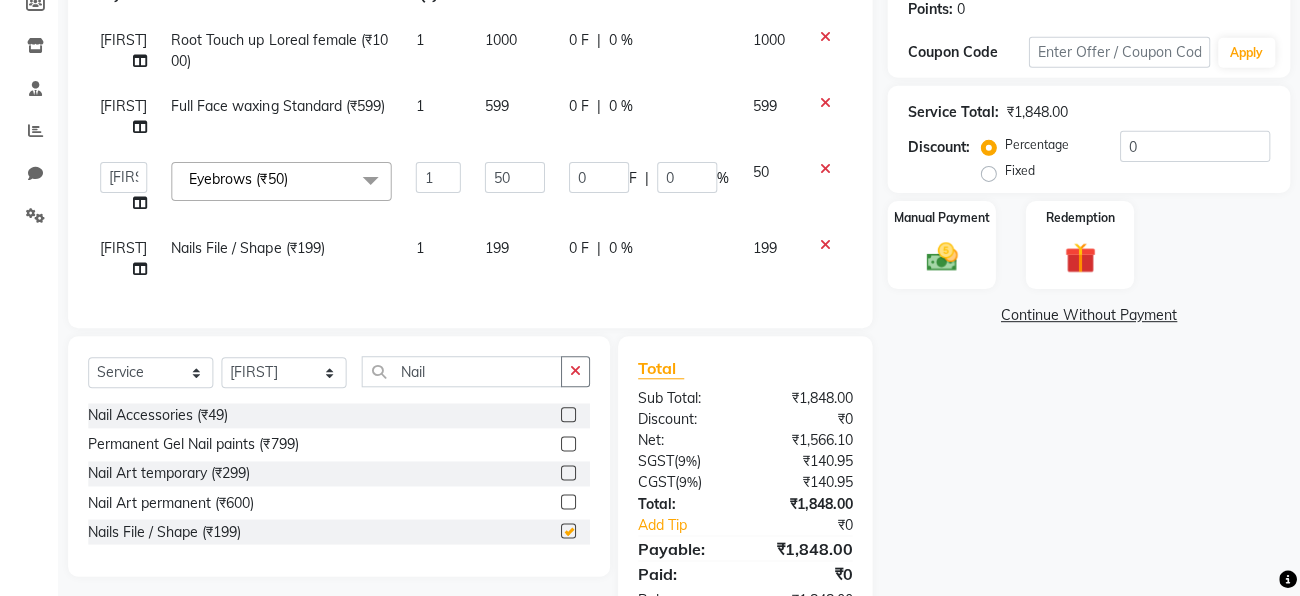 checkbox on "false" 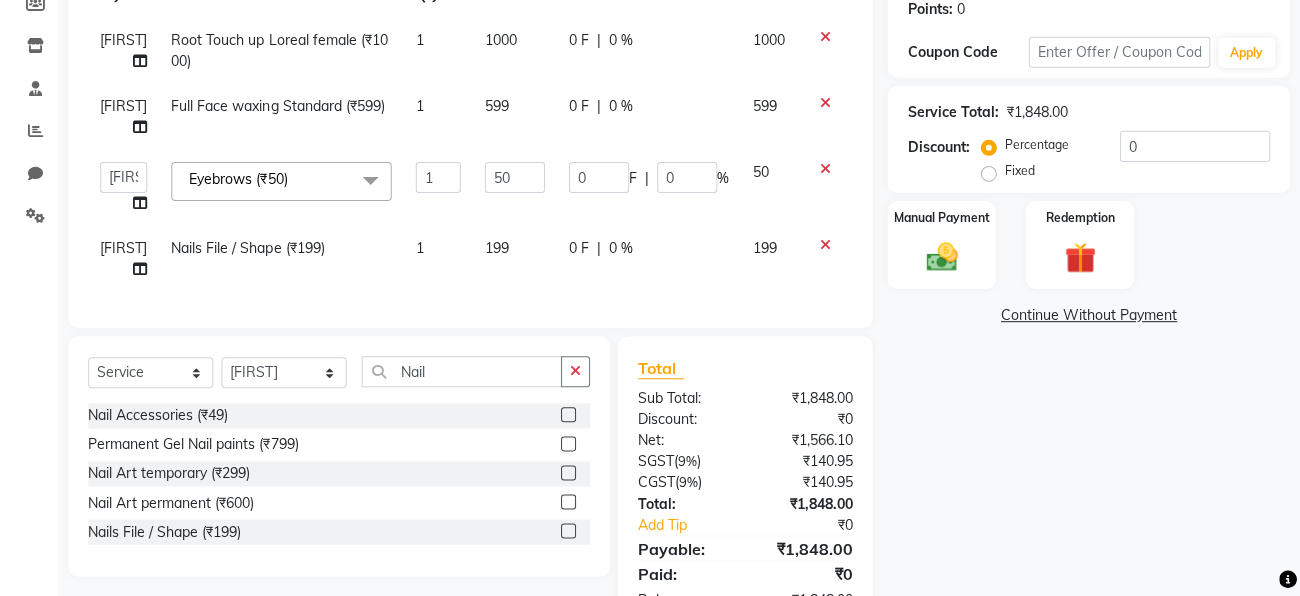 click on "Name: [NAME]  Membership:  No Active Membership  Total Visits:   Card on file:  0 Last Visit:   - Points:   0  Coupon Code Apply Service Total:  ₹1,848.00  Discount:  Percentage   Fixed  0 Manual Payment Redemption  Continue Without Payment" 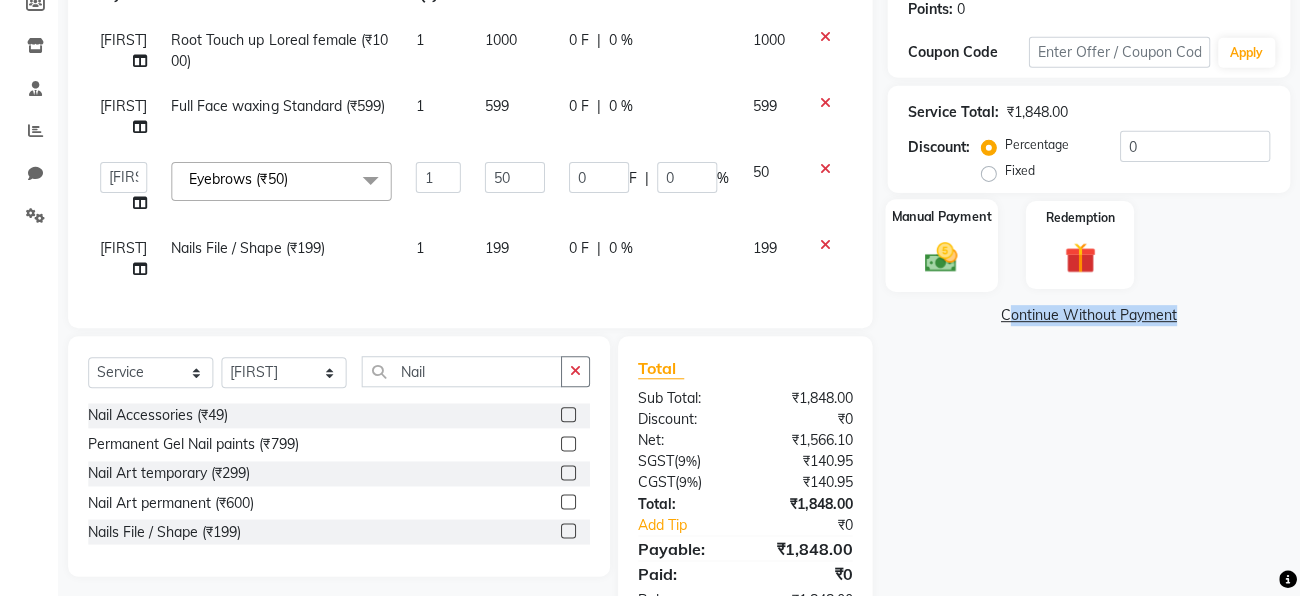click on "Manual Payment" 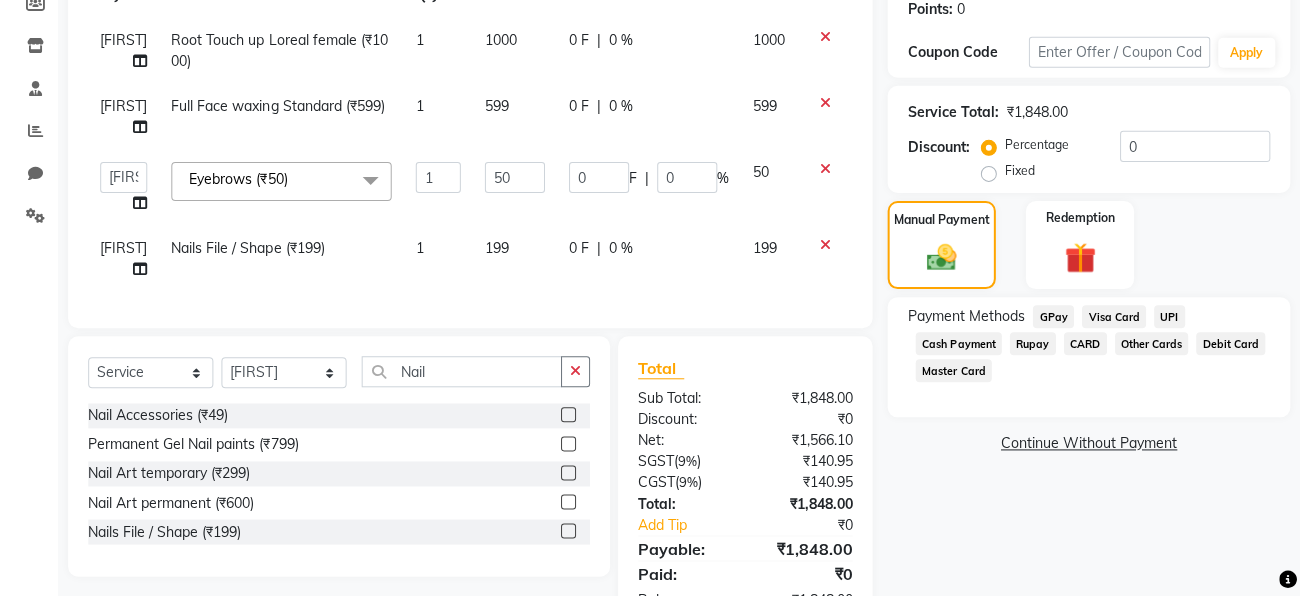 click on "UPI" 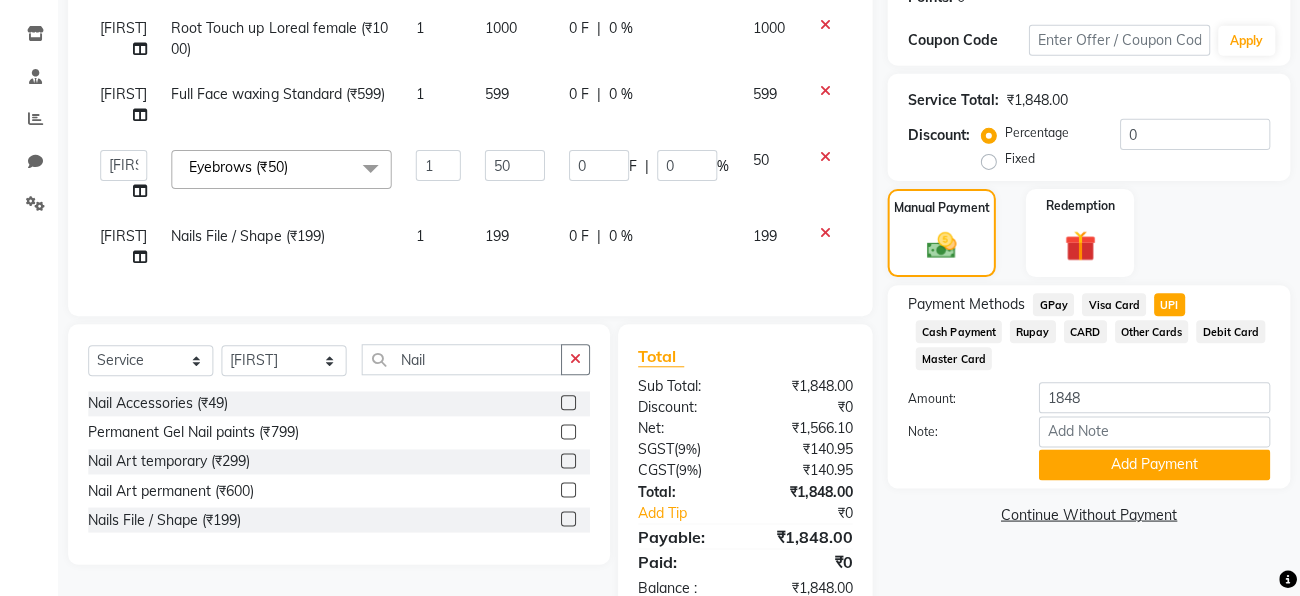 scroll, scrollTop: 376, scrollLeft: 0, axis: vertical 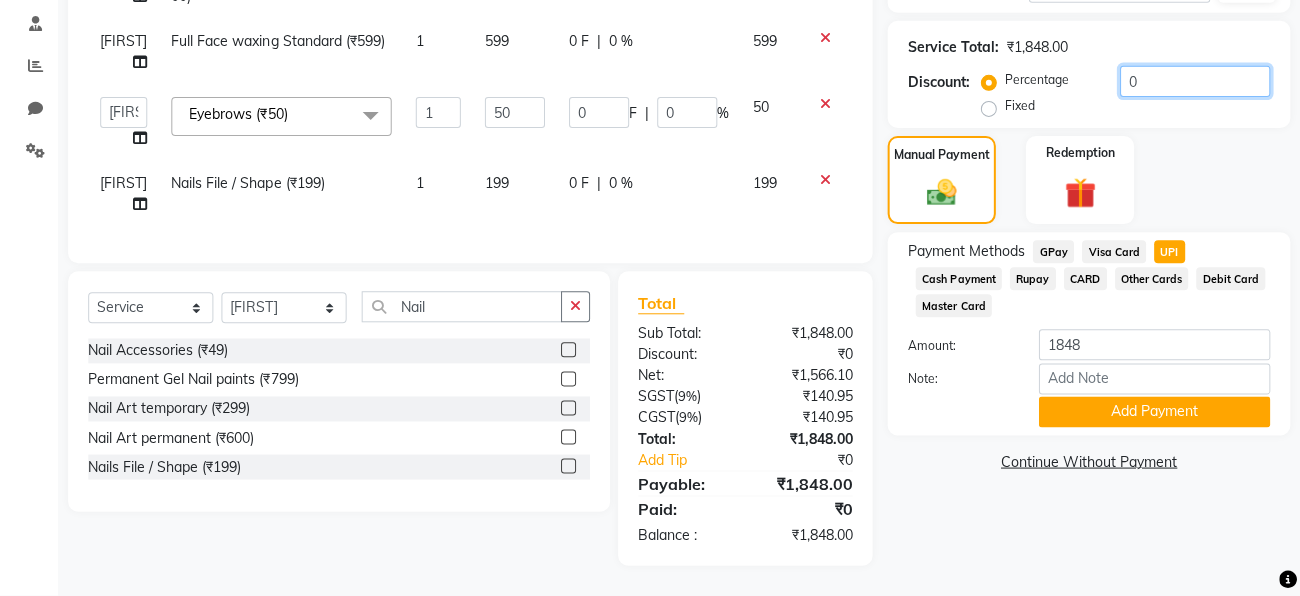 click on "0" 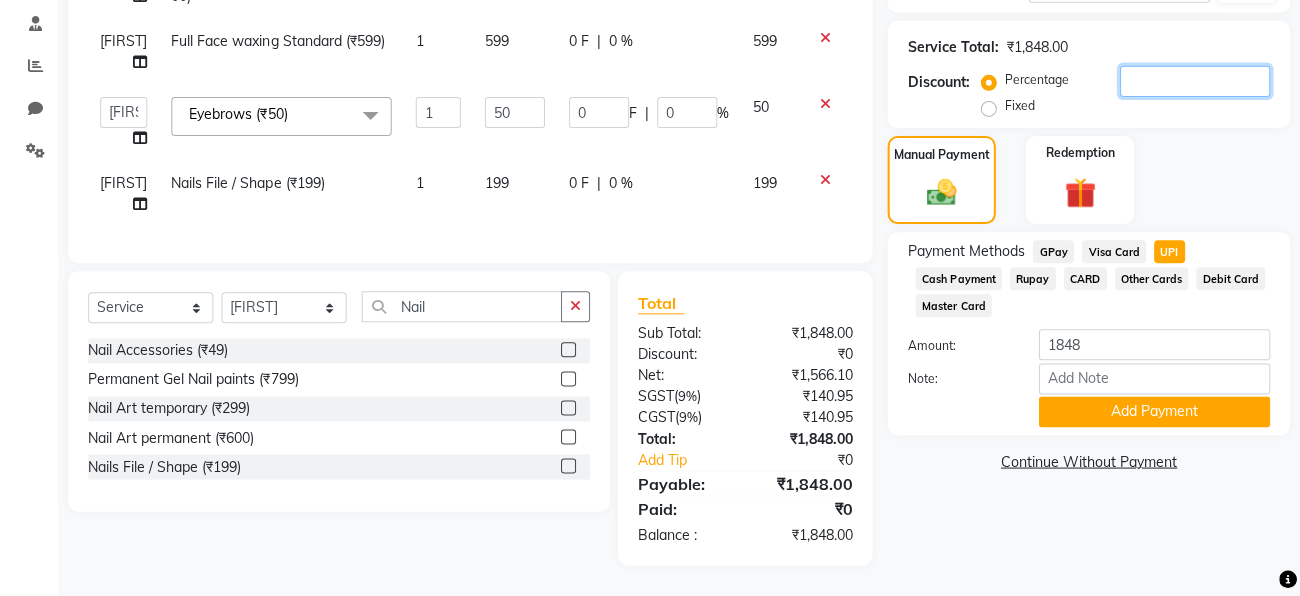 type on "1" 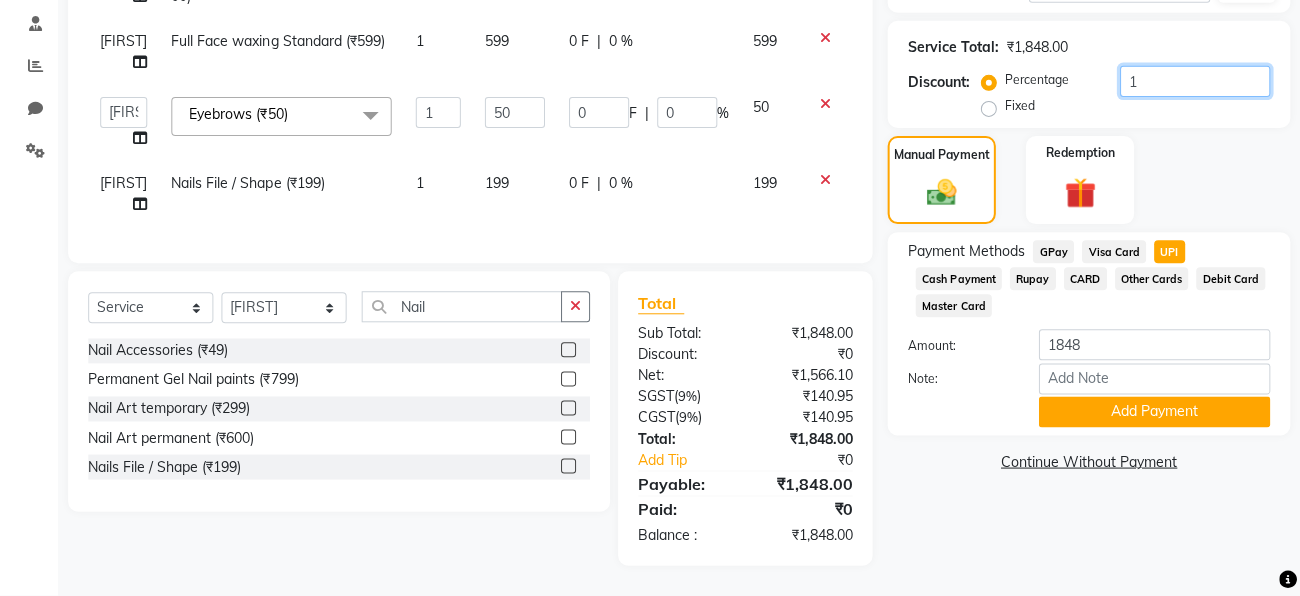 type on "0.5" 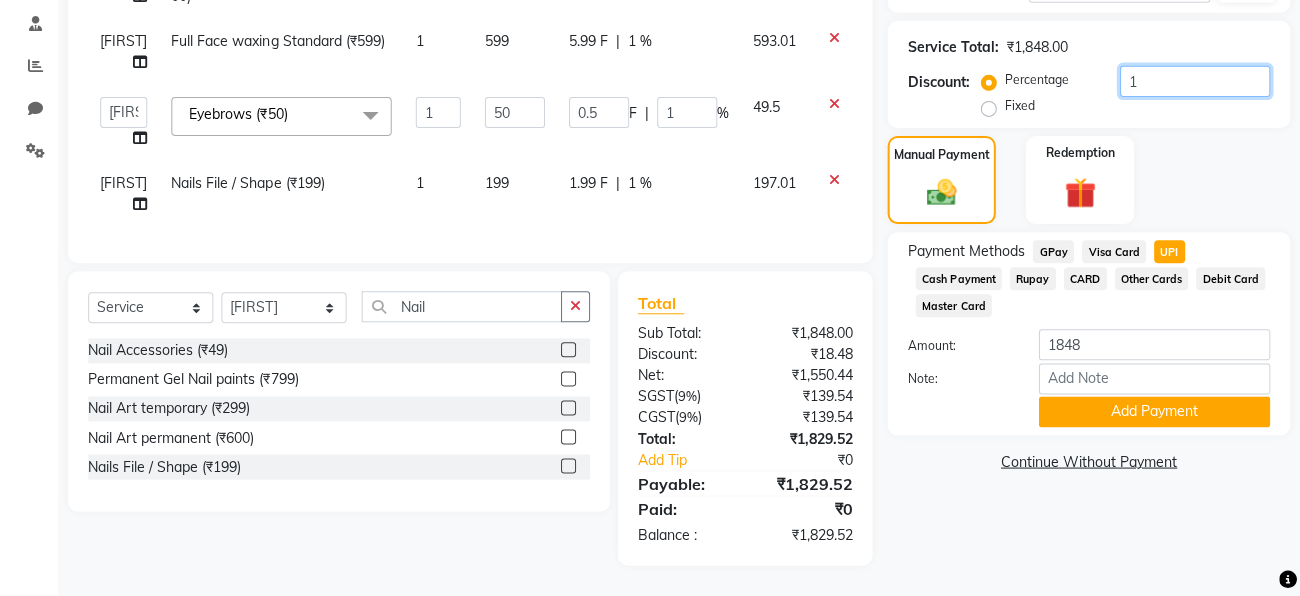 type on "10" 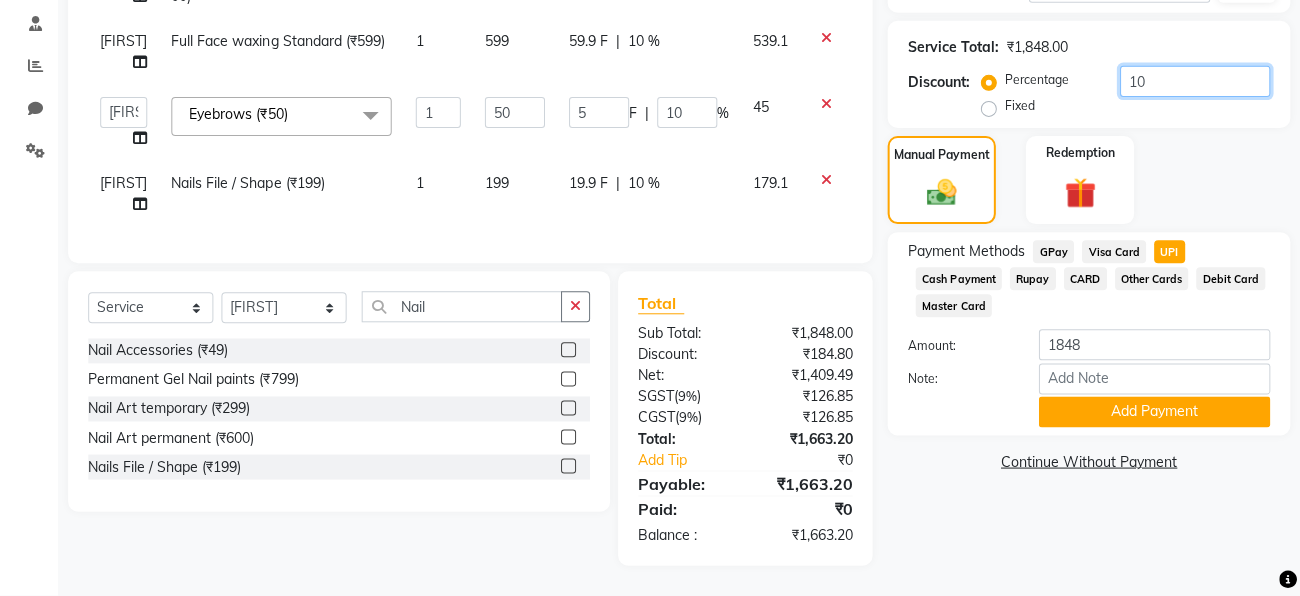type on "1" 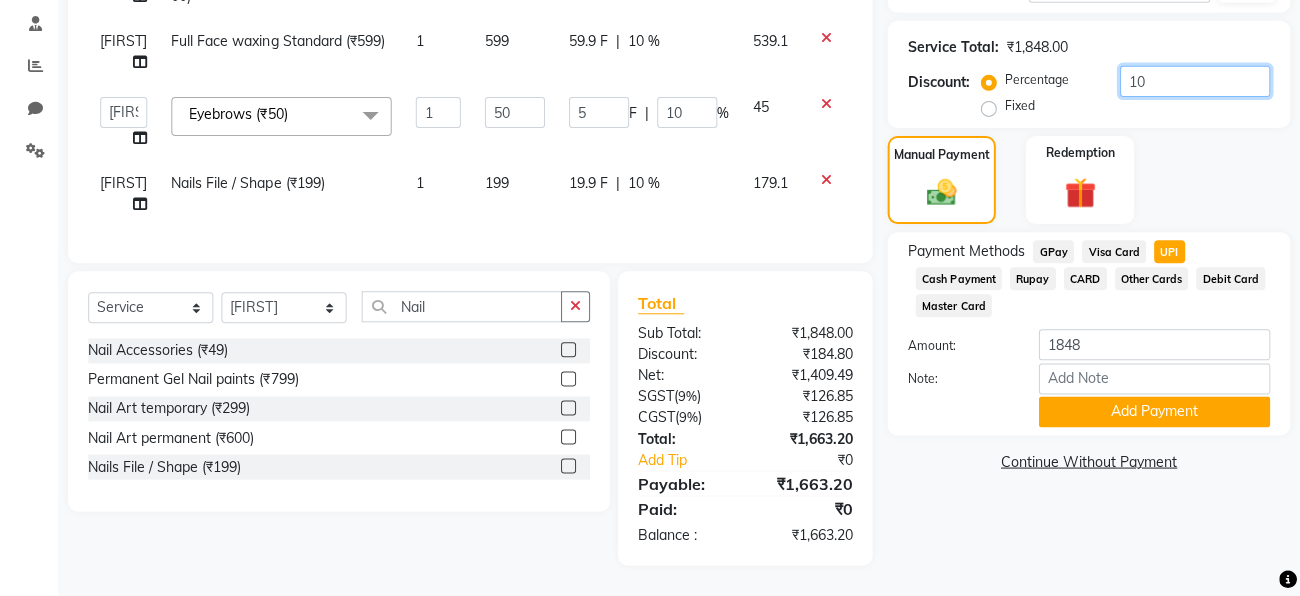 type on "0.5" 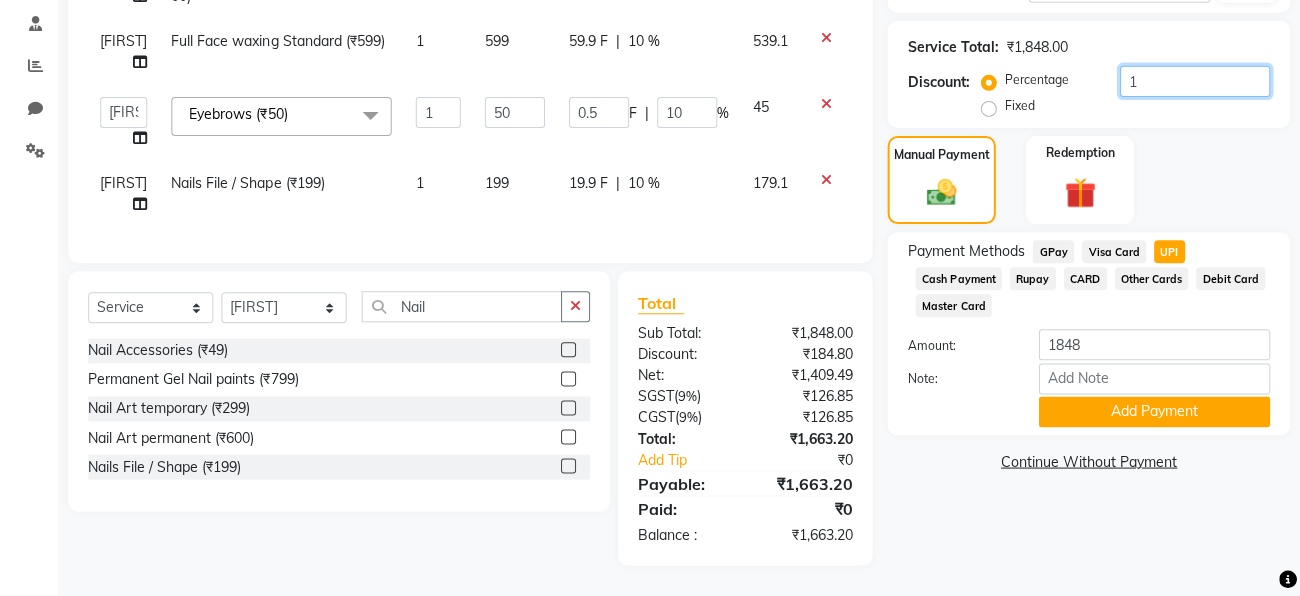 type on "1" 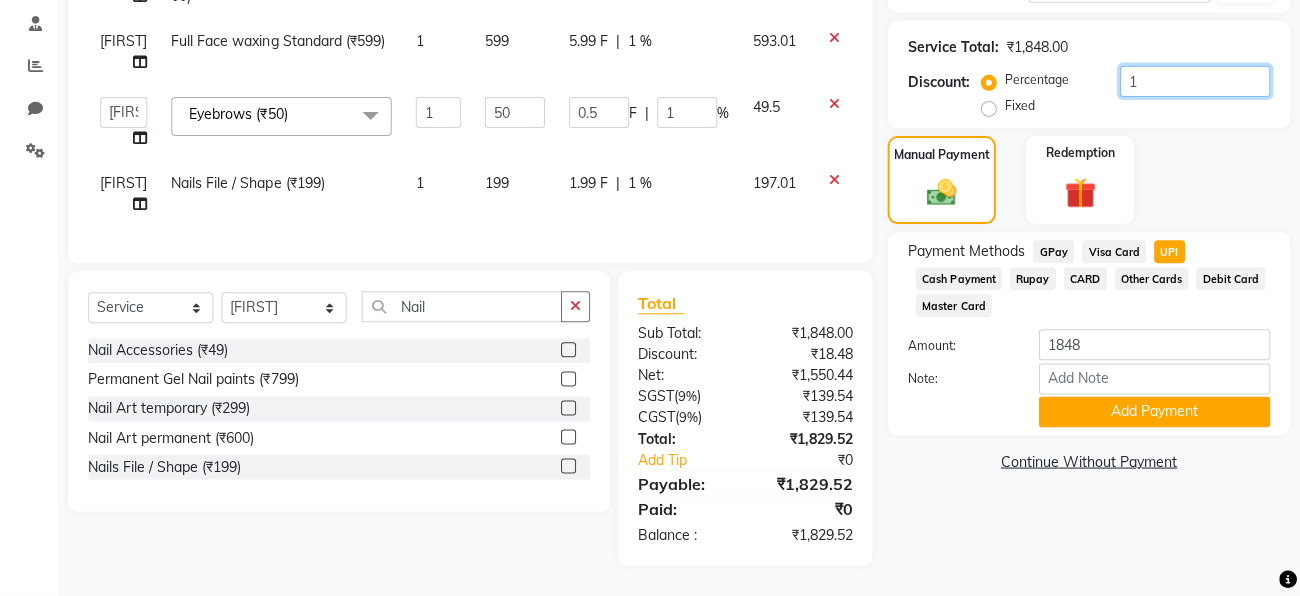 type 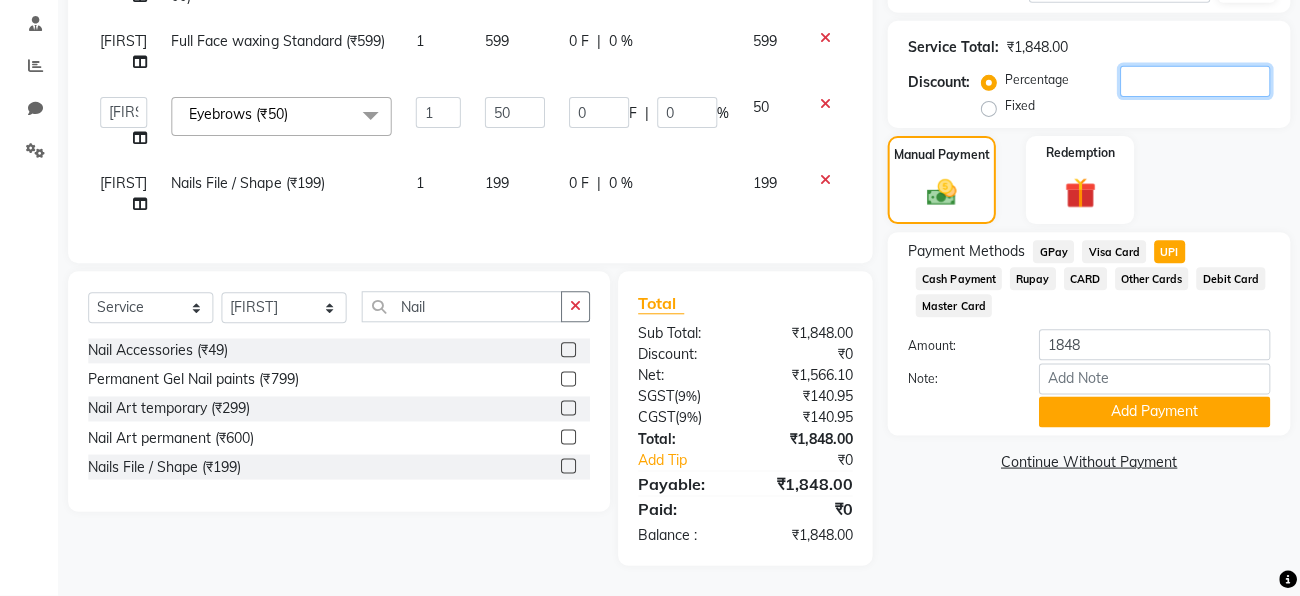 type on "2" 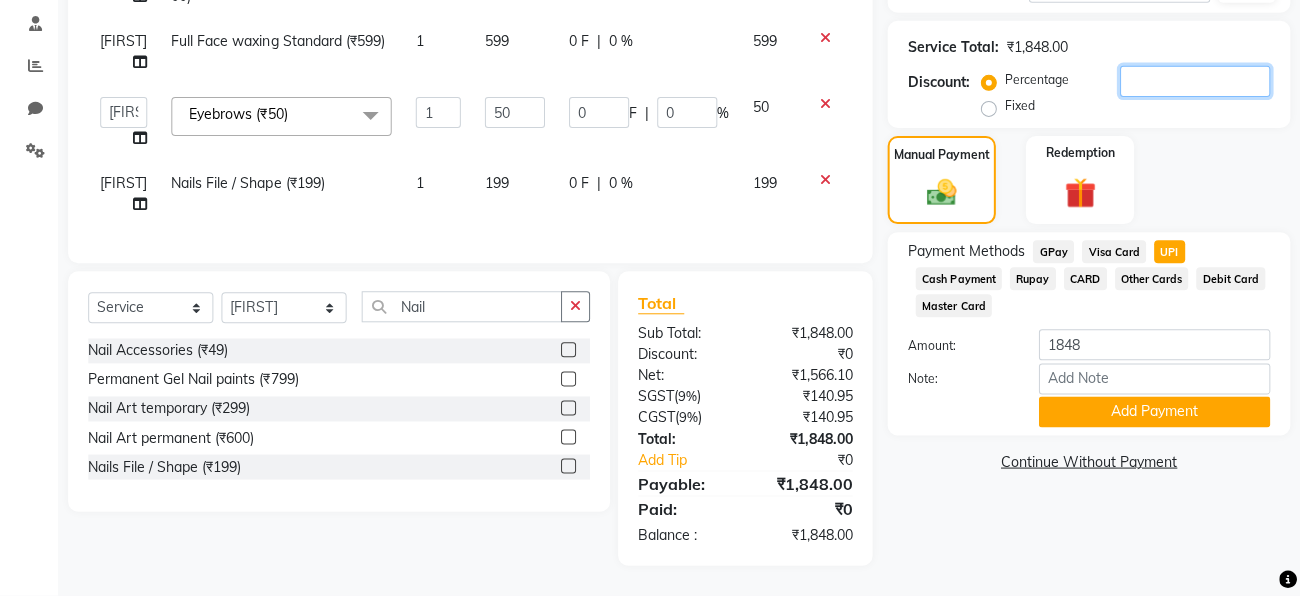 type on "1" 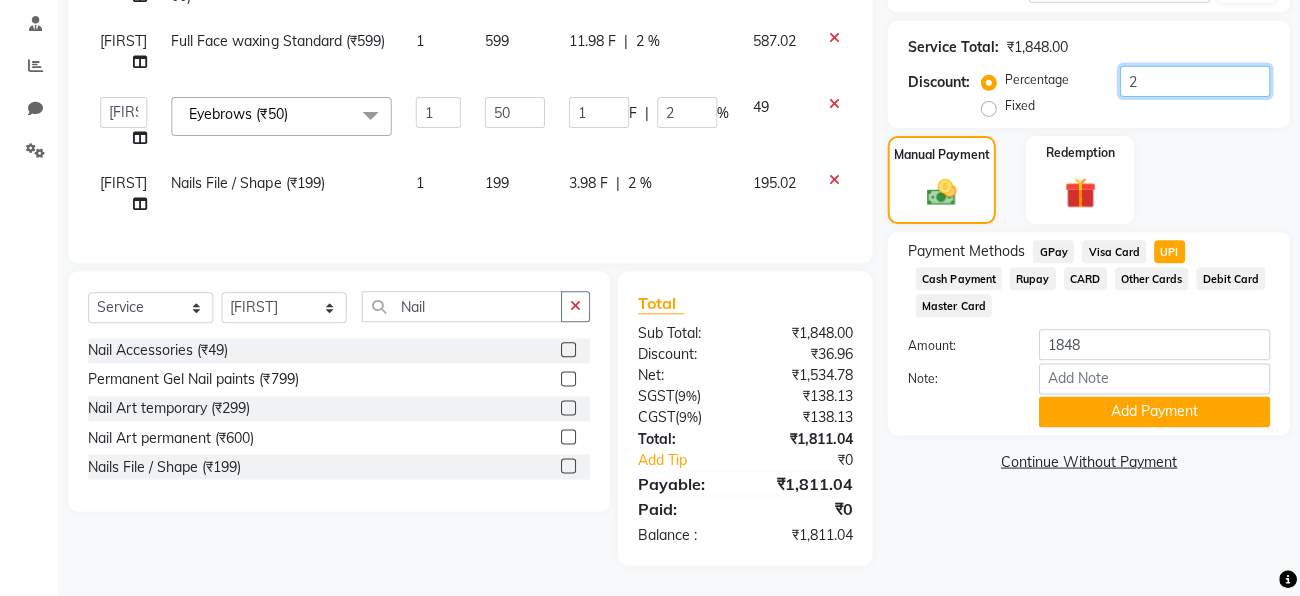 type on "20" 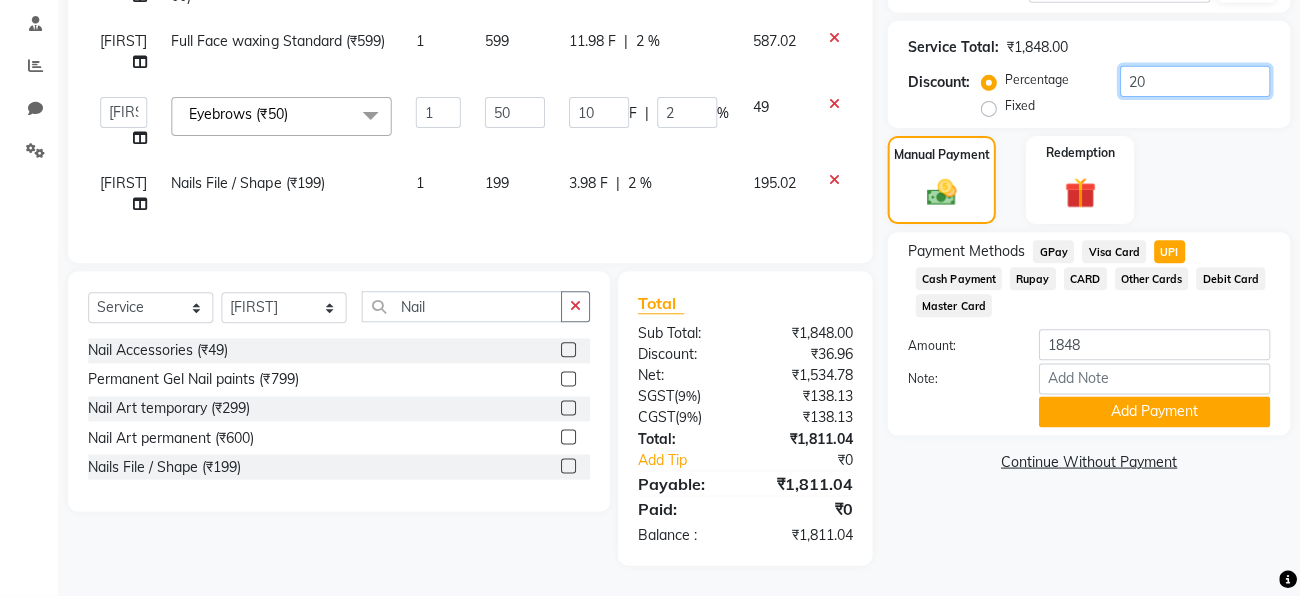 type on "20" 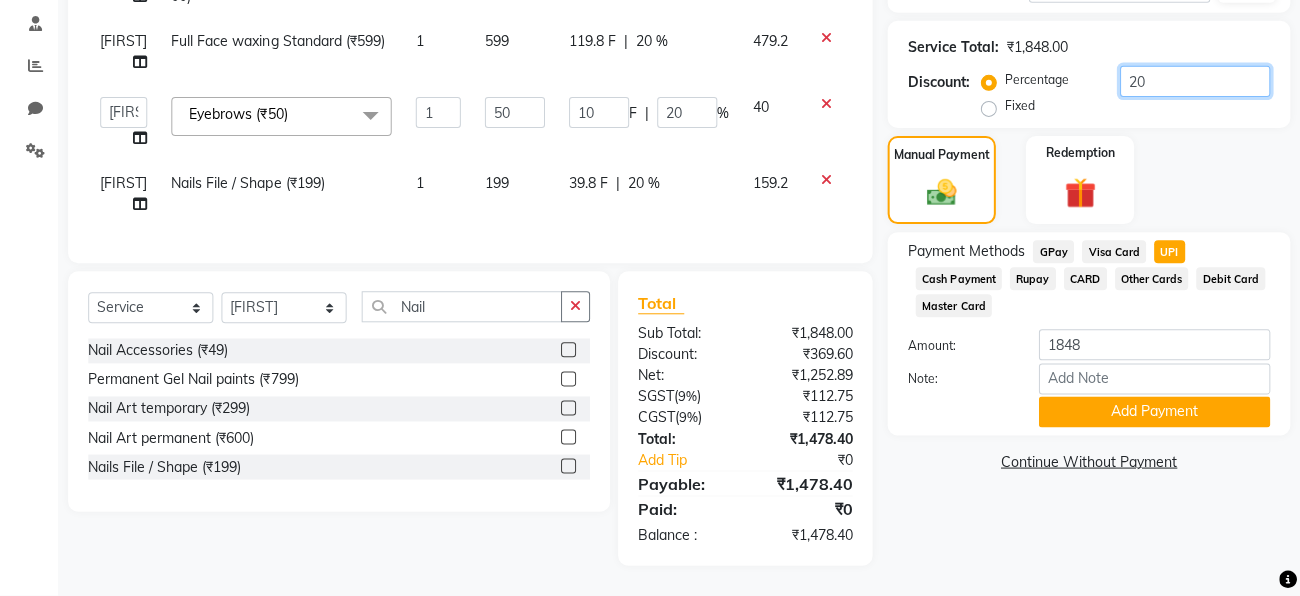 type on "2" 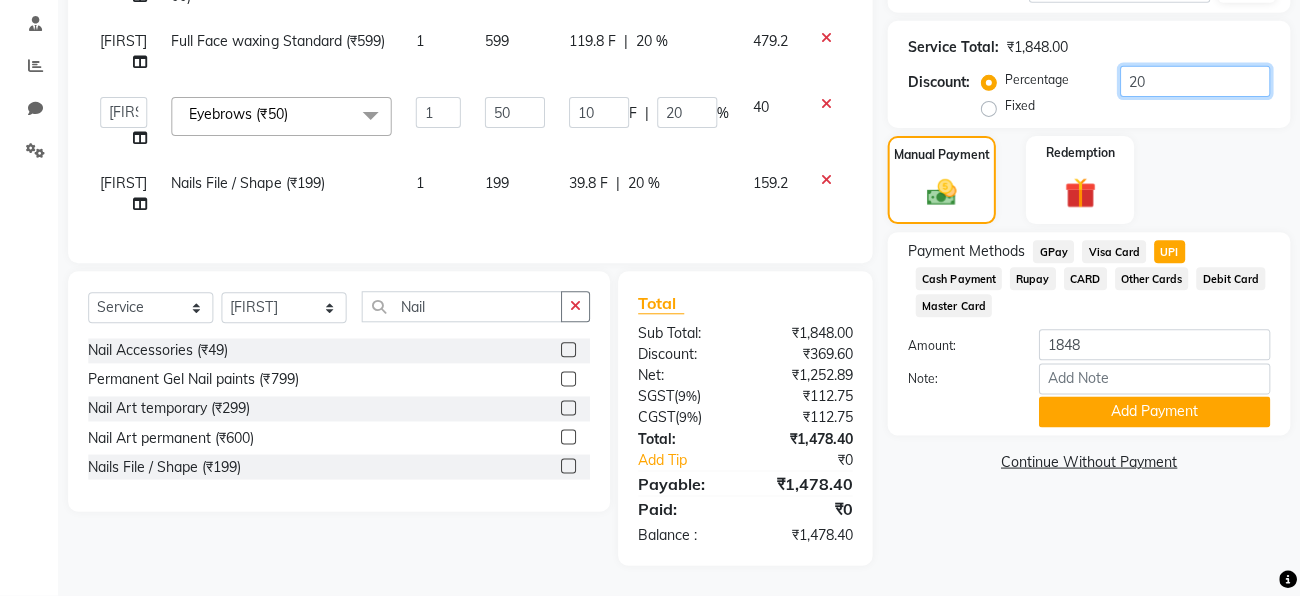 type on "1" 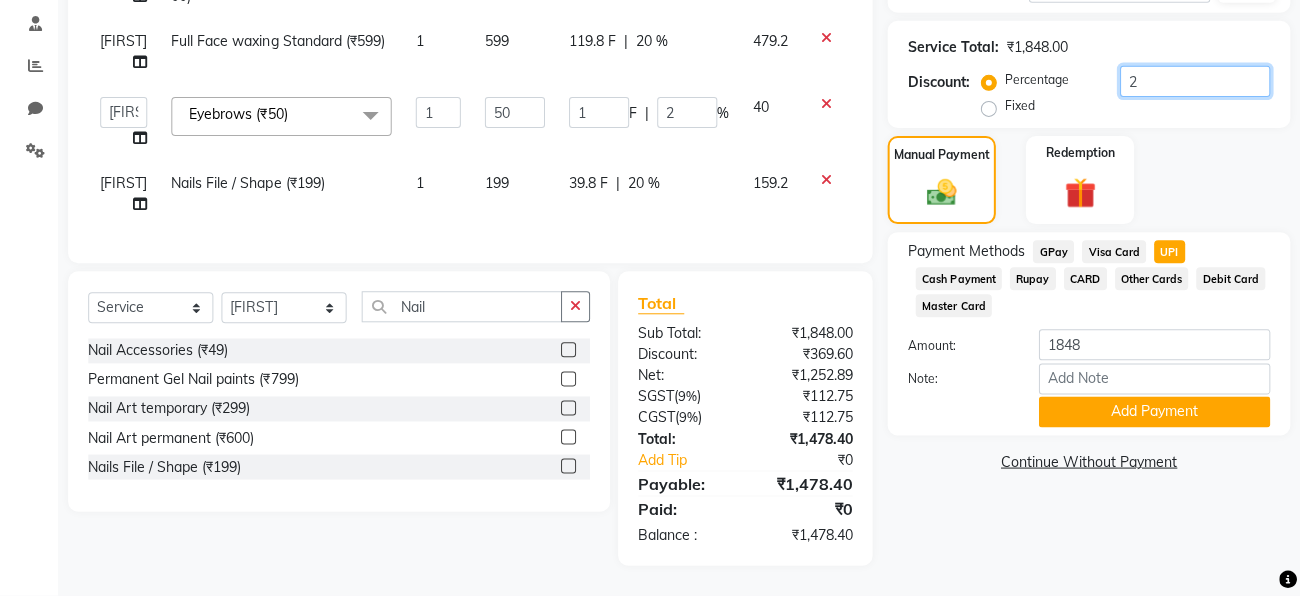 type 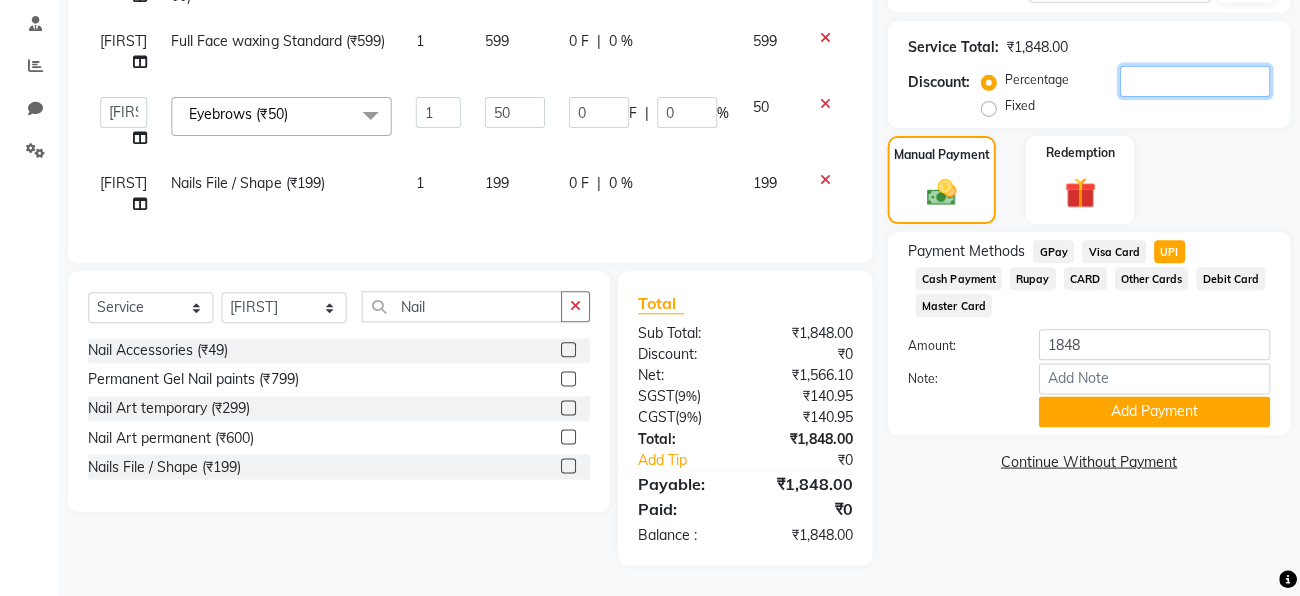 type on "1" 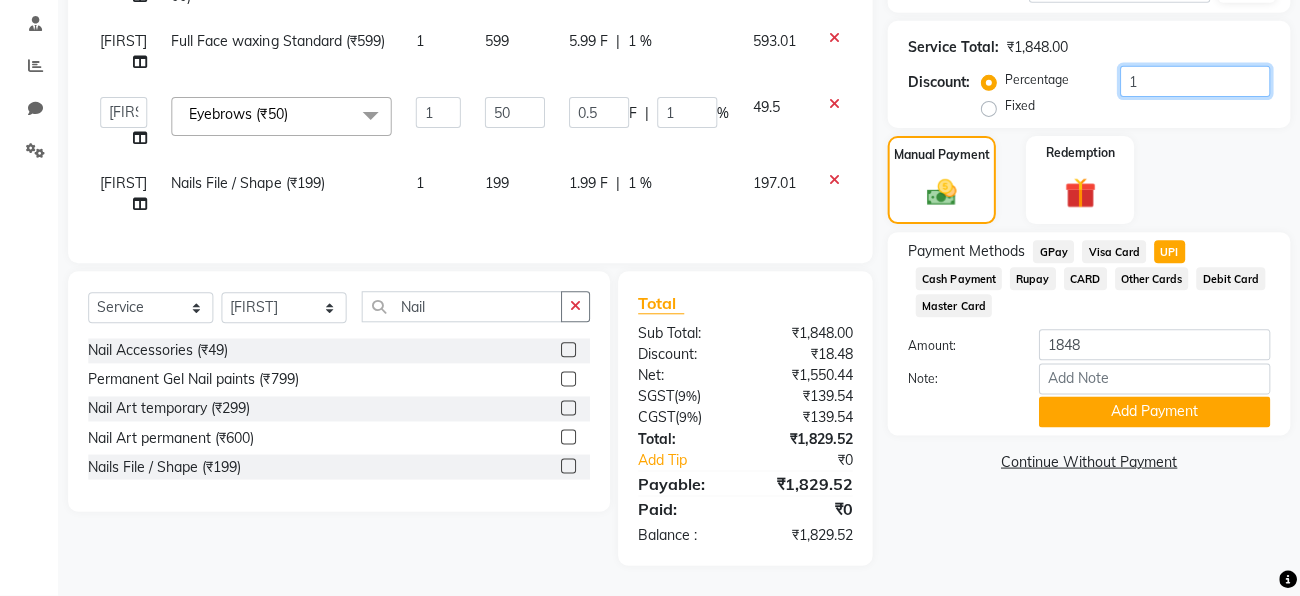type on "19" 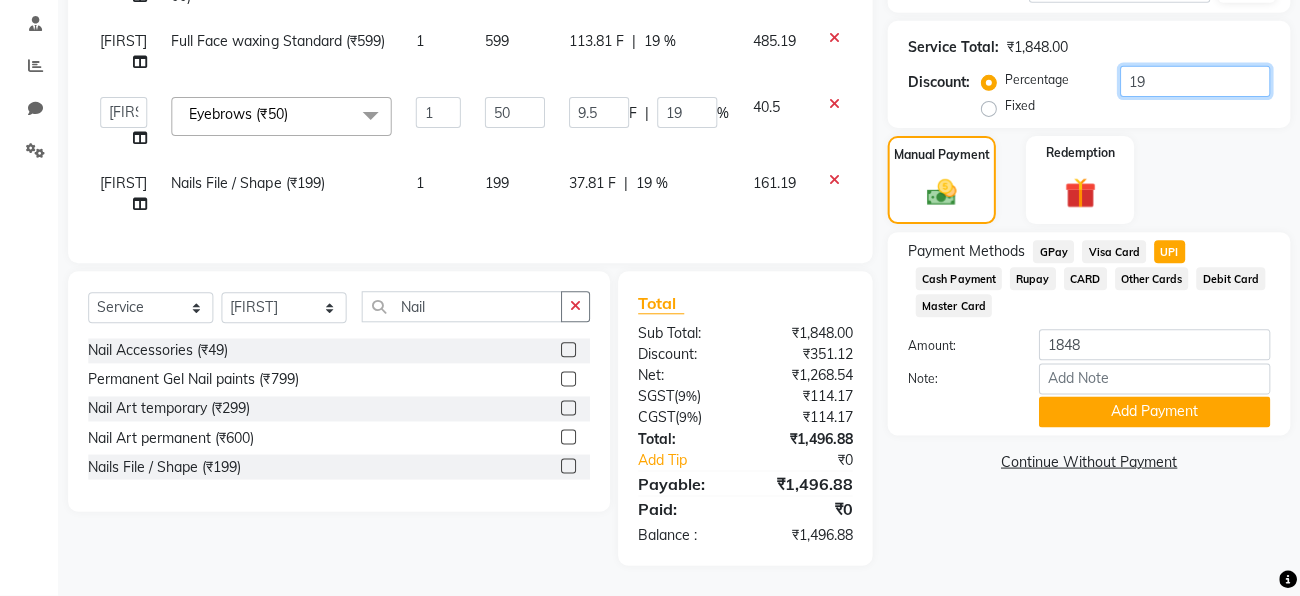 type on "1" 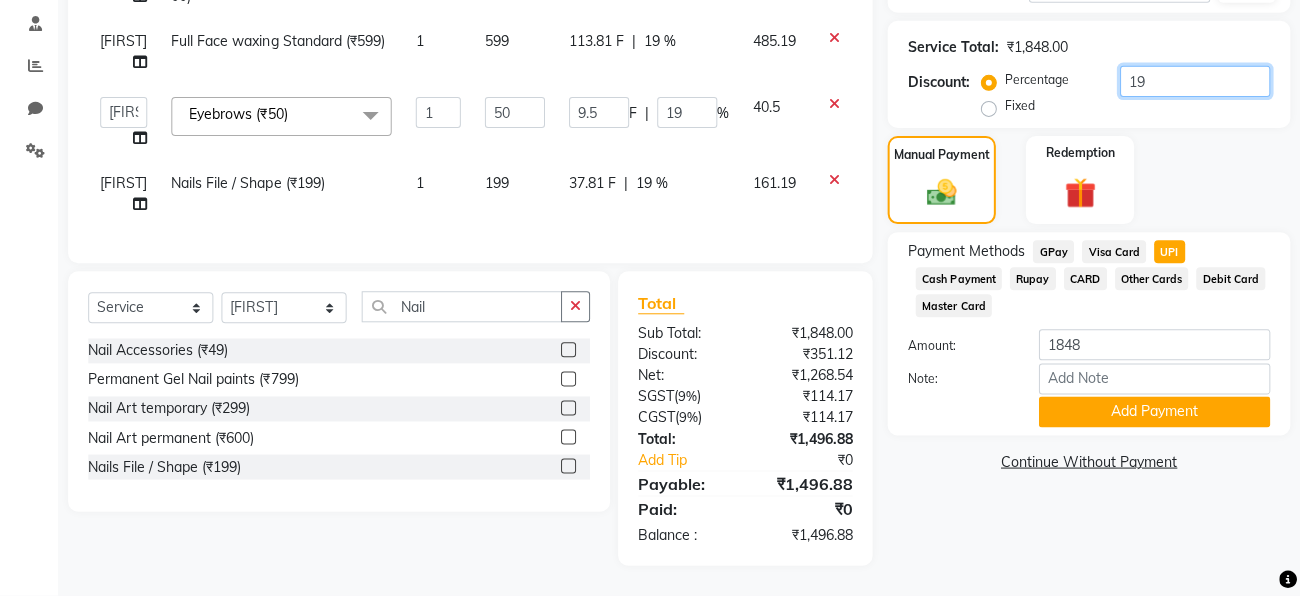 type on "0.5" 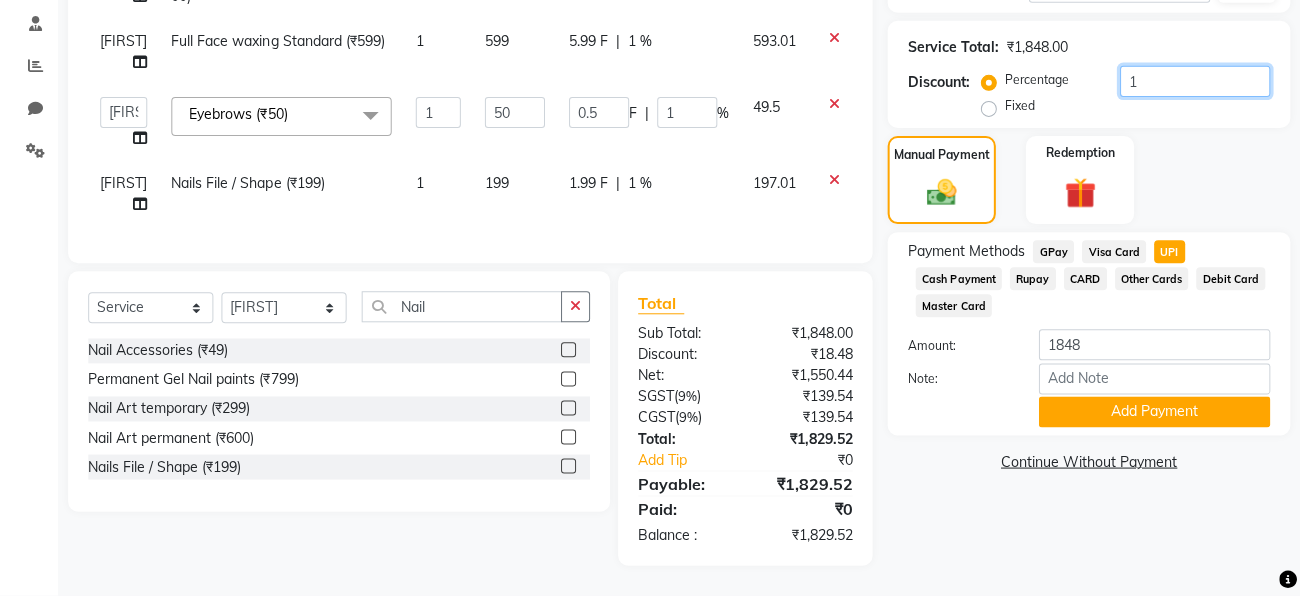 type 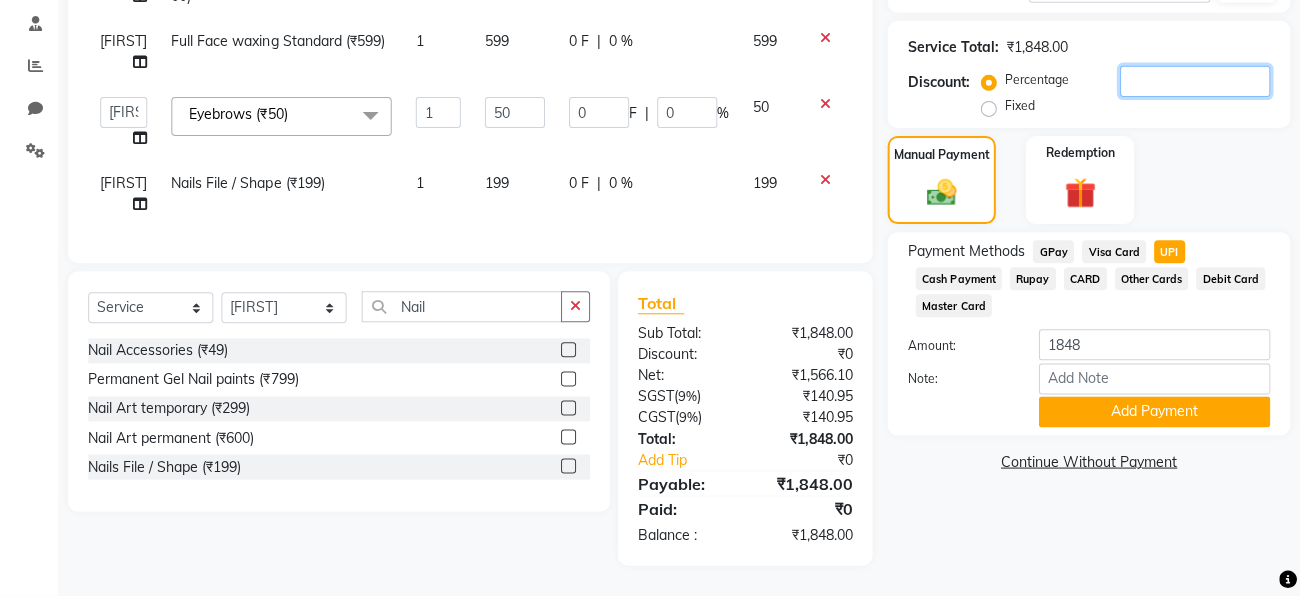 type on "1" 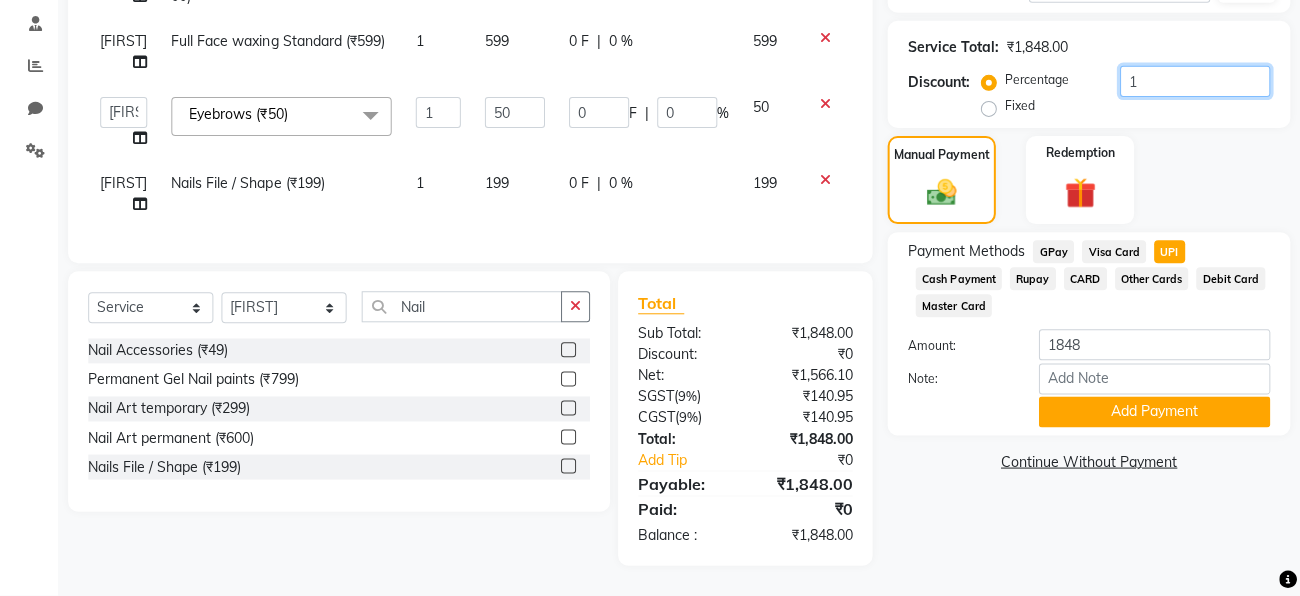 type on "0.5" 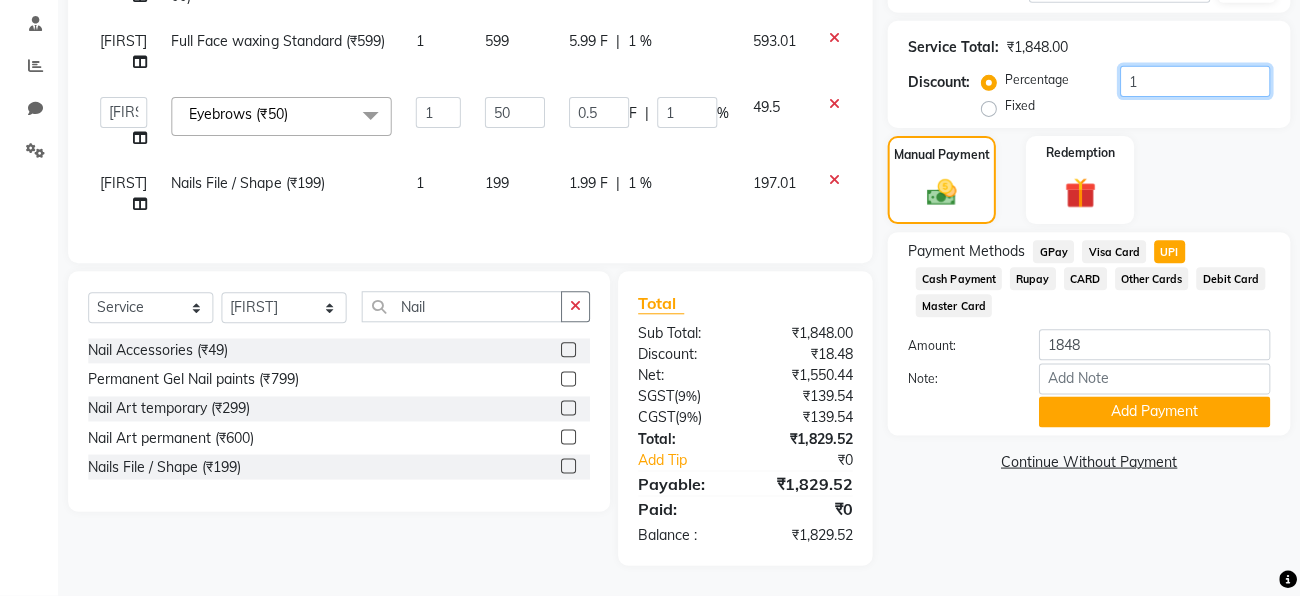 type on "15" 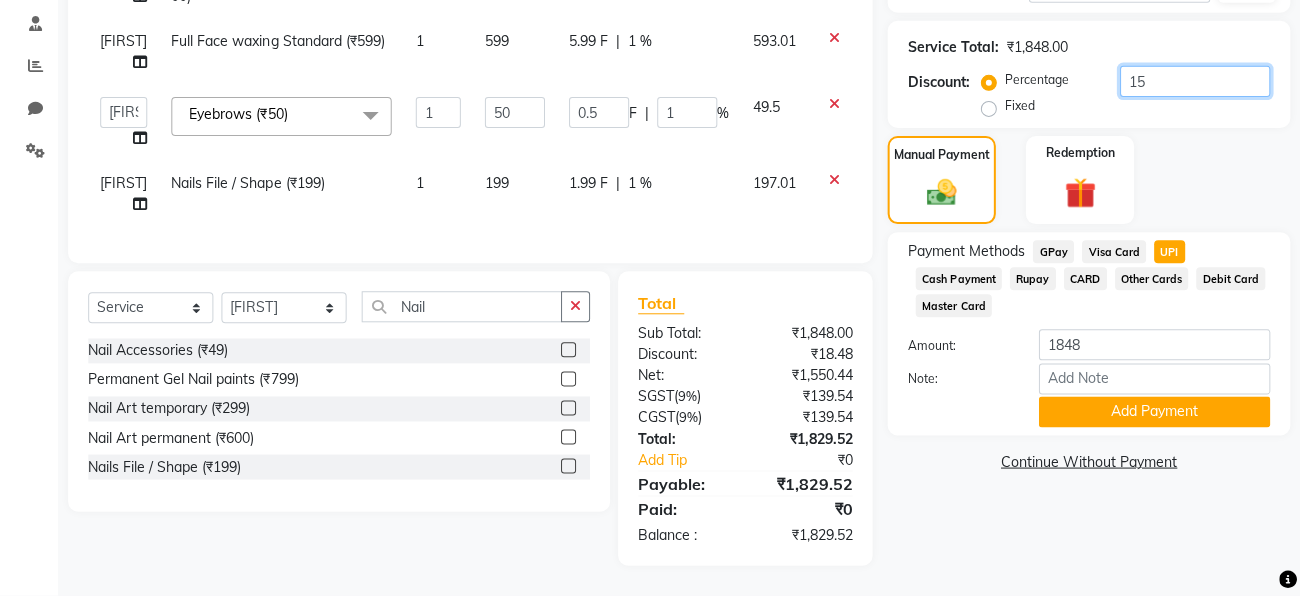 type on "7.5" 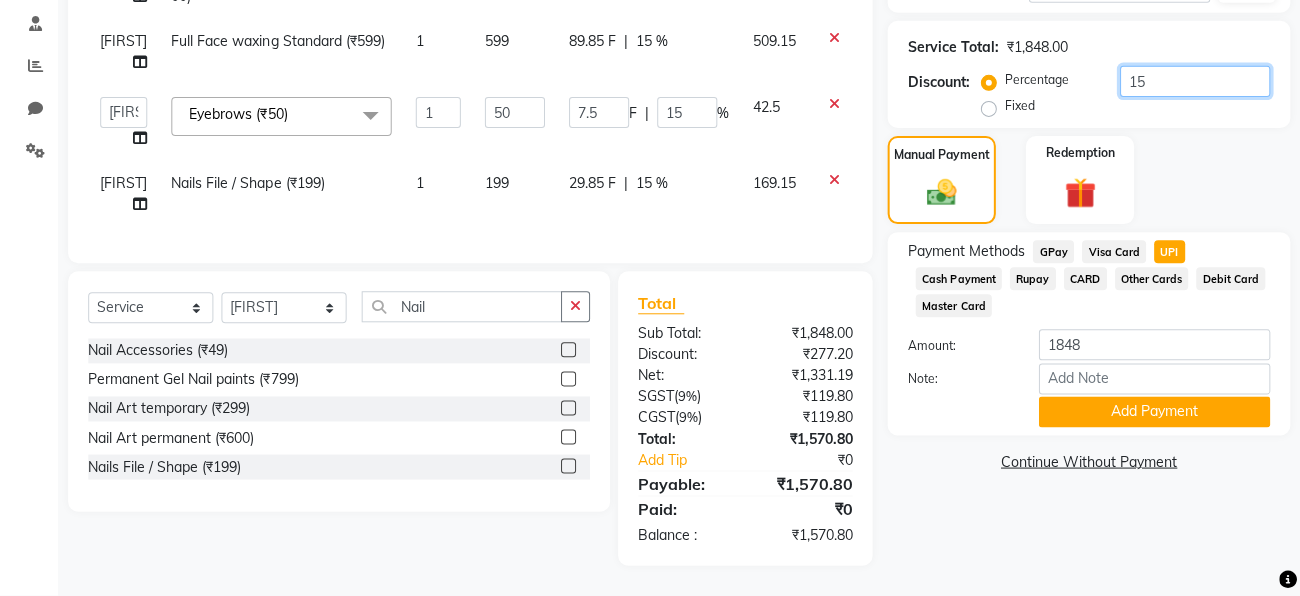 type on "1" 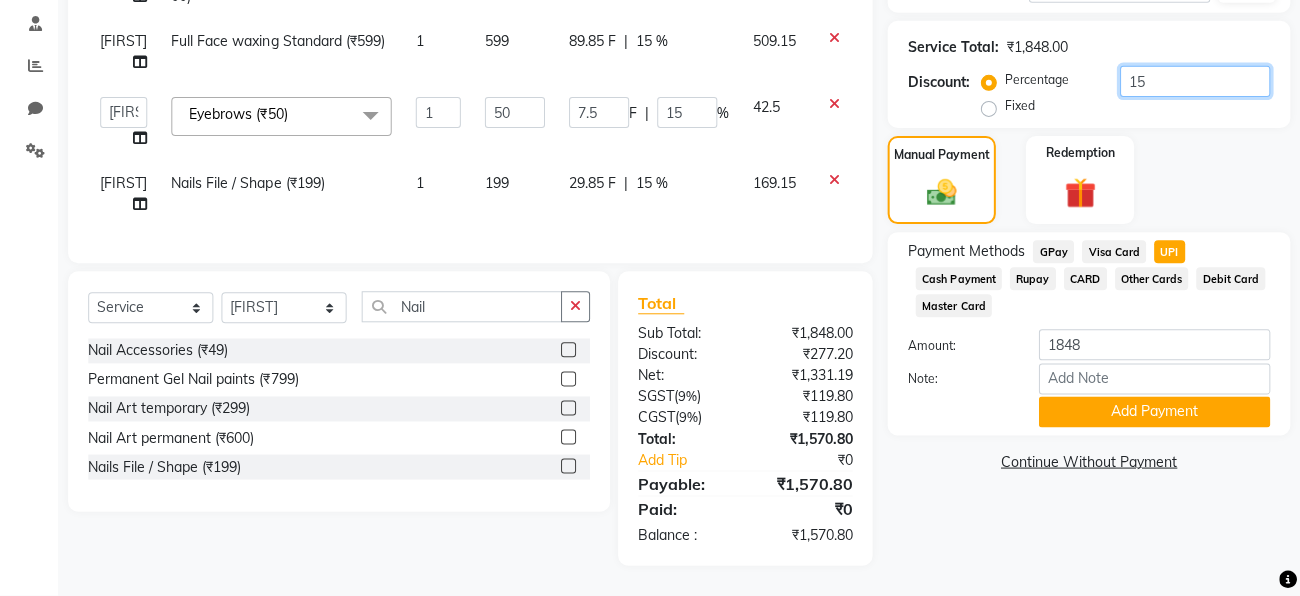 type on "0.5" 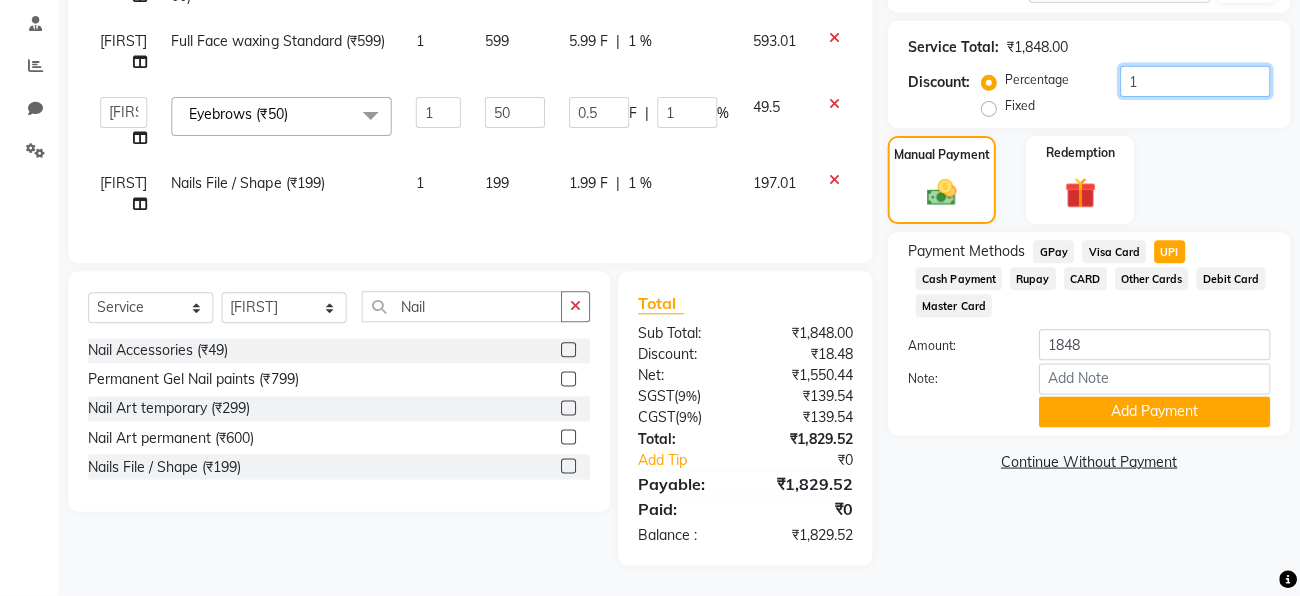 type on "16" 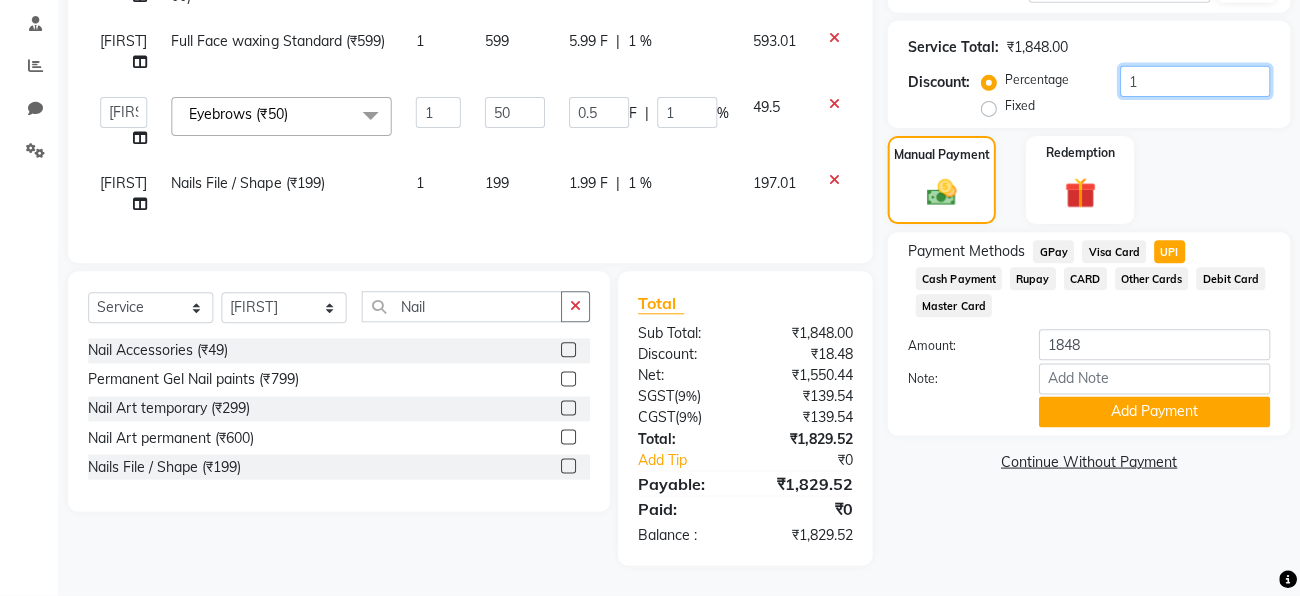 type on "8" 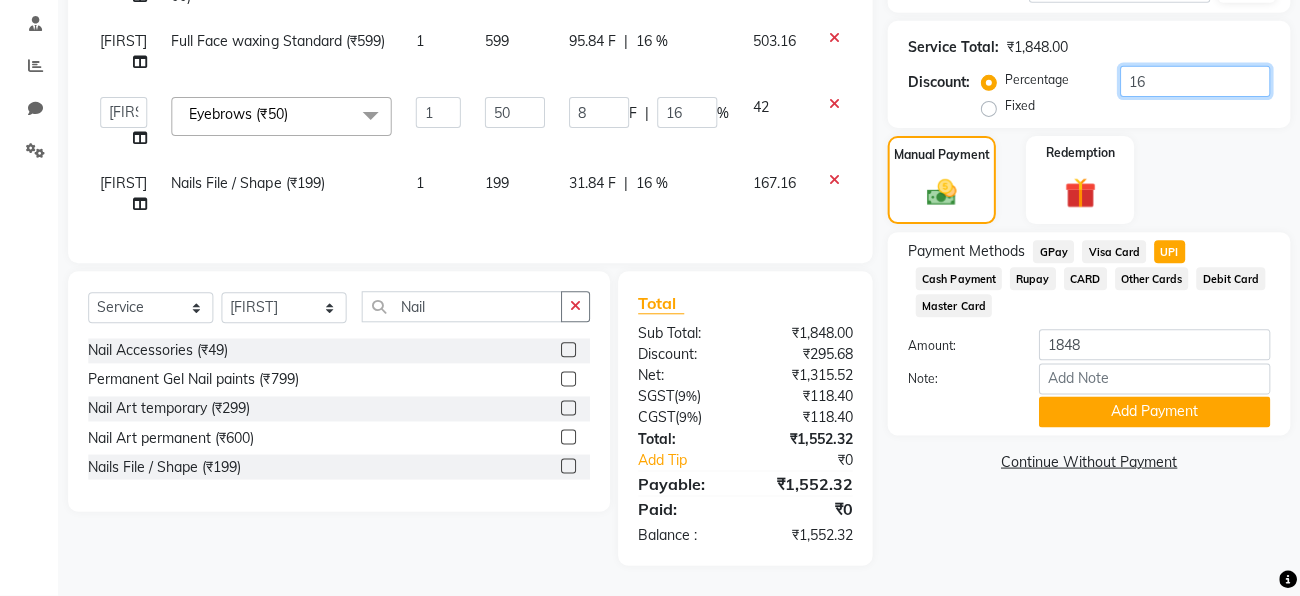 type on "1" 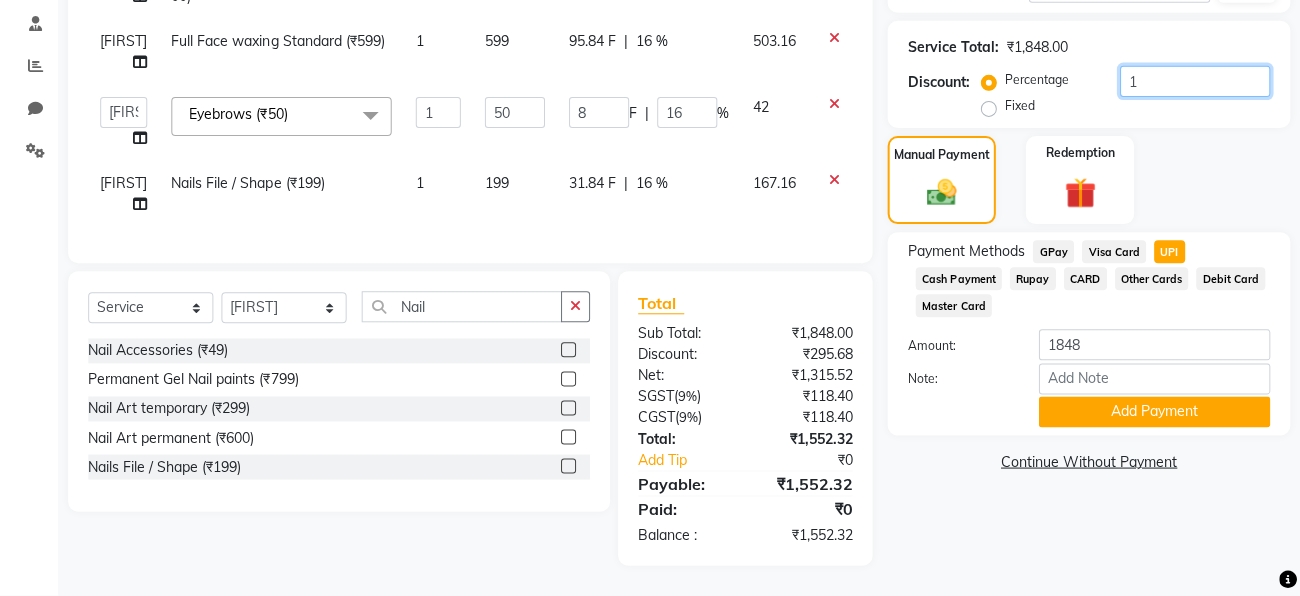 type on "0.5" 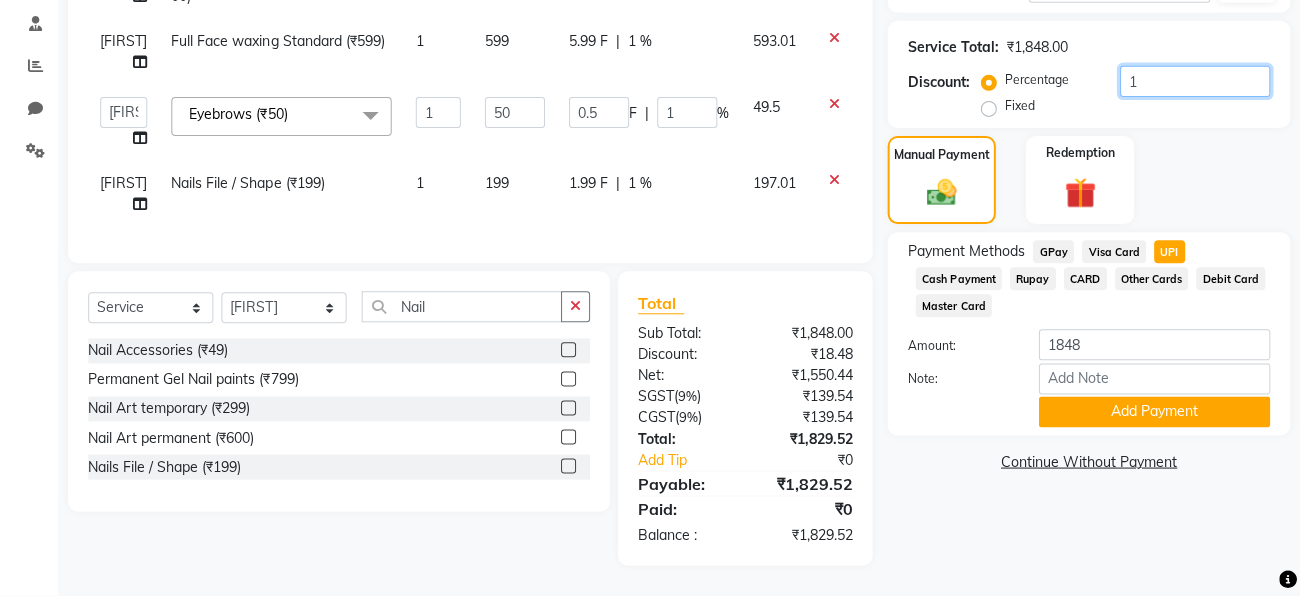 type on "17" 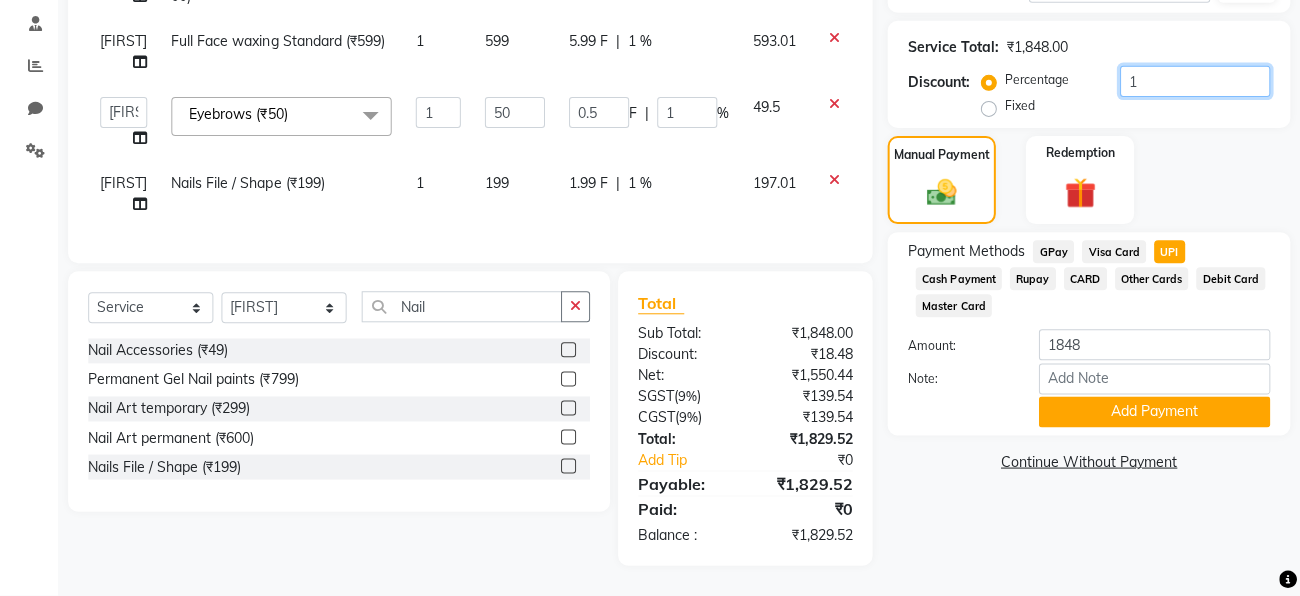 type on "8.5" 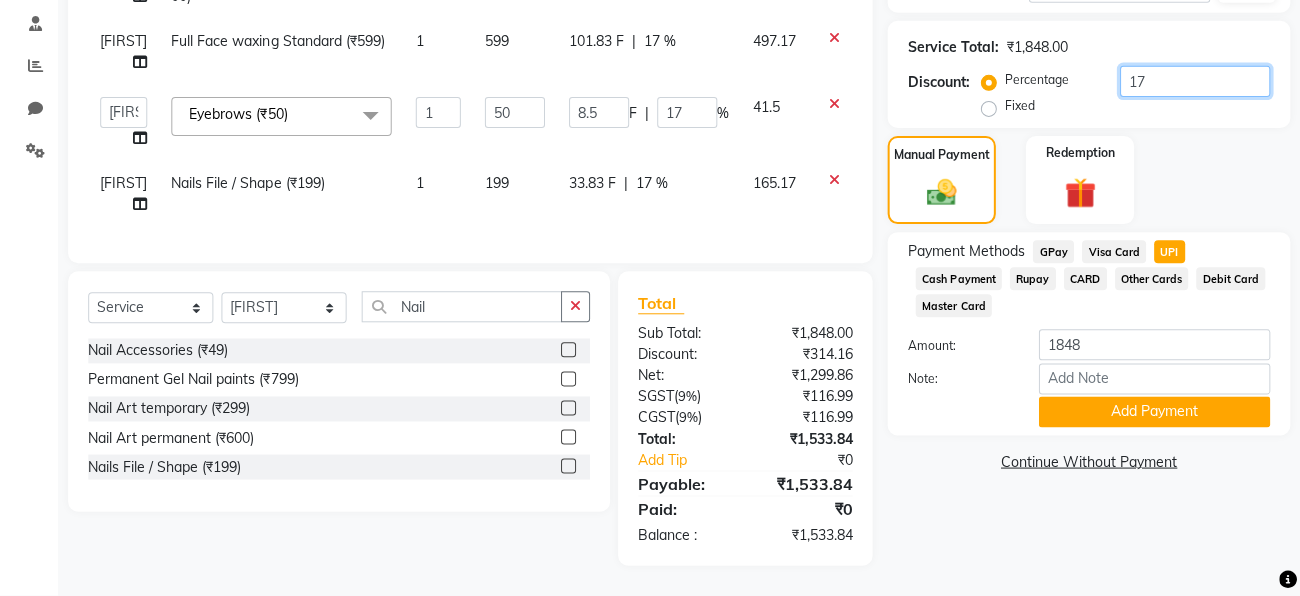 type on "1" 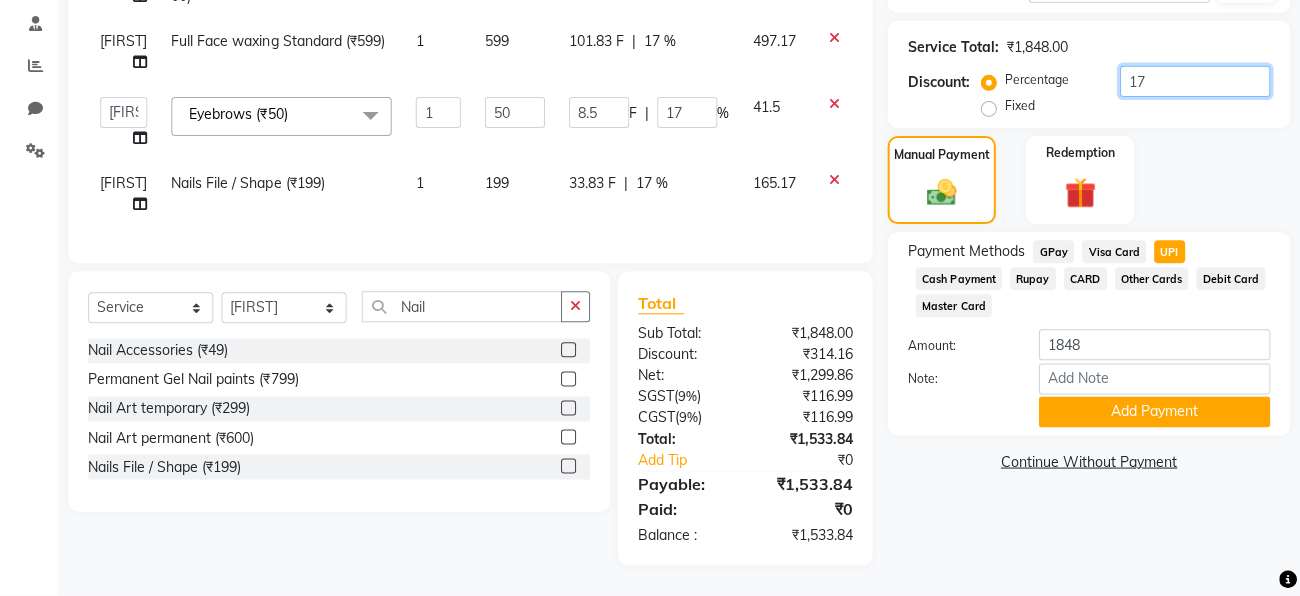 type on "0.5" 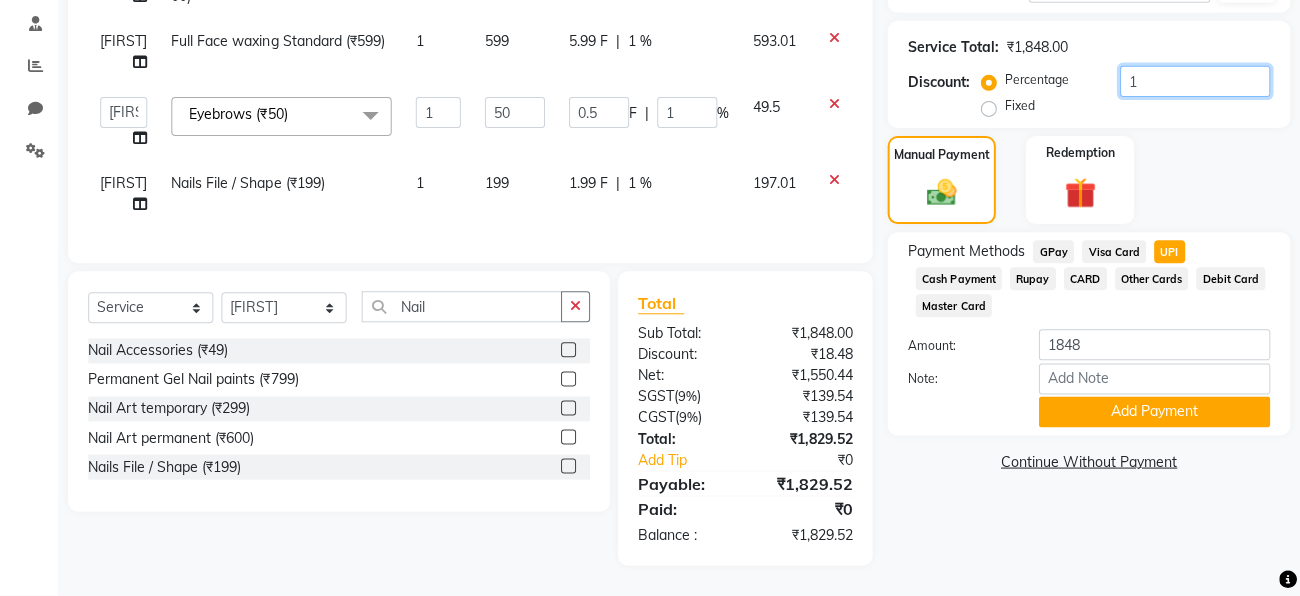 type on "18" 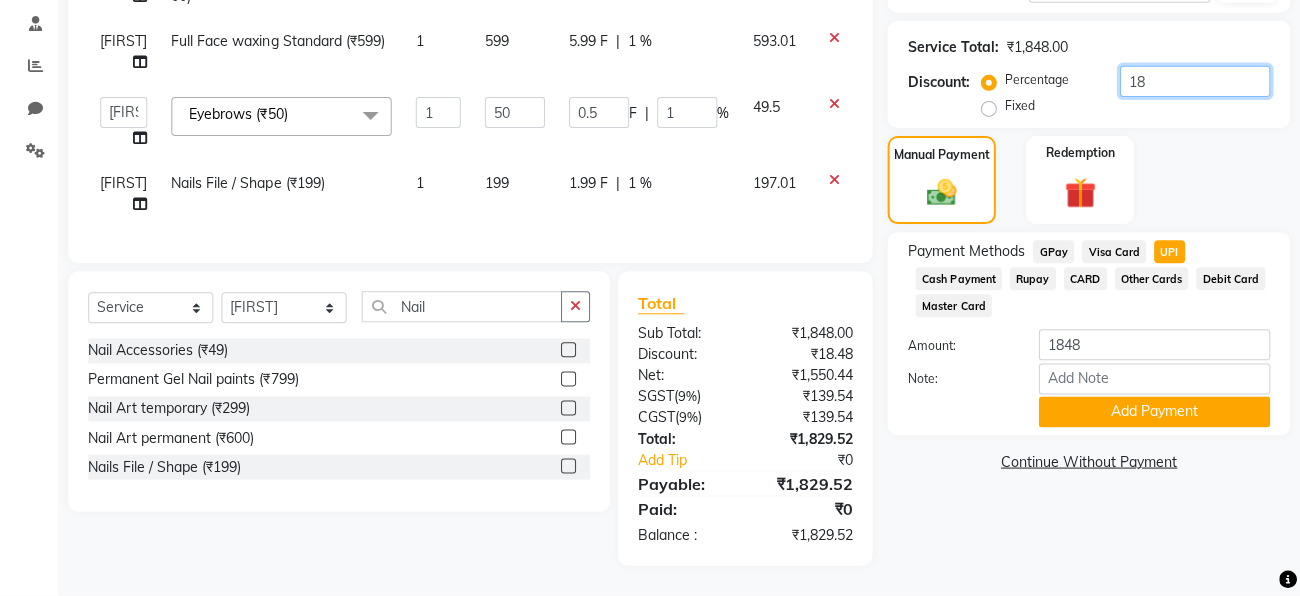 type on "9" 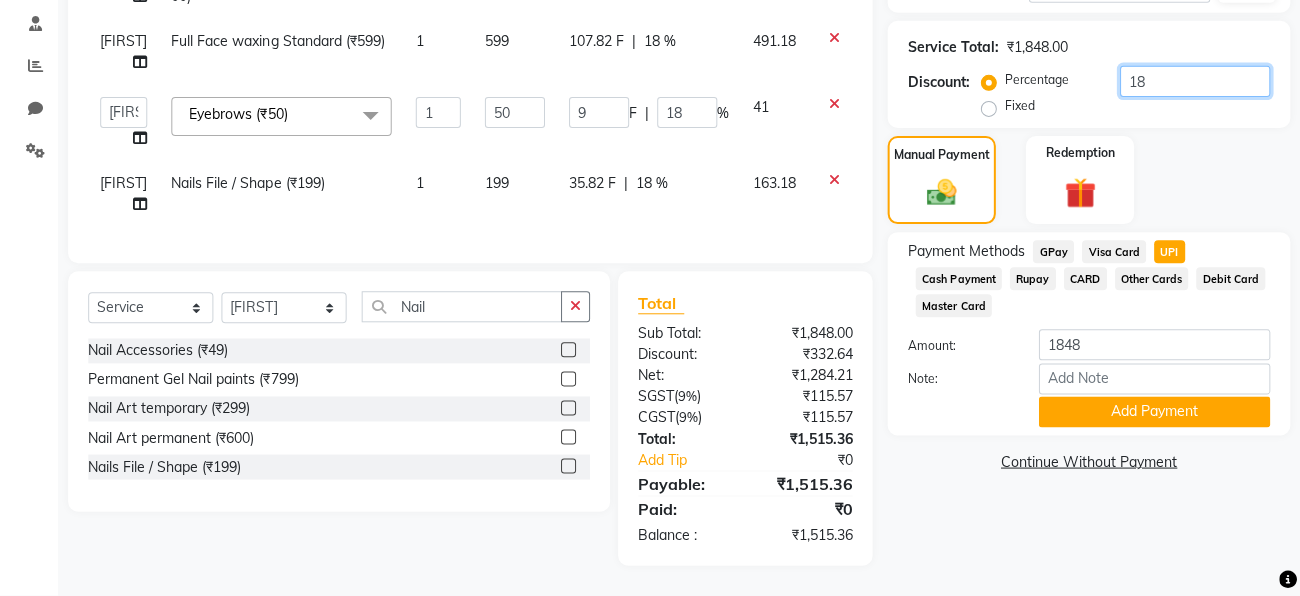 type on "1" 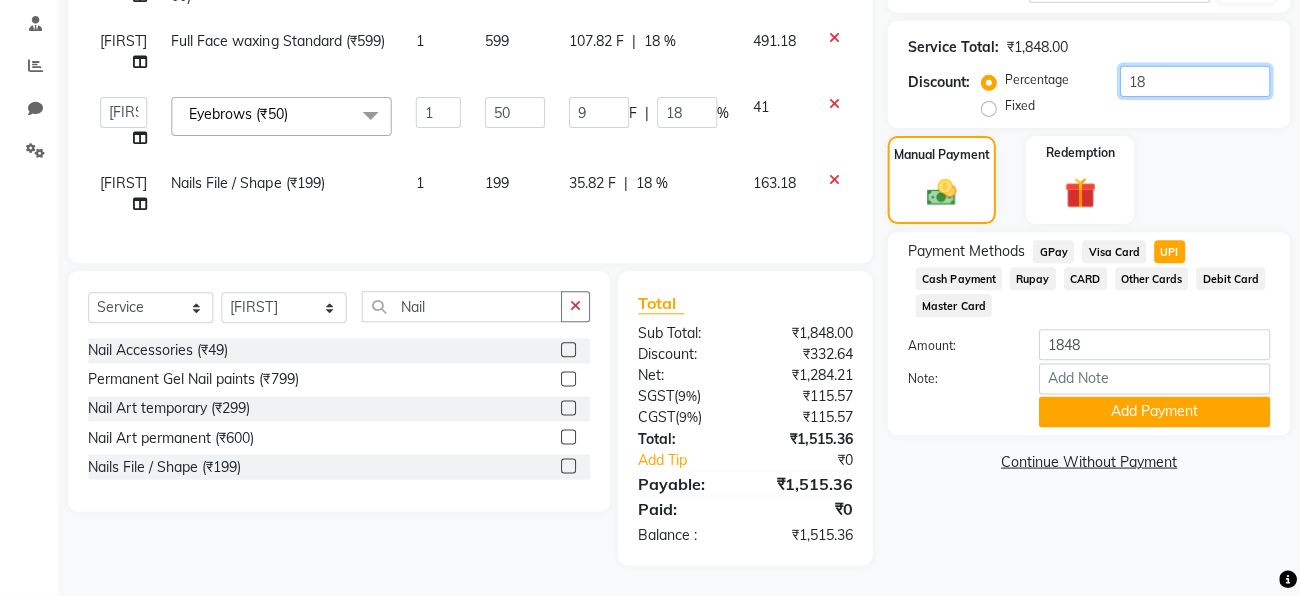 type on "0.5" 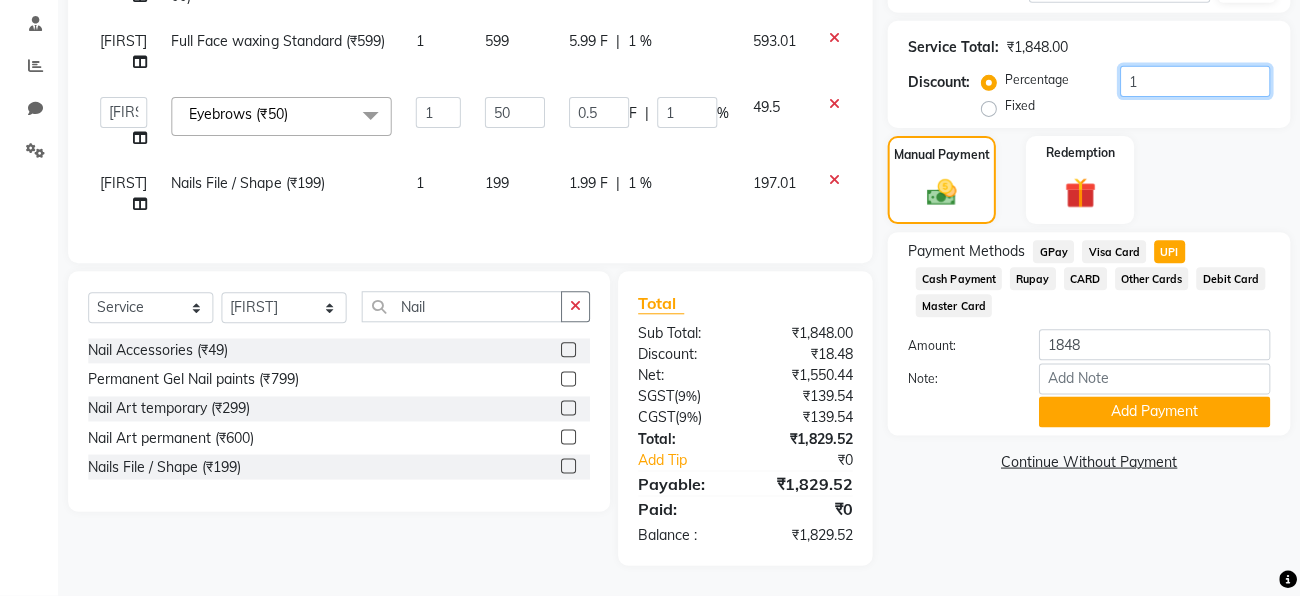 type on "17" 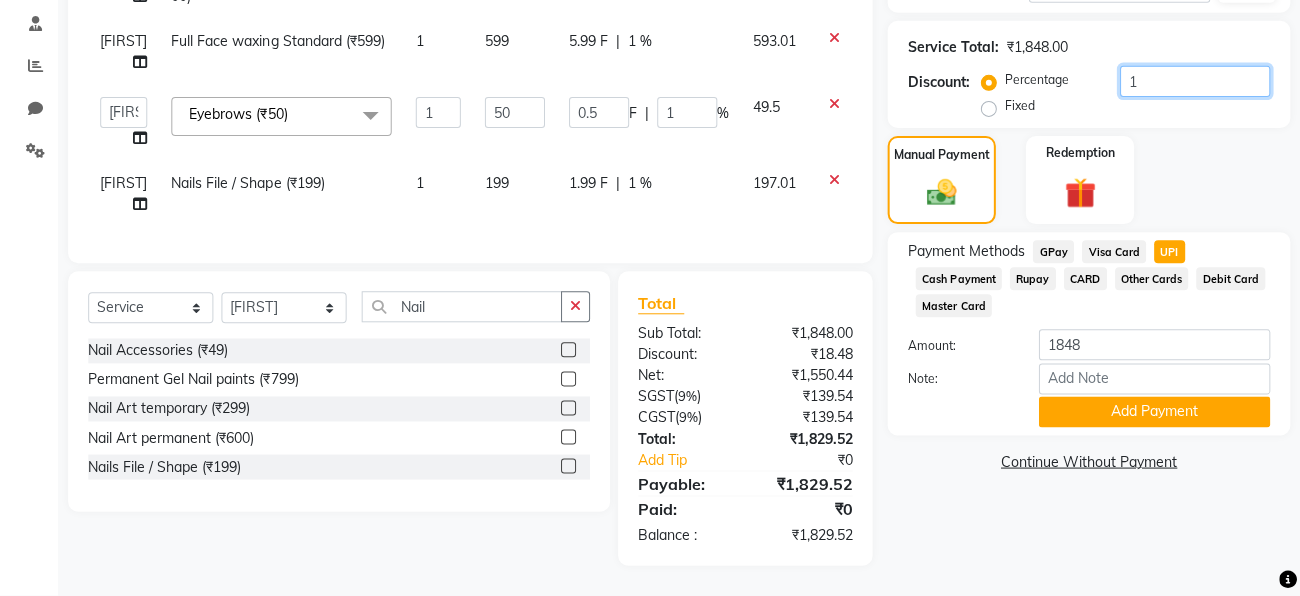 type on "8.5" 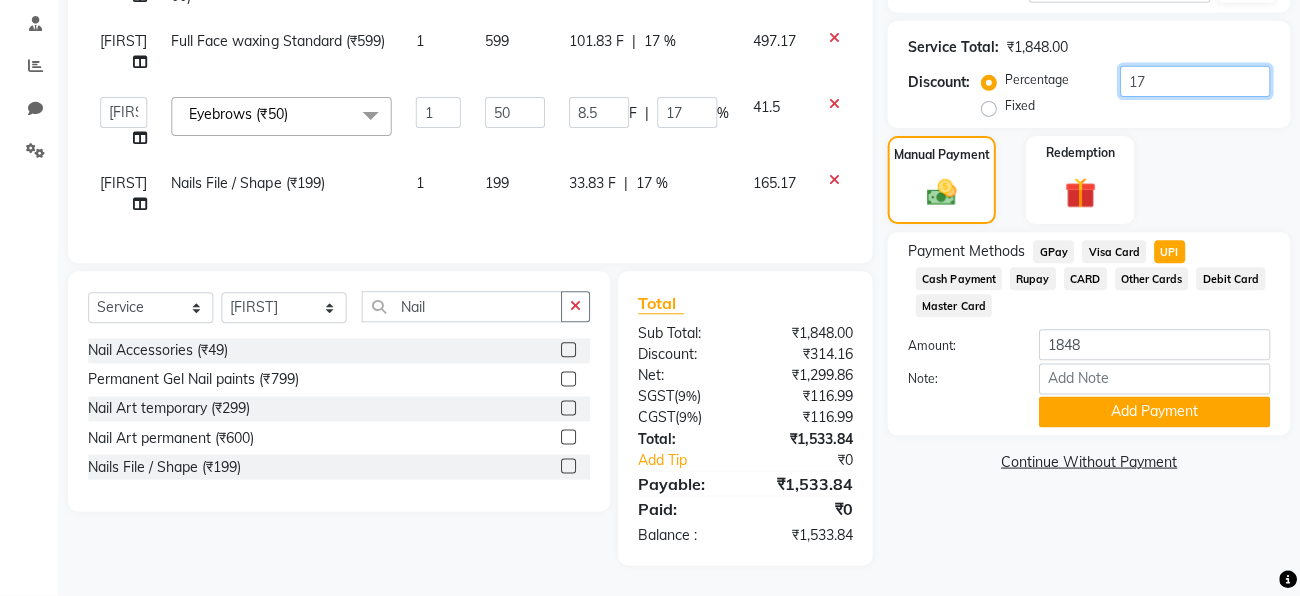 type on "1" 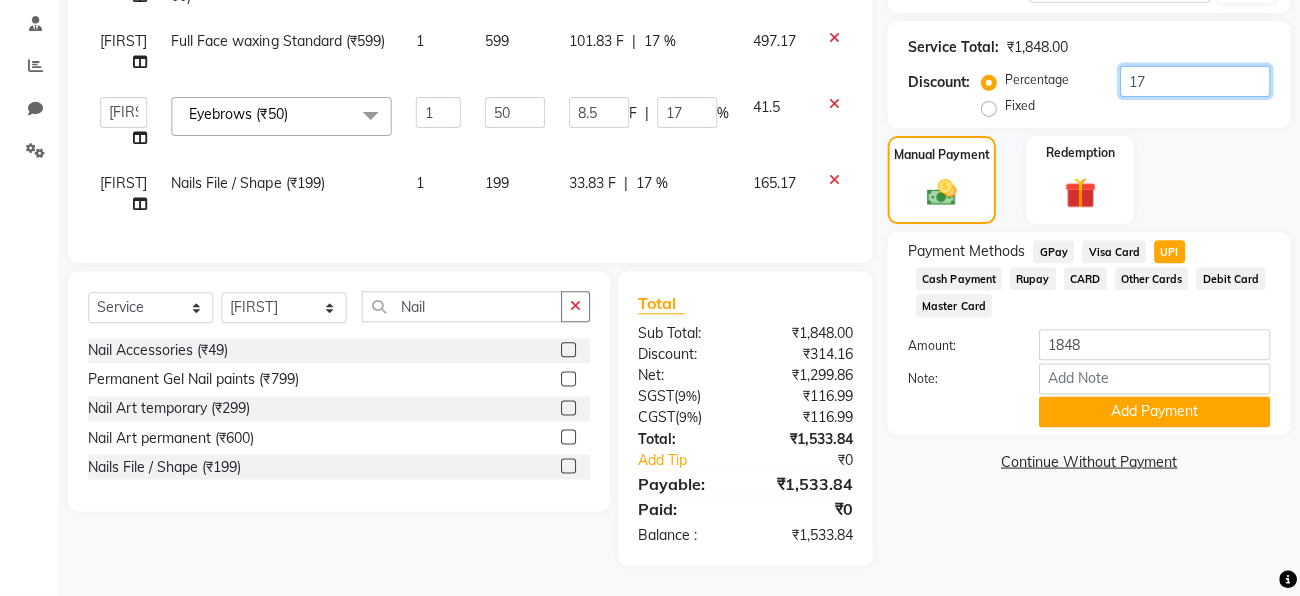 type on "0.5" 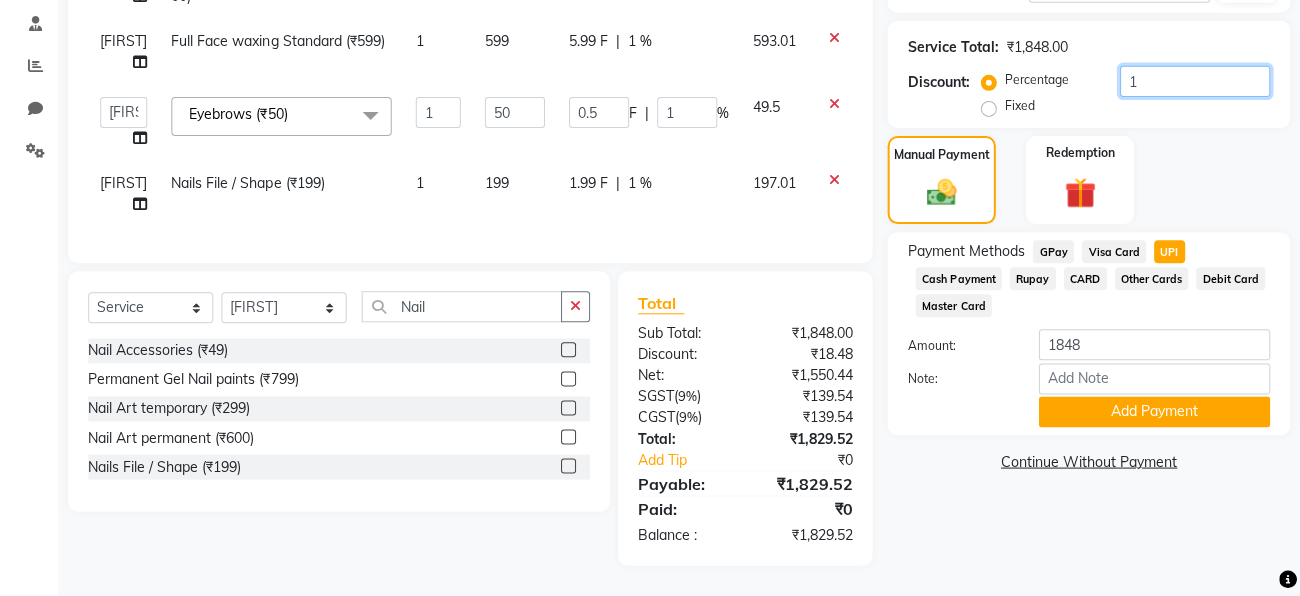 type on "15" 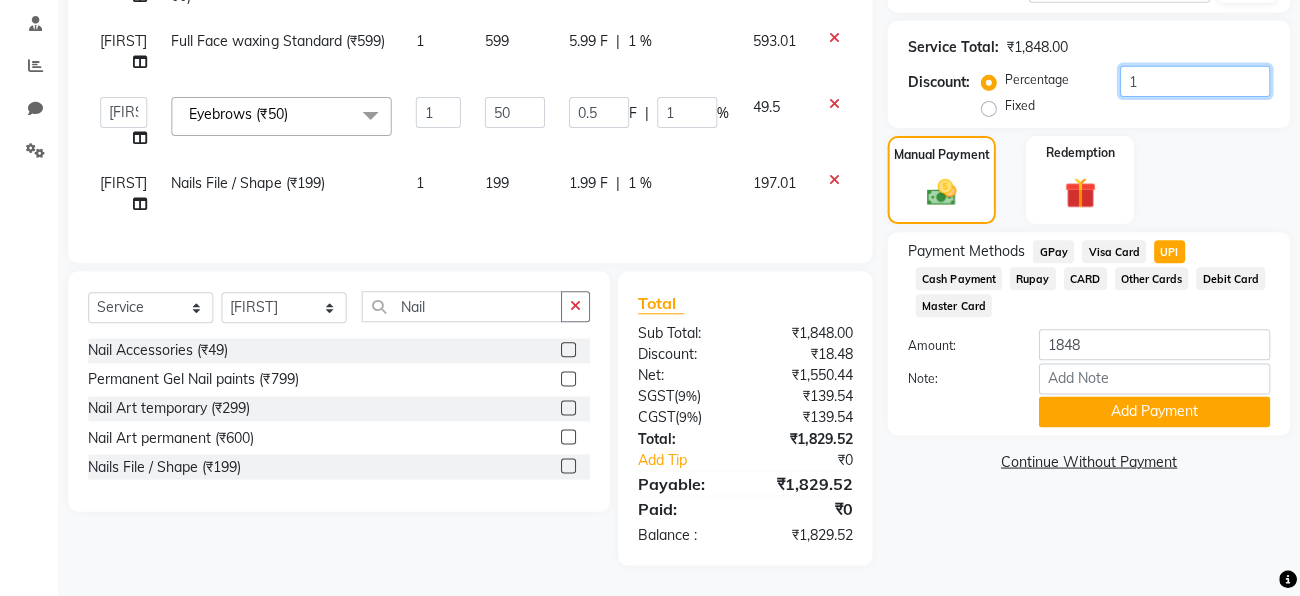 type on "7.5" 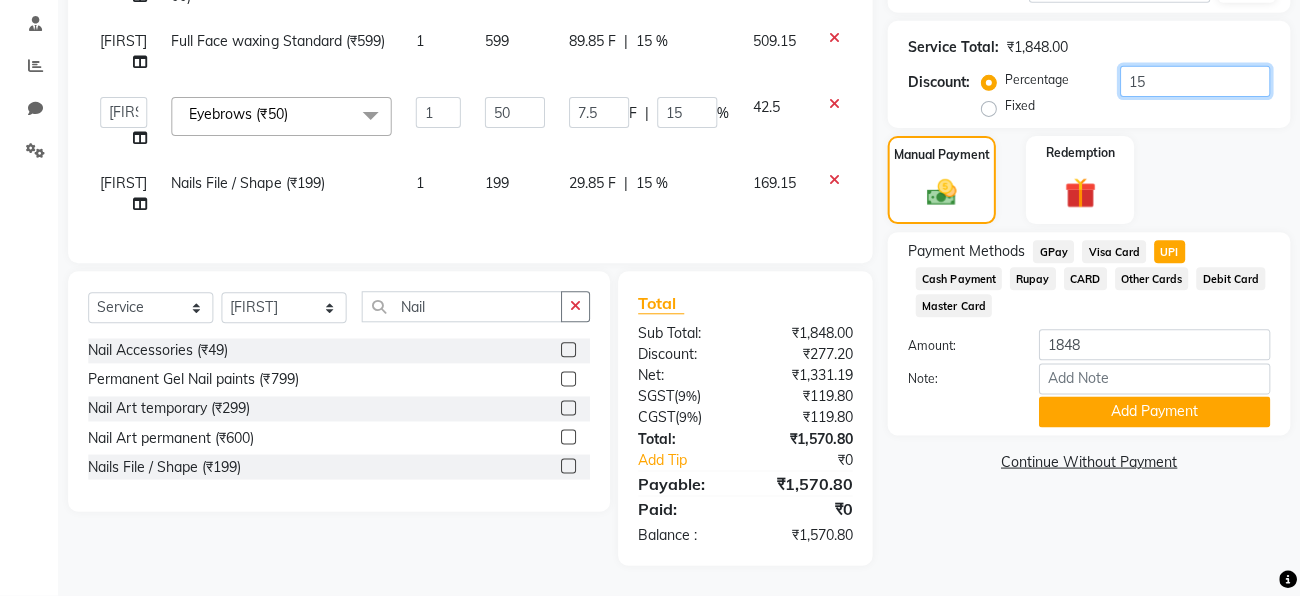 type on "15.1" 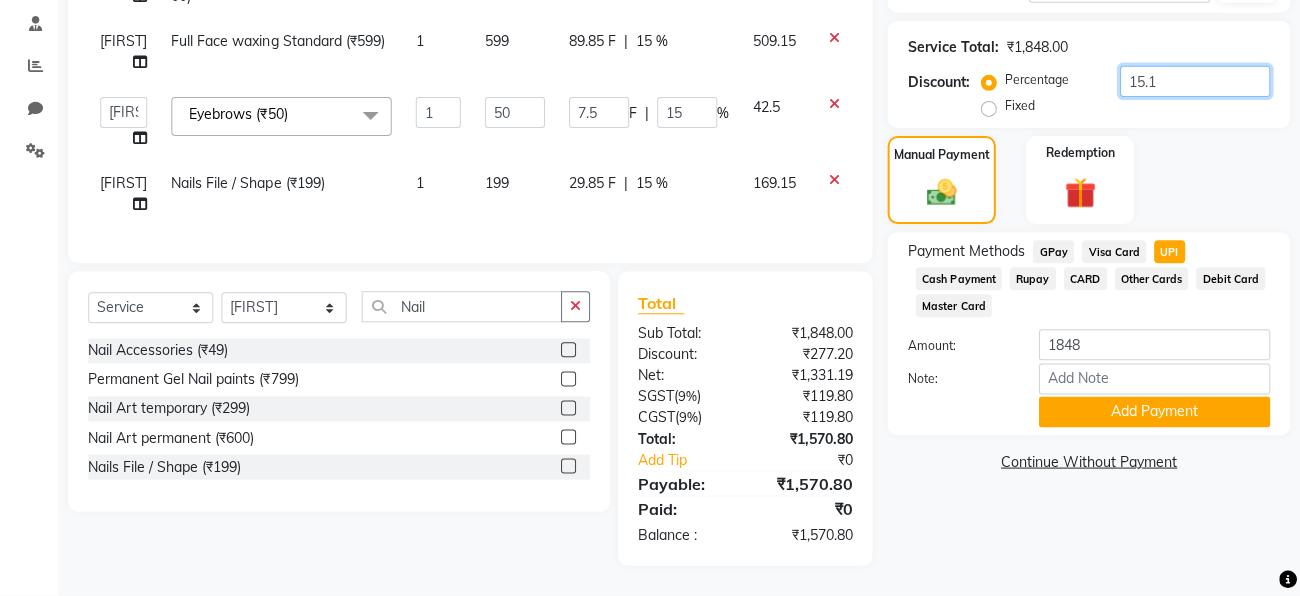 type on "7.55" 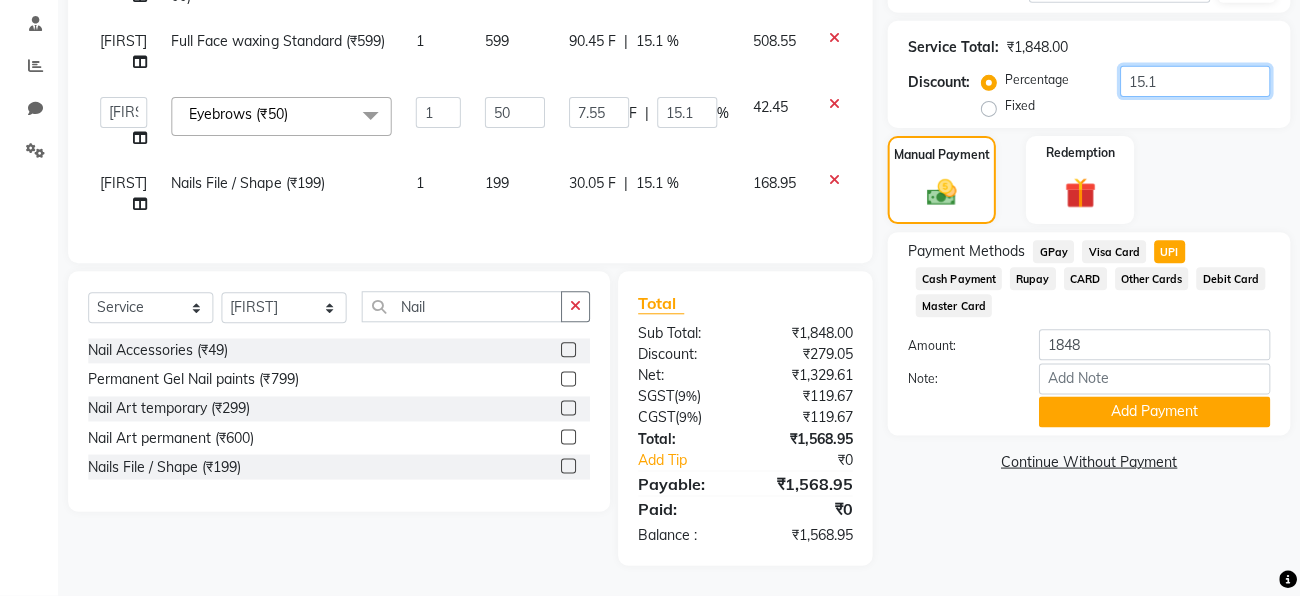 type on "15" 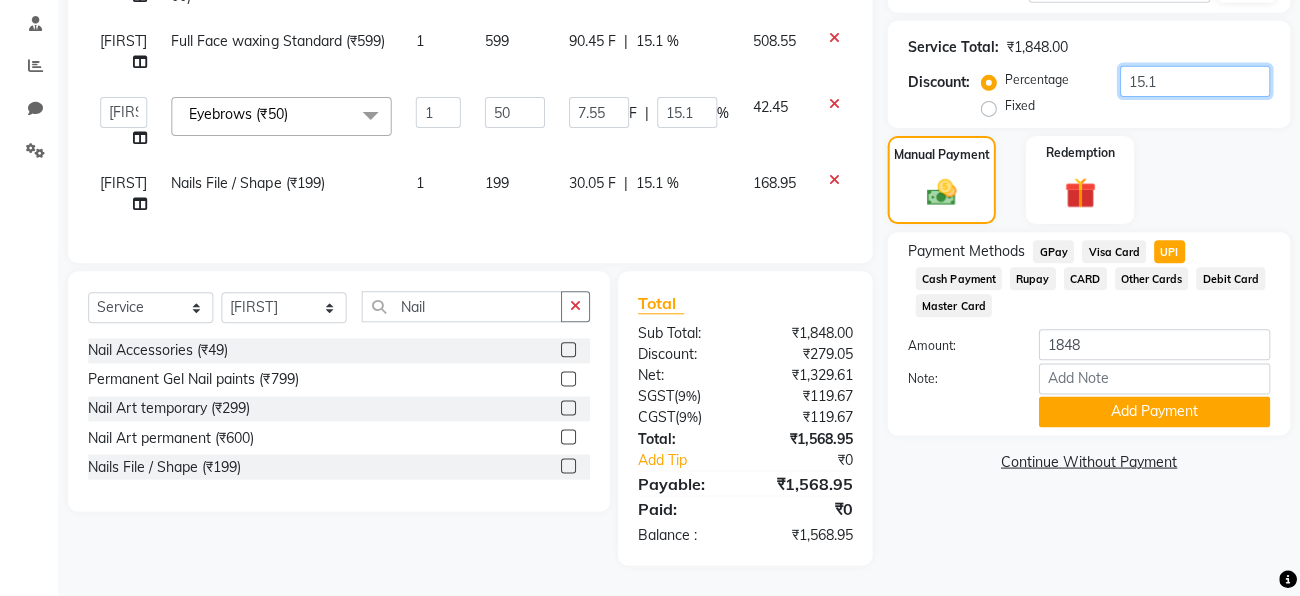 type on "7.5" 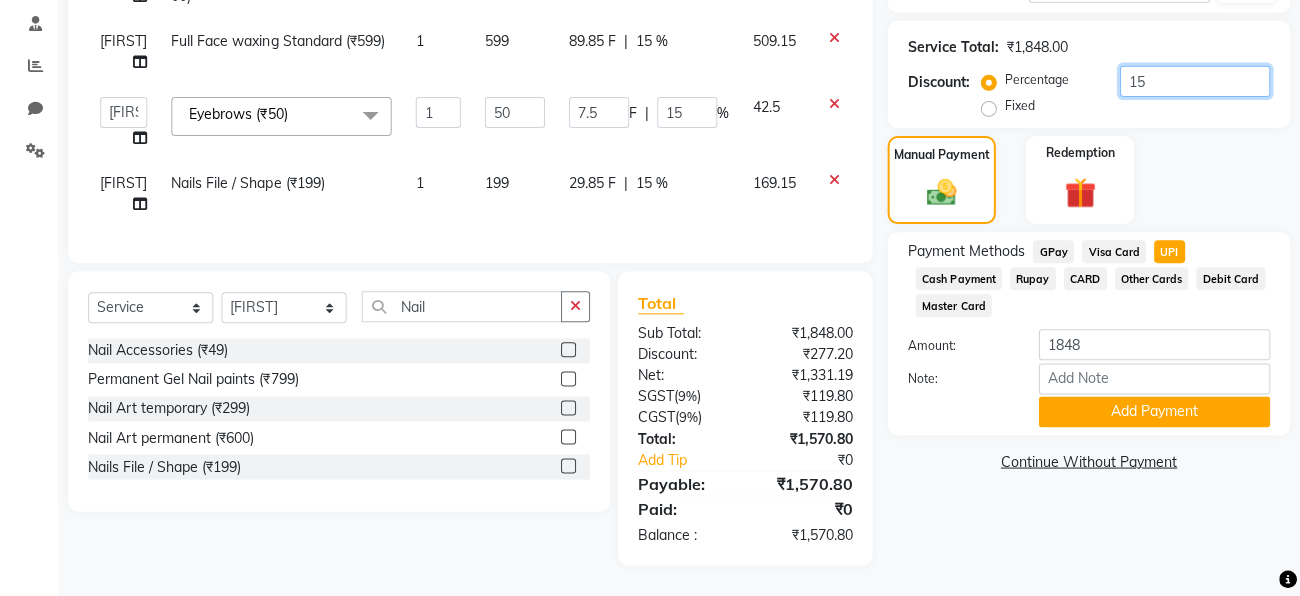 type on "15.2" 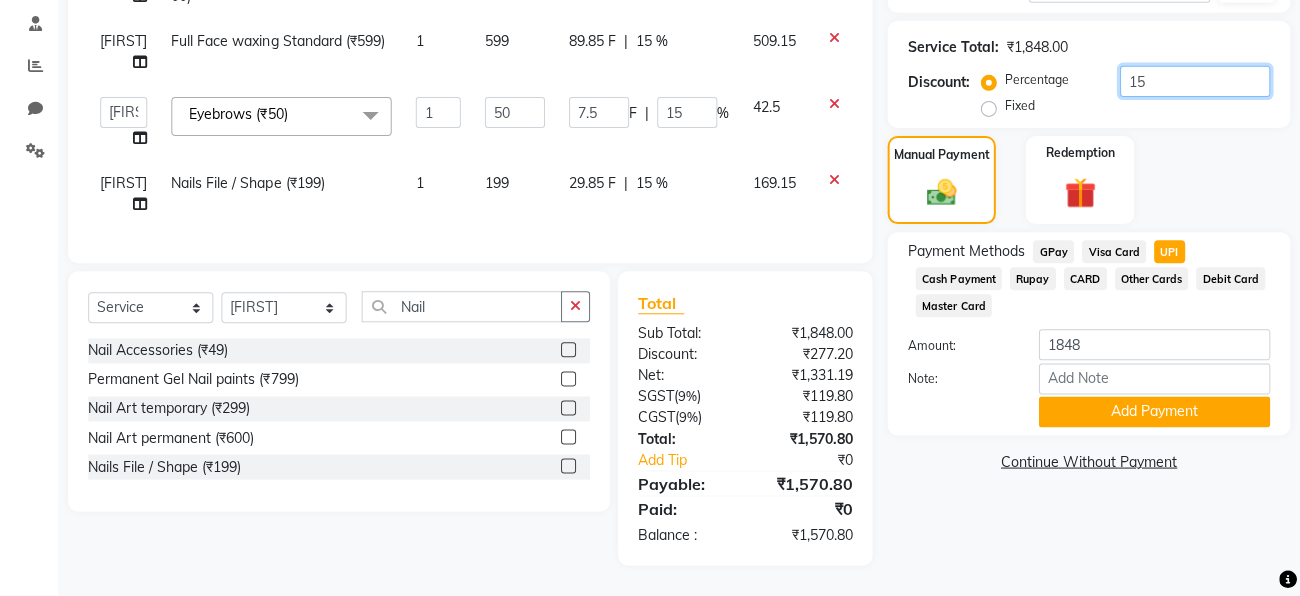 type on "7.6" 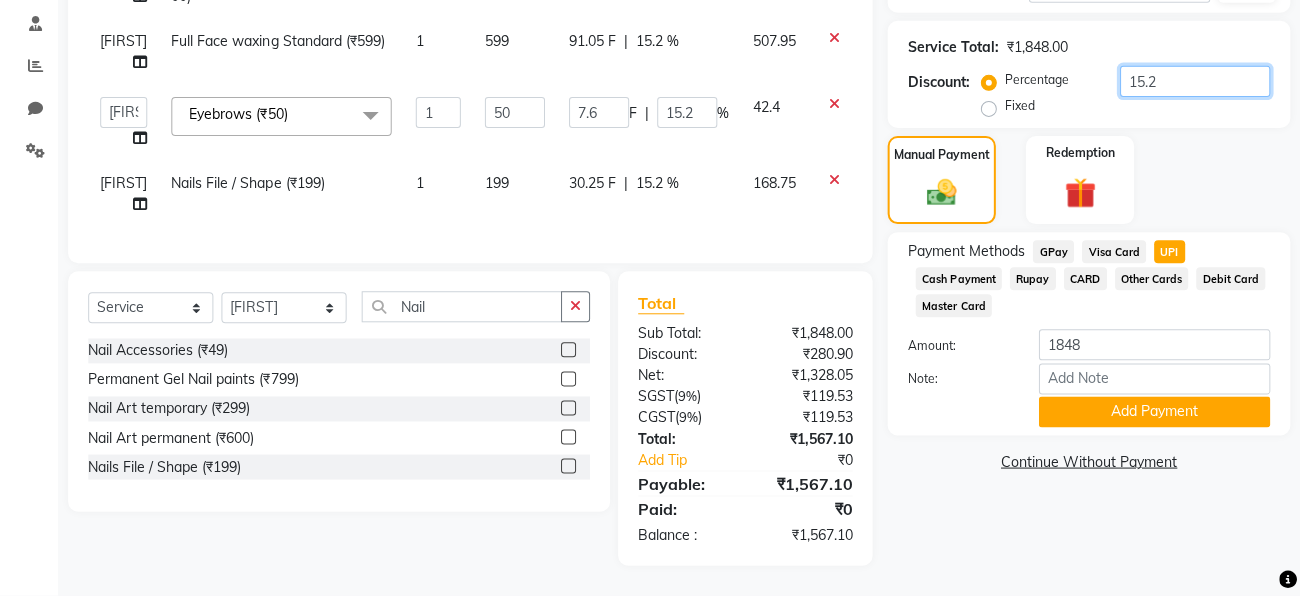 type on "15" 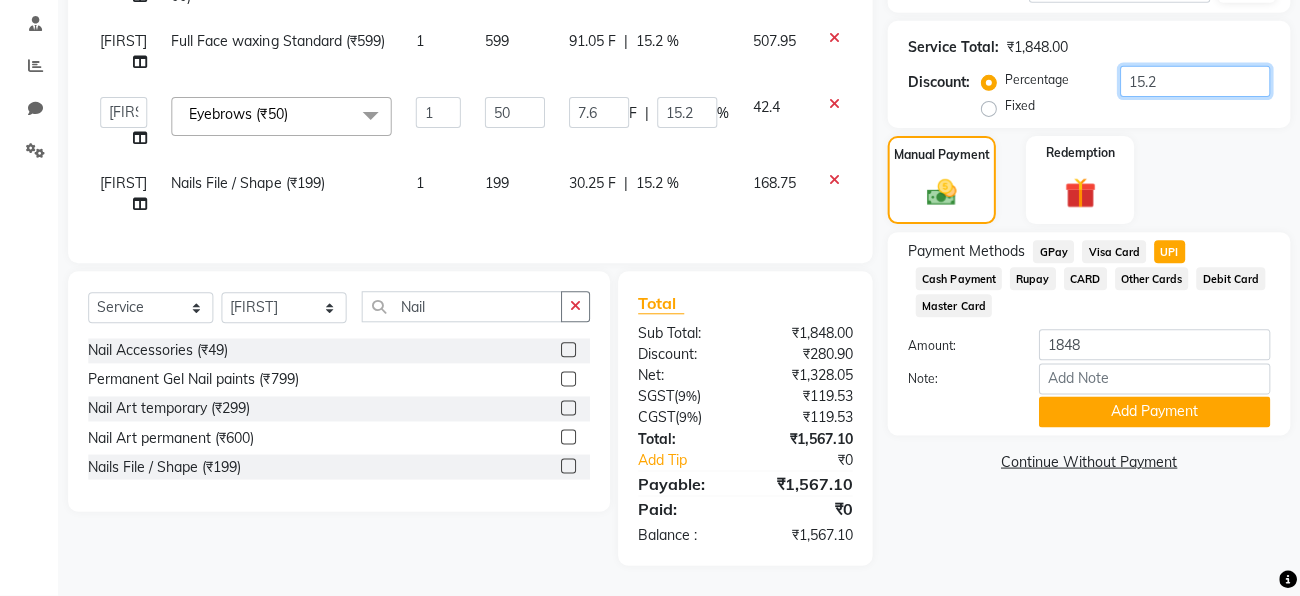 type on "7.5" 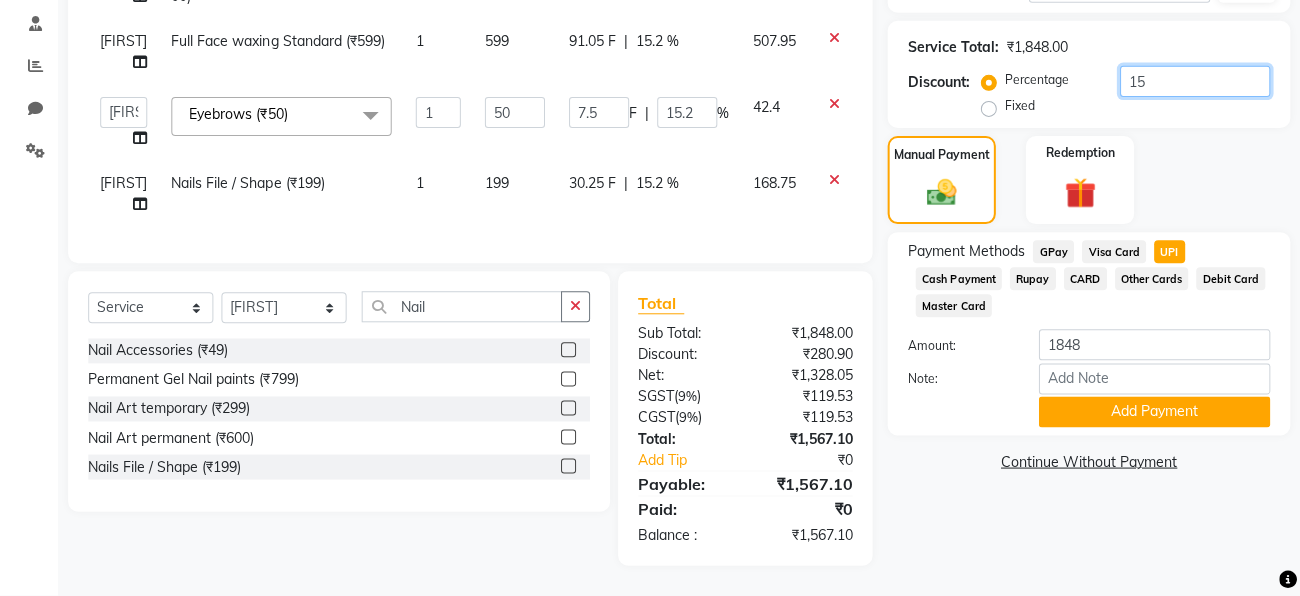 type on "15" 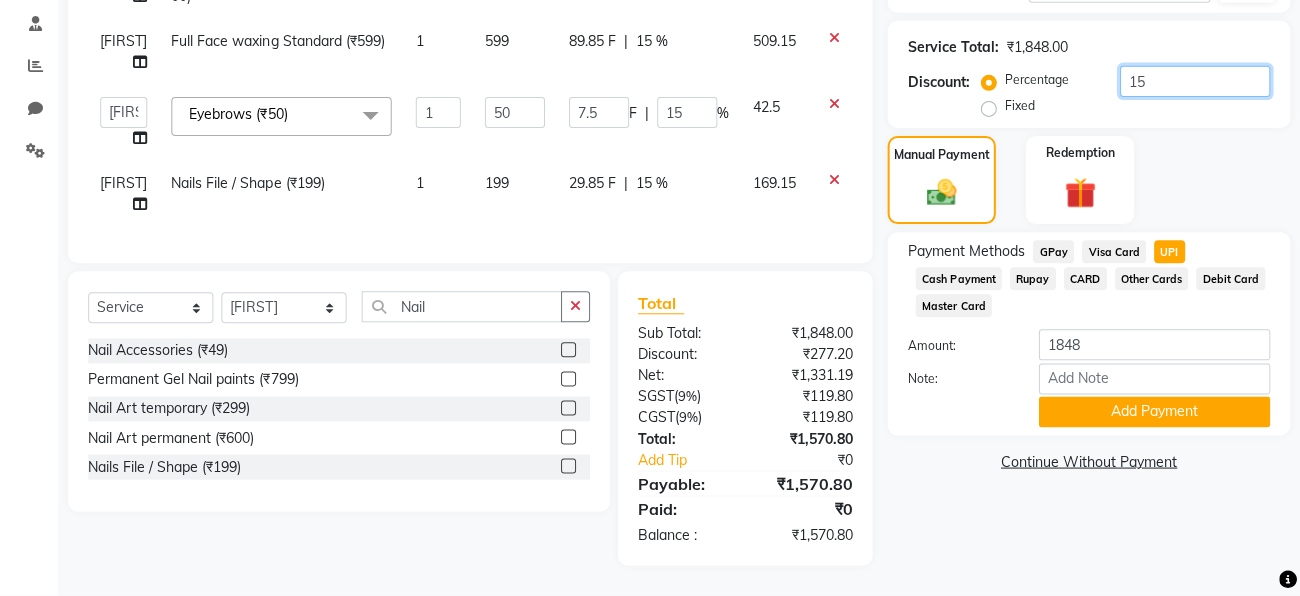 type on "15.3" 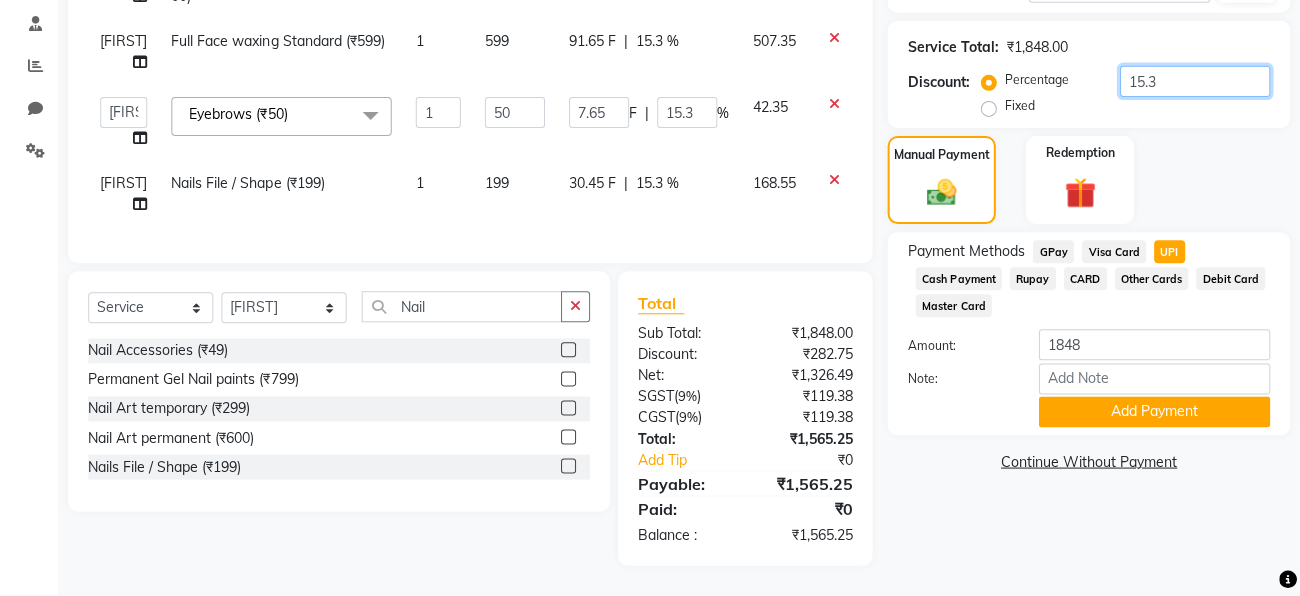 type on "15" 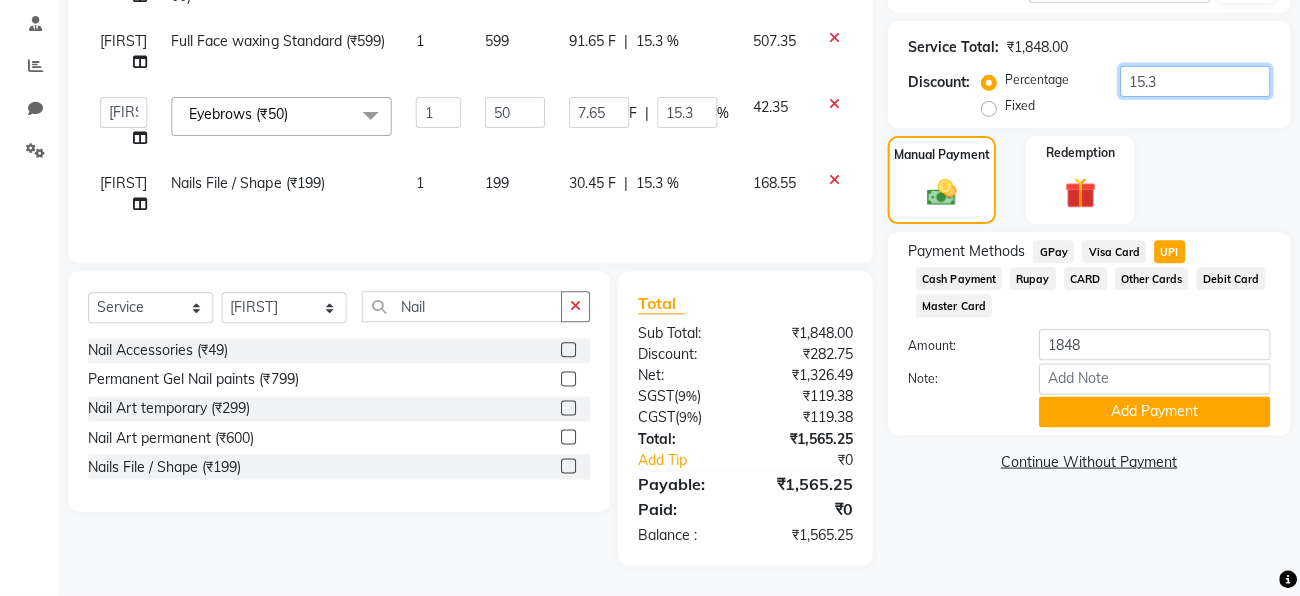 type on "7.5" 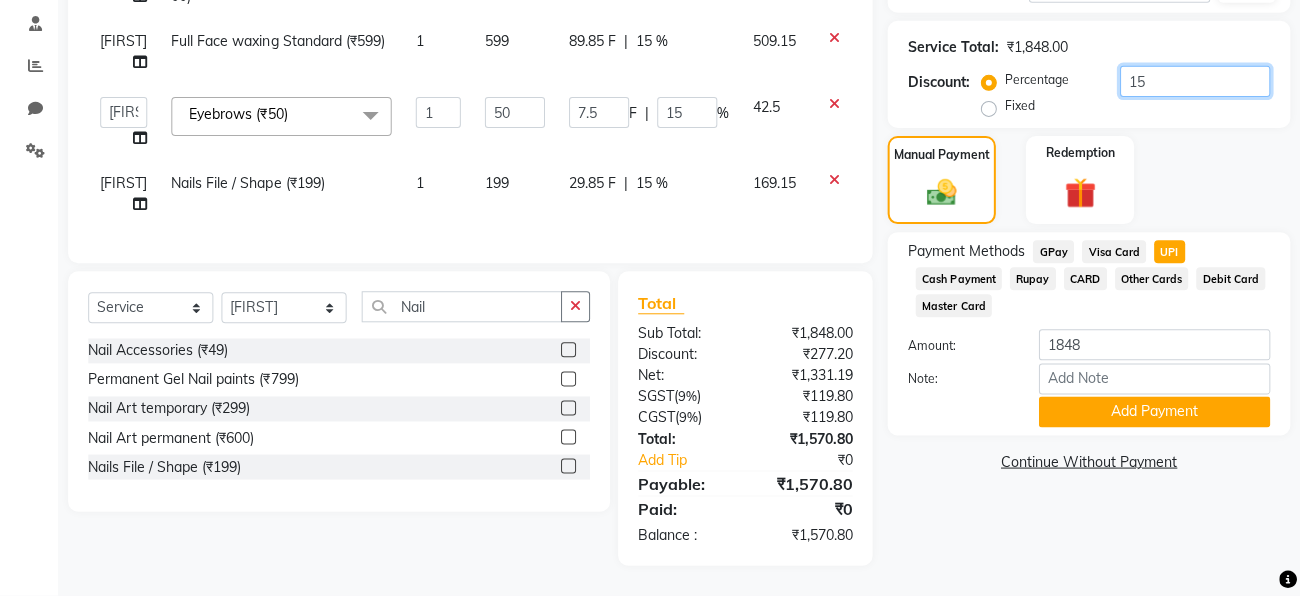 type on "15.4" 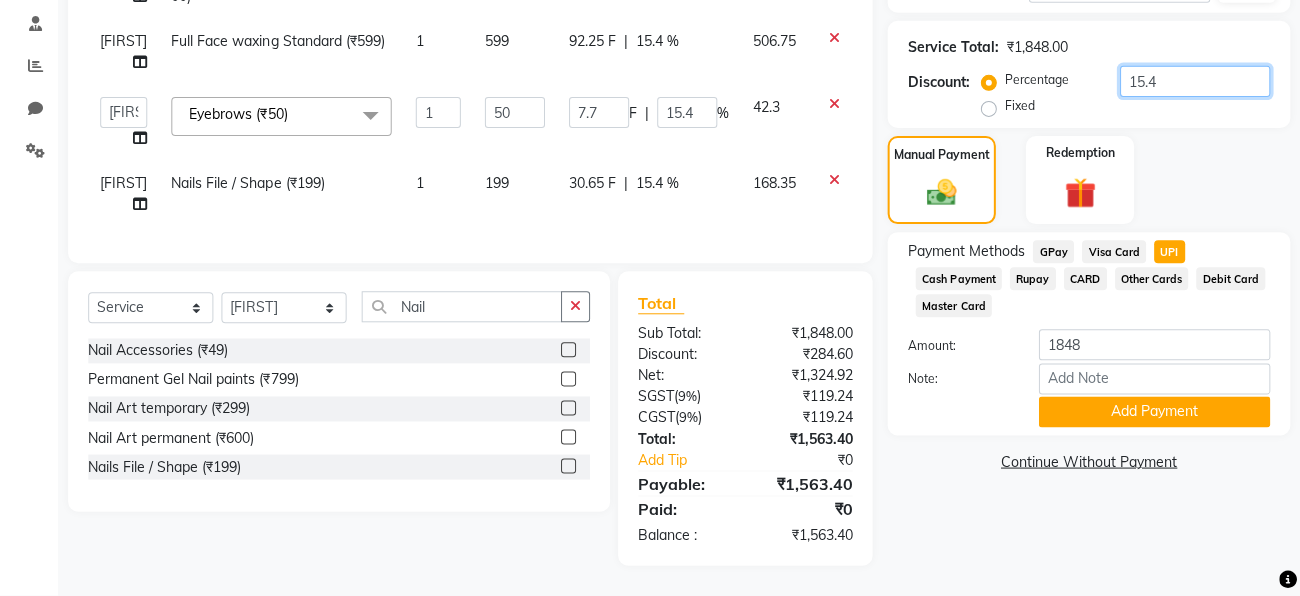 type on "15" 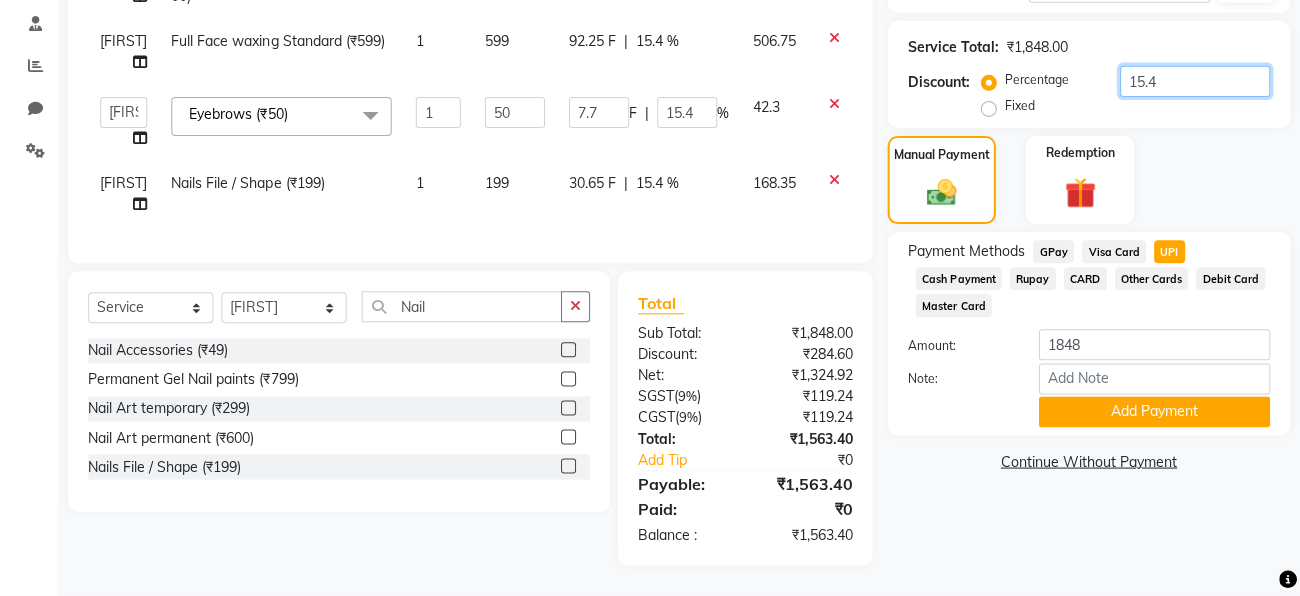 type on "7.5" 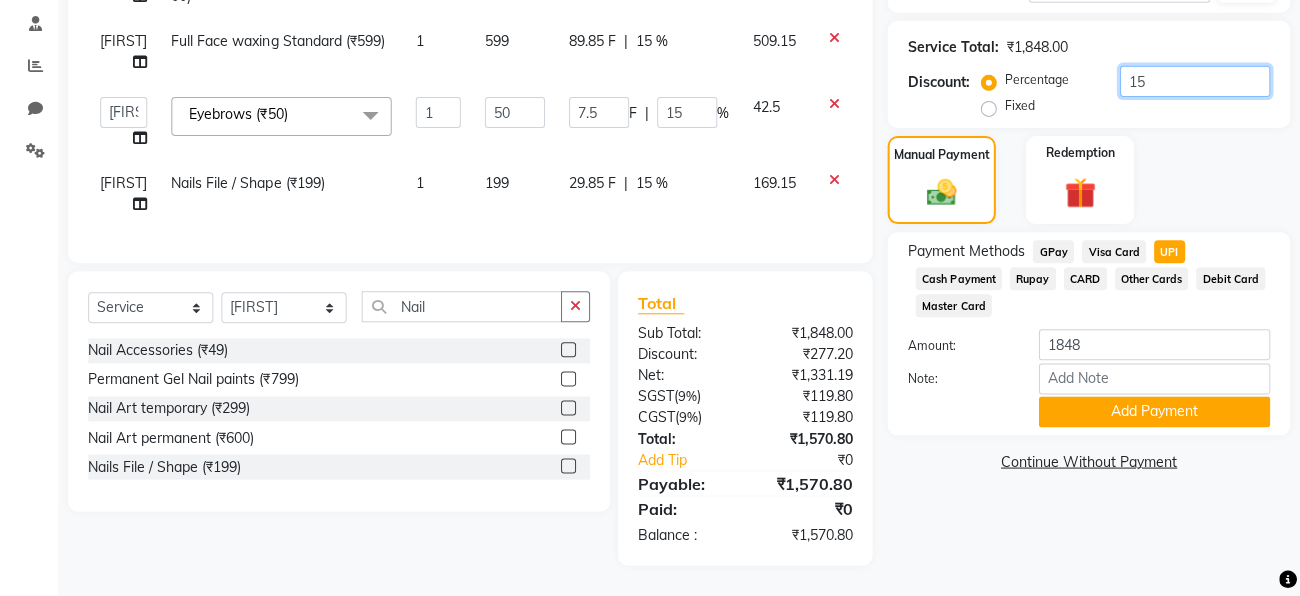 type on "15.5" 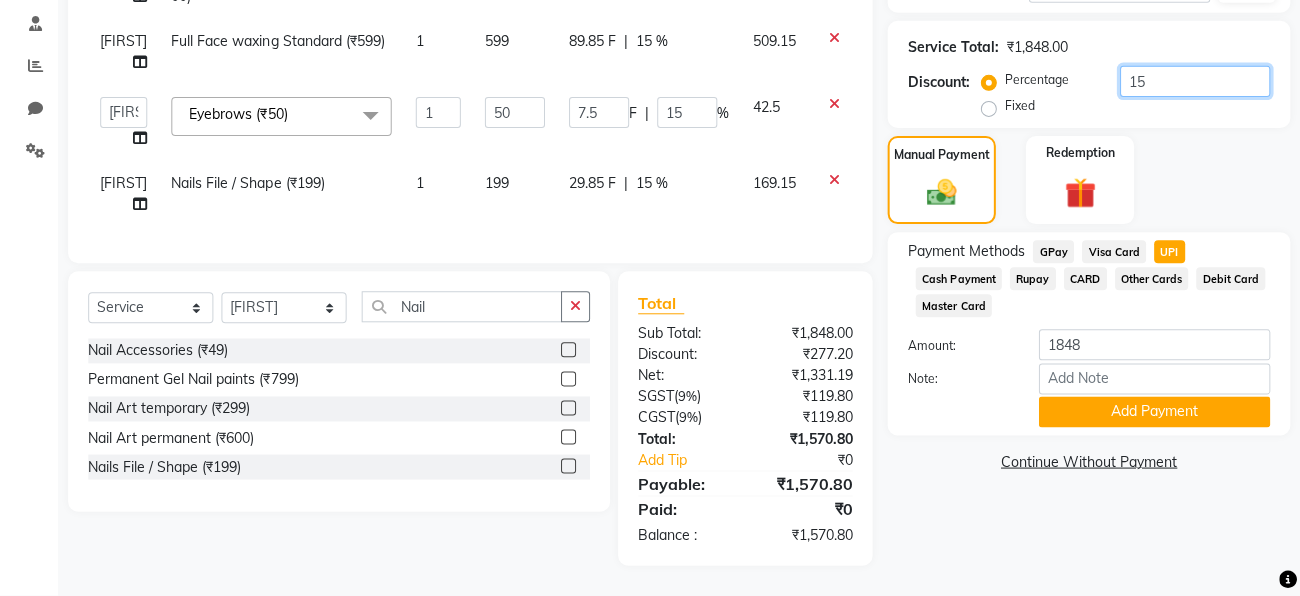 type on "7.75" 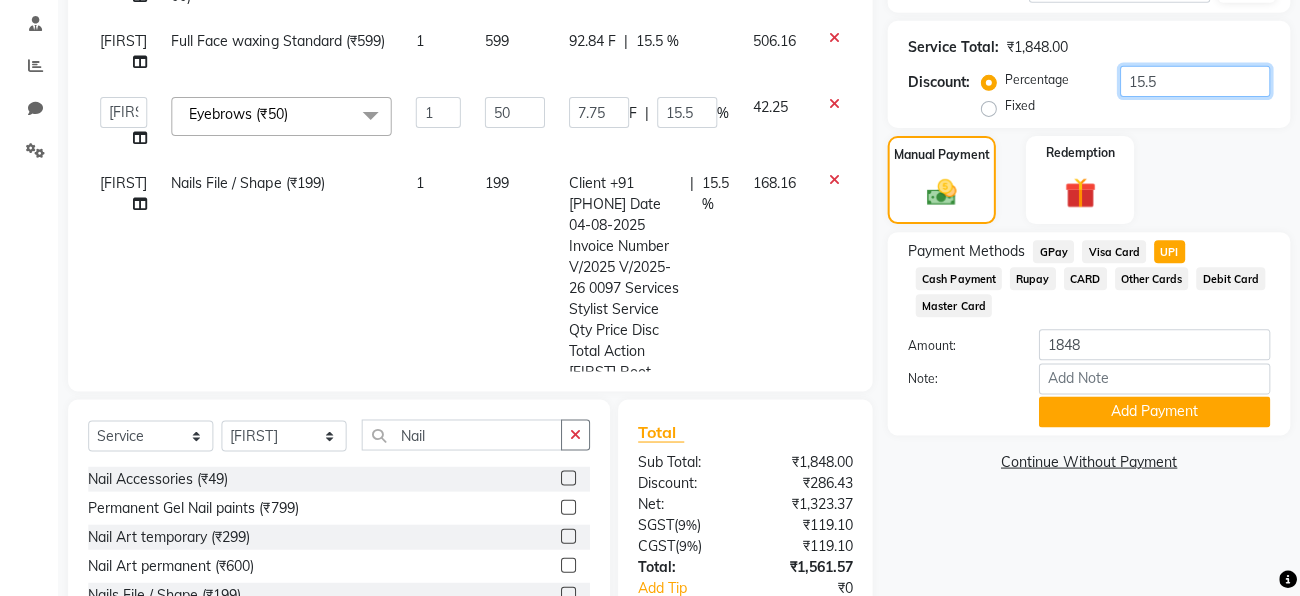 type on "15" 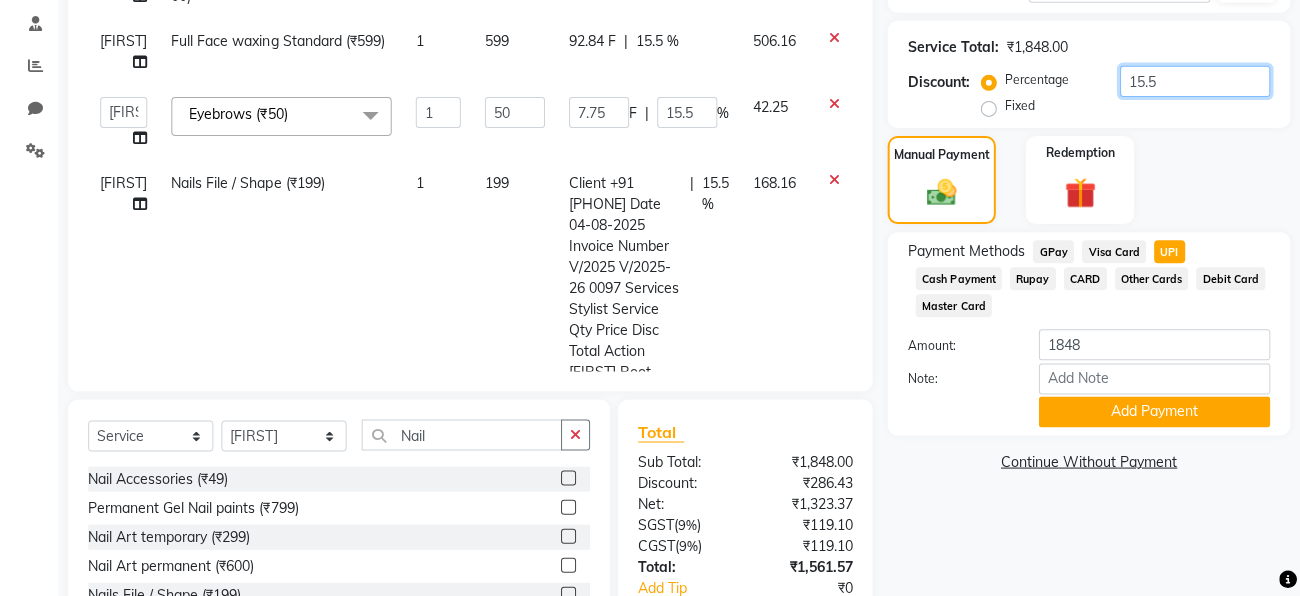 type on "7.5" 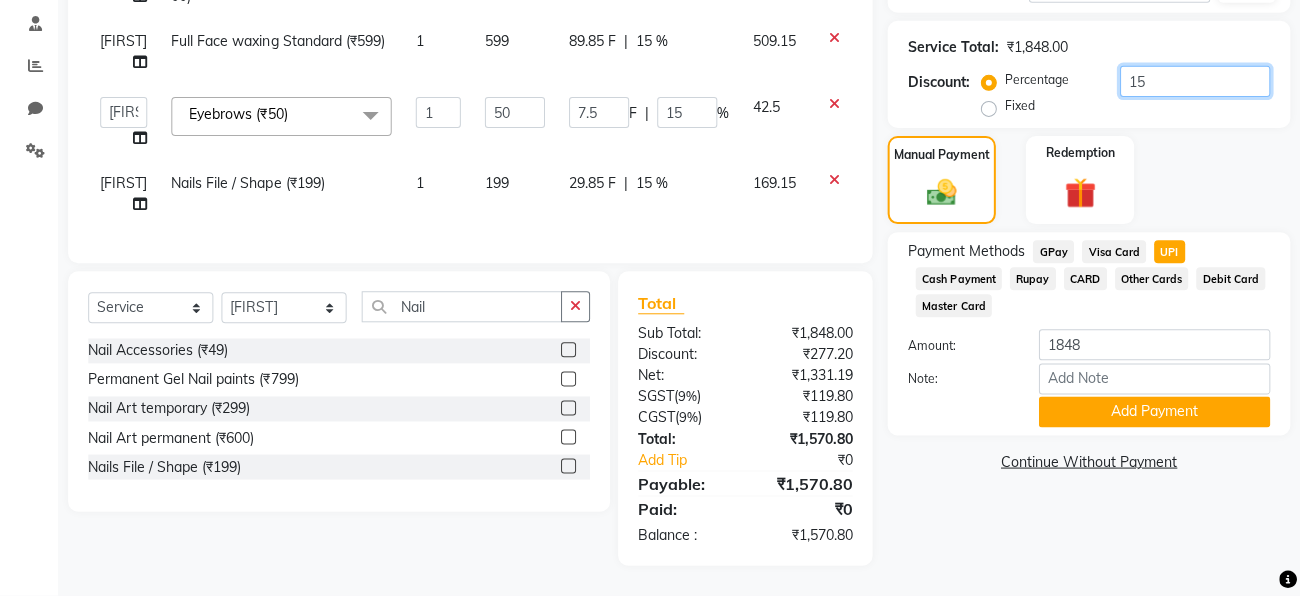 type on "15.6" 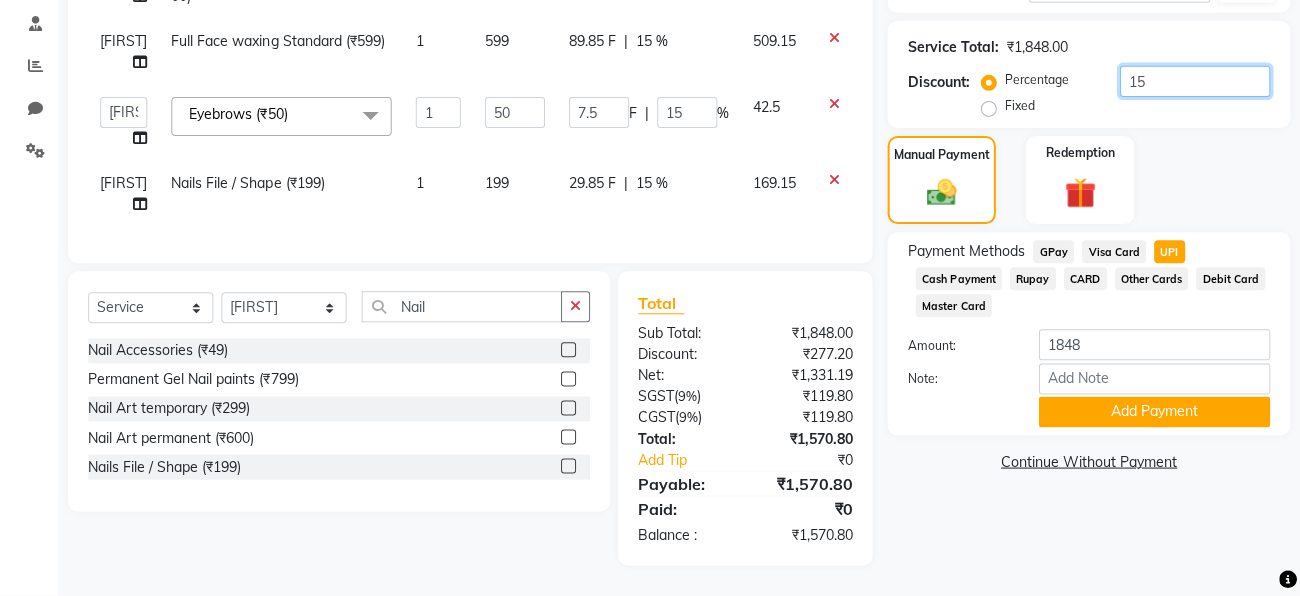 type on "7.8" 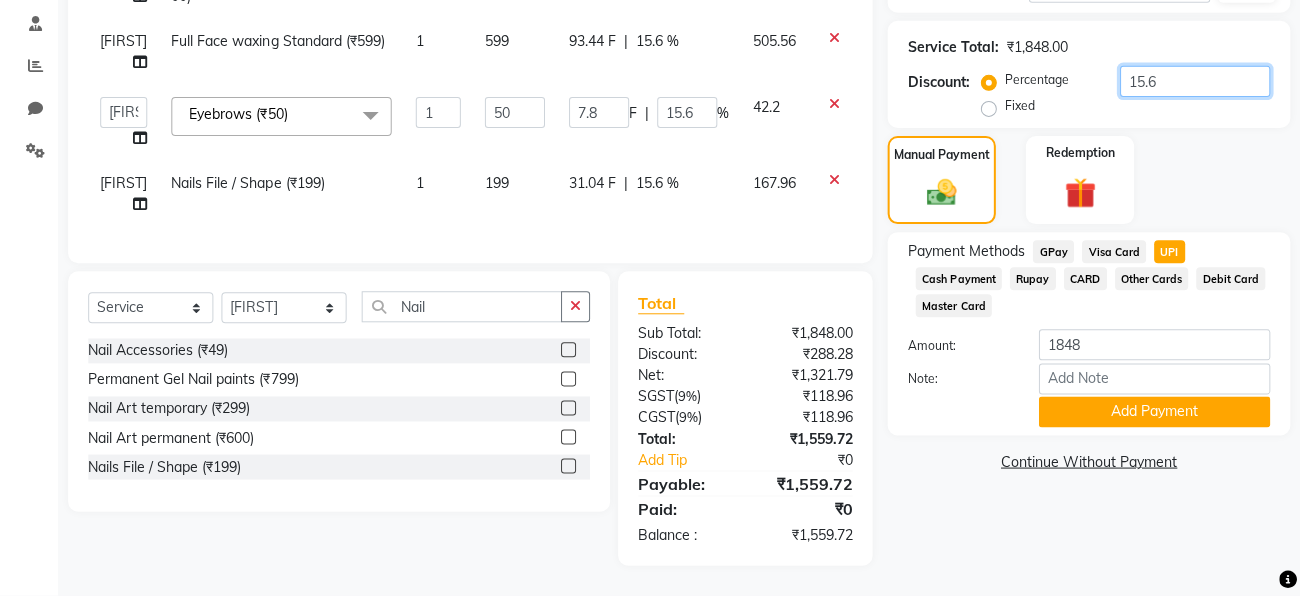 type on "15" 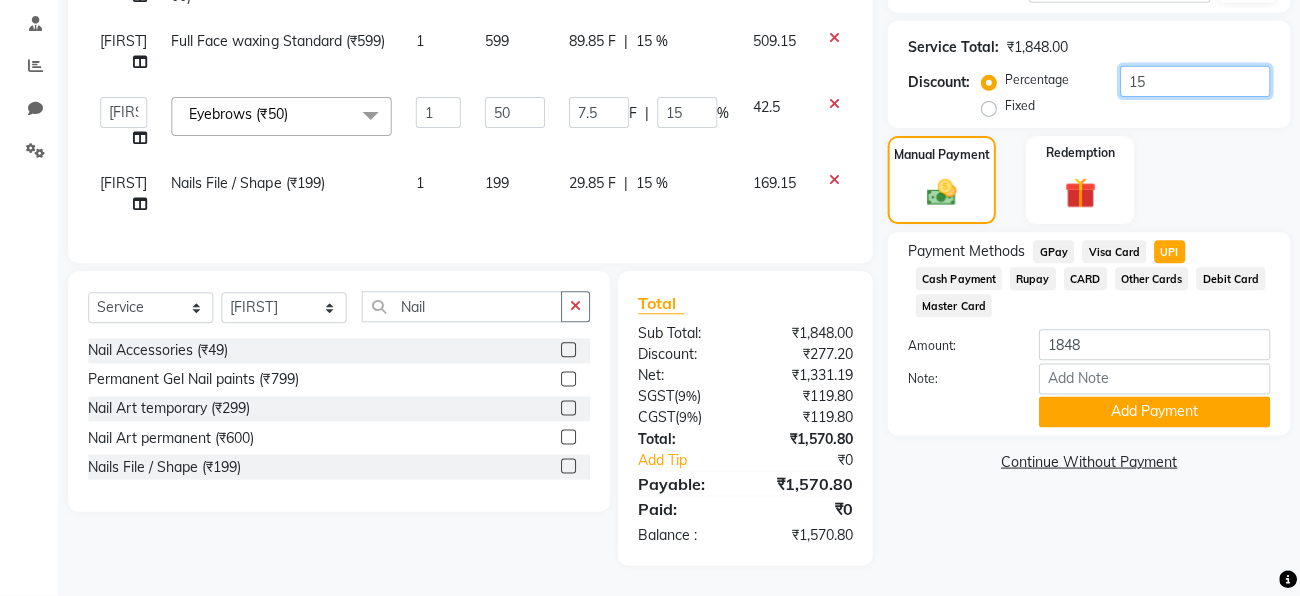 type on "15.7" 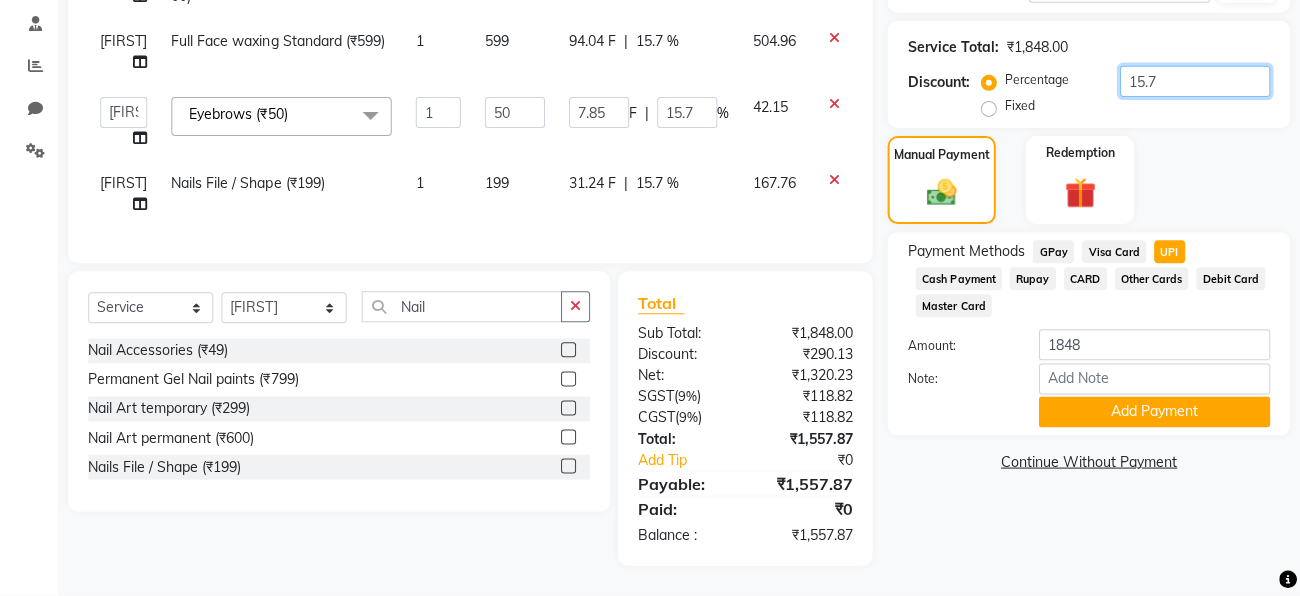 type on "15" 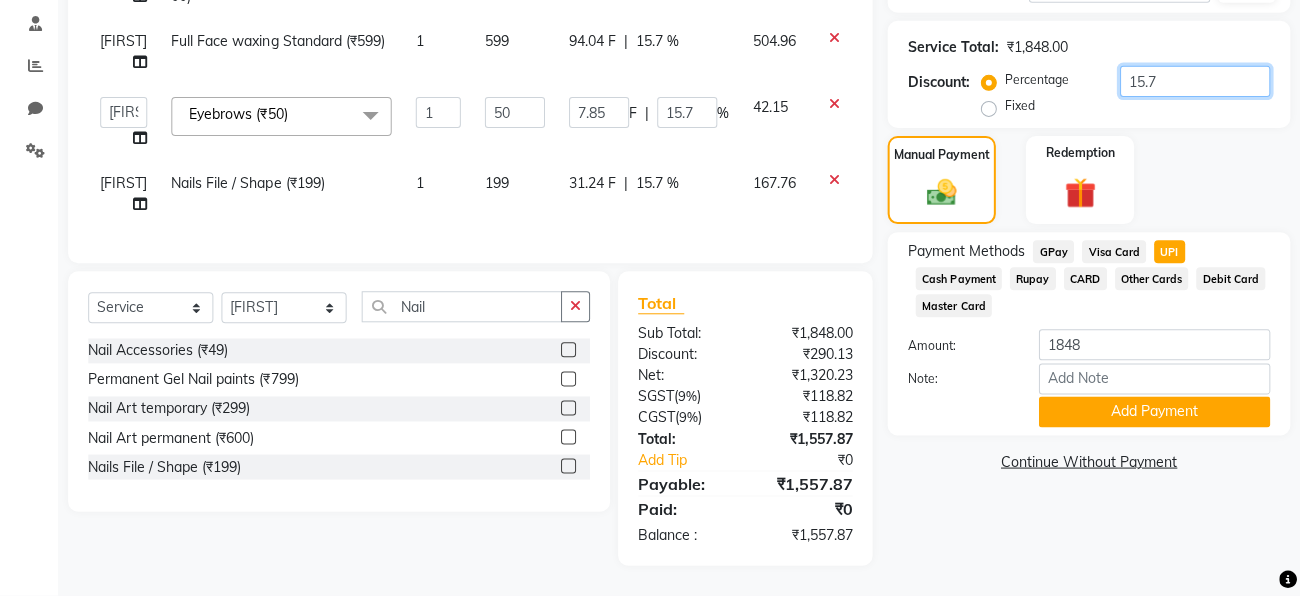 type 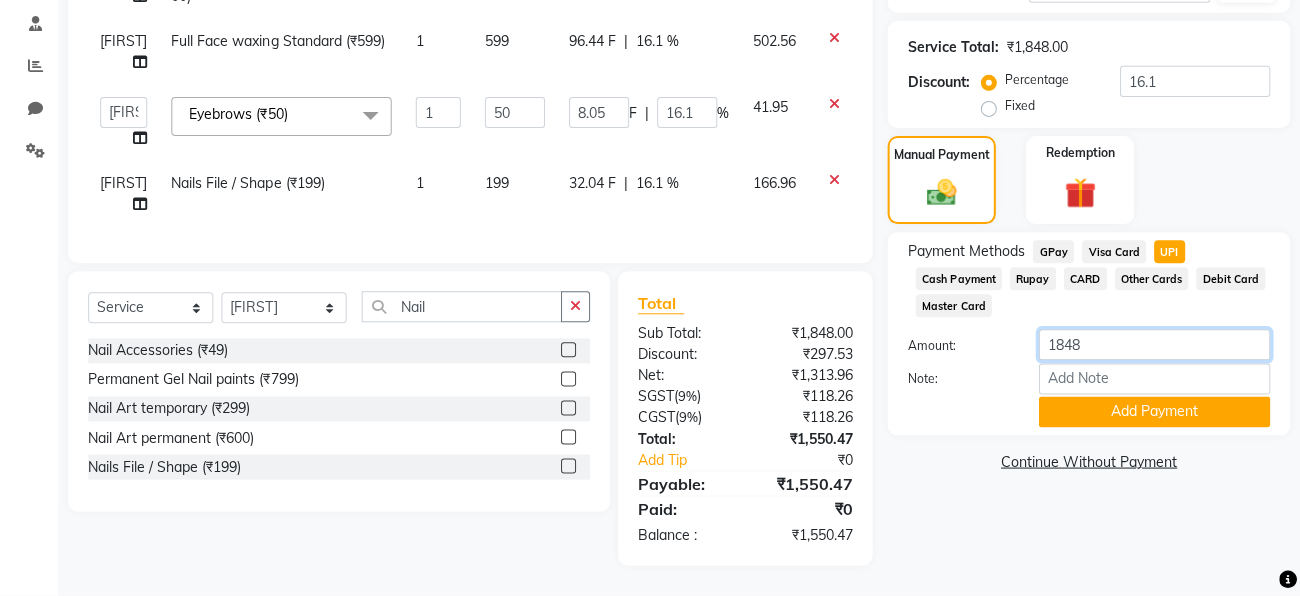 click on "1848" 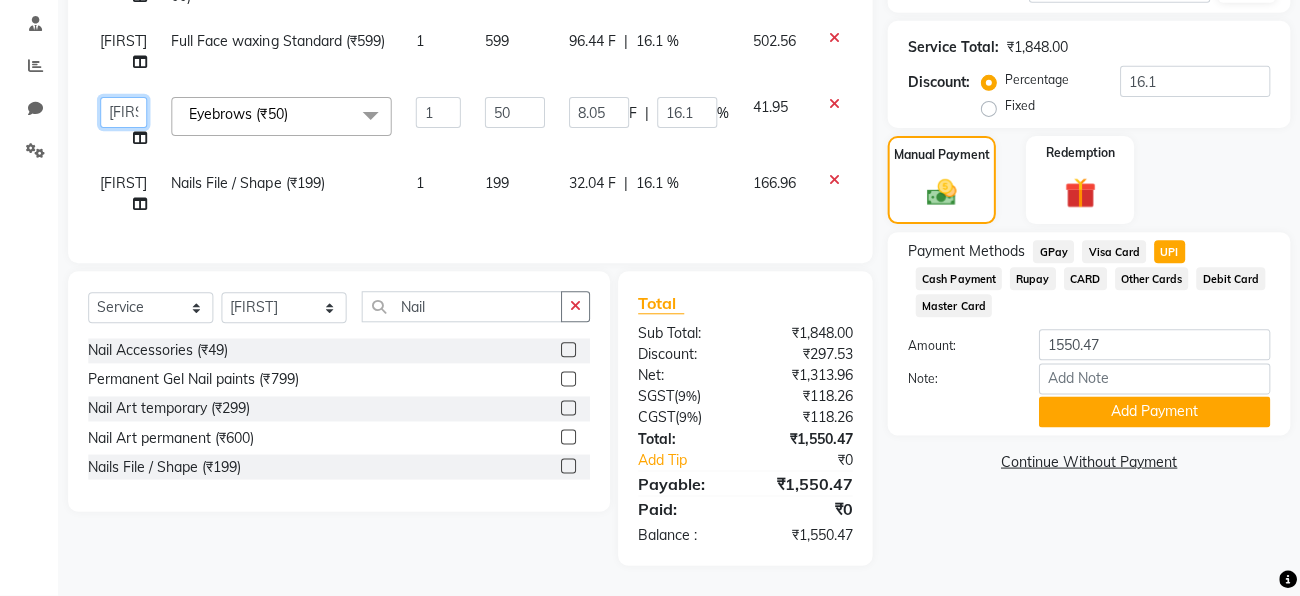 click on "[FIRST] [LAST]   [FIRST]   [FIRST]   [FIRST]    [FIRST]   [FIRST]   [FIRST]" 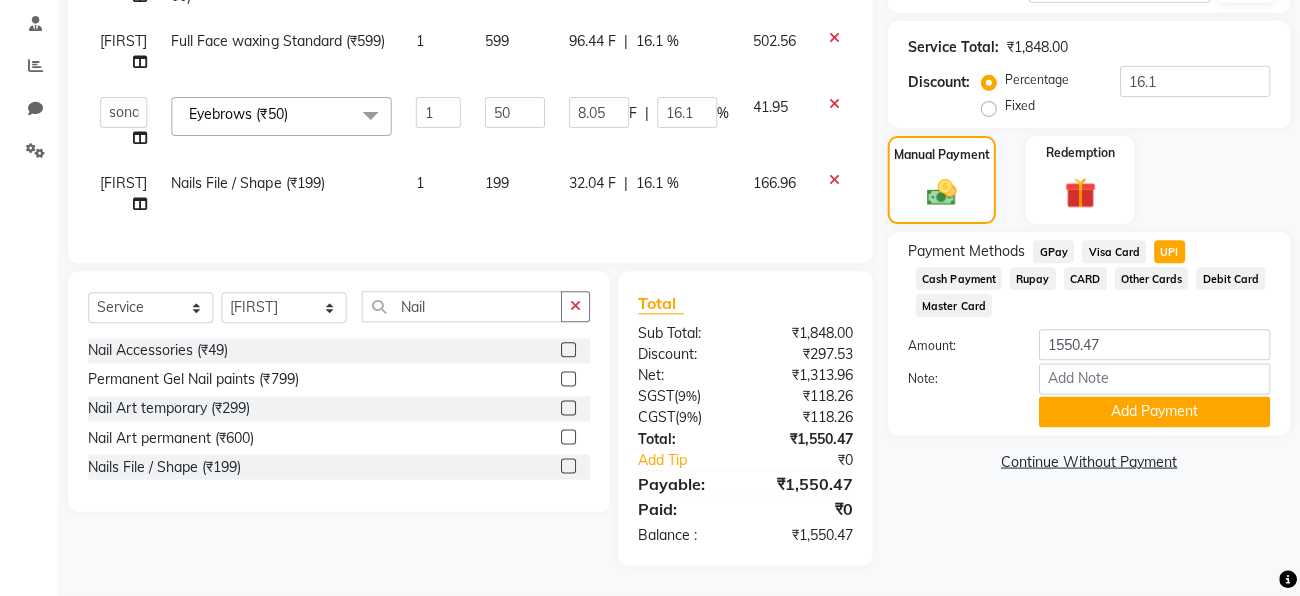 click on "[FIRST]" 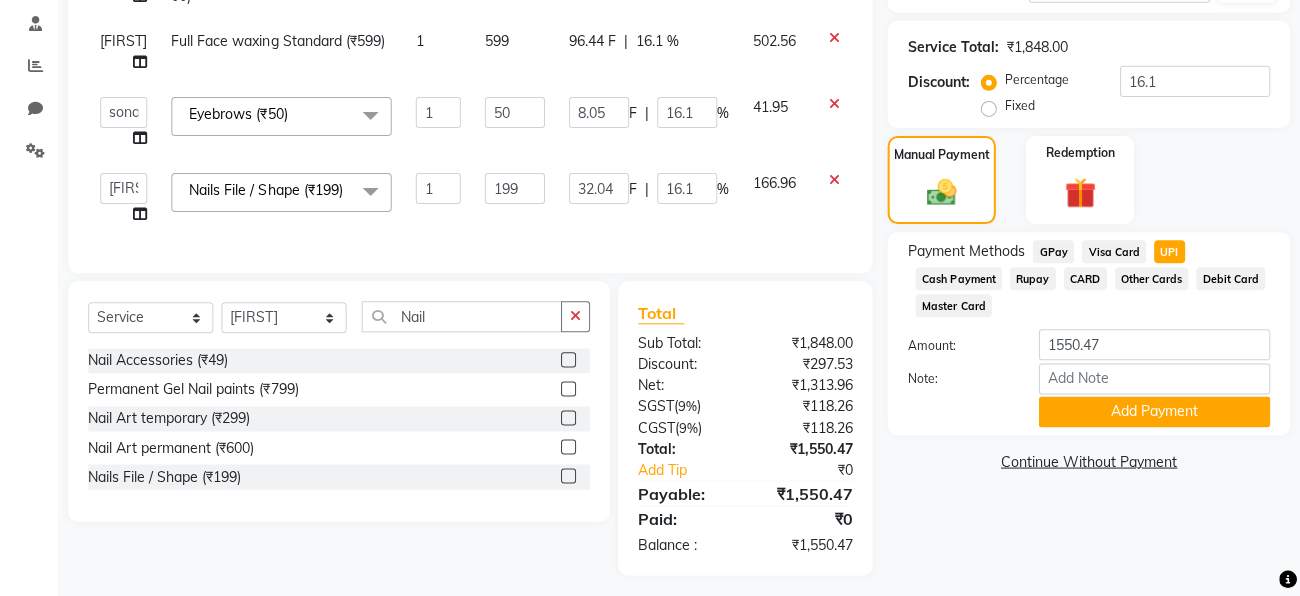 click 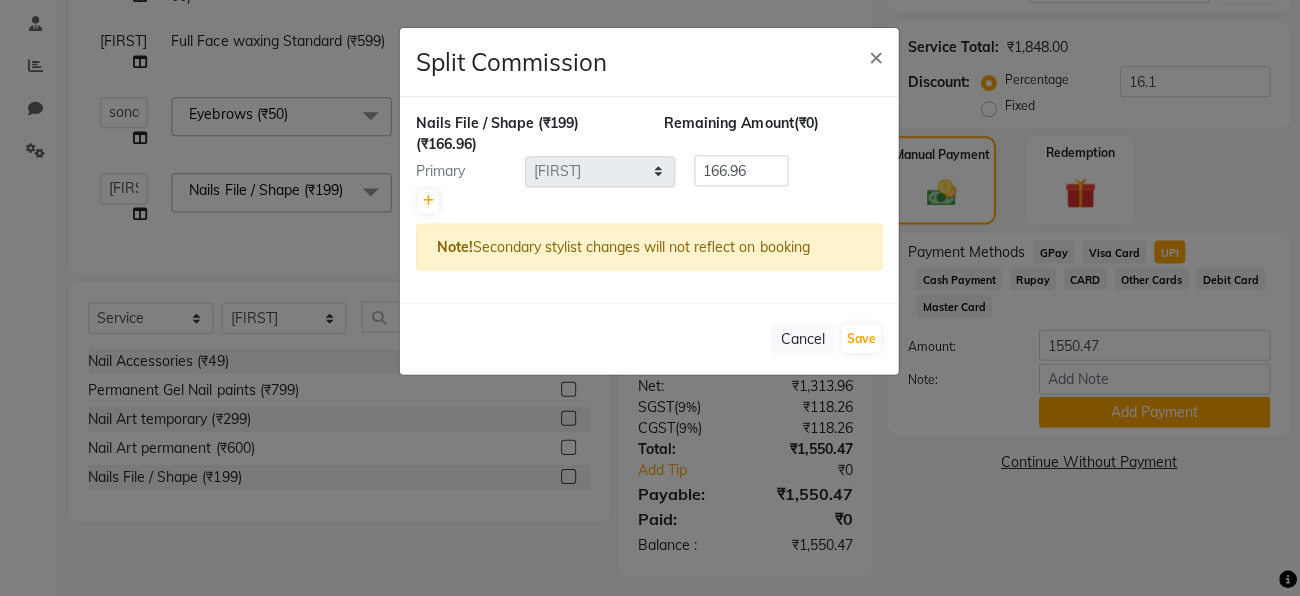 click on "Split Commission × Nails File / Shape  (₹199)  (₹166.96) Remaining Amount  (₹0) Primary Select  [FIRST]   [FIRST]   [FIRST]   [FIRST]    [FIRST]   [FIRST]   [FIRST]   166.96 Note!  Secondary stylist changes will not reflect on booking   Cancel   Save" 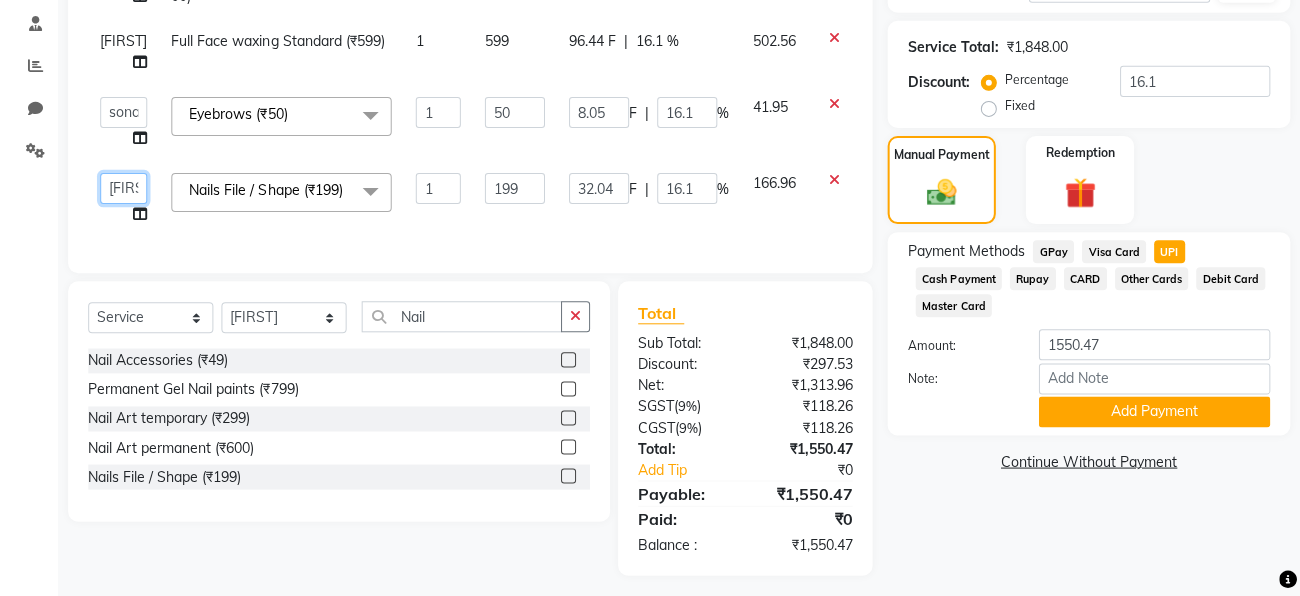 click on "[FIRST] [LAST]   [FIRST]   [FIRST]   [FIRST]    [FIRST]   [FIRST]   [FIRST]" 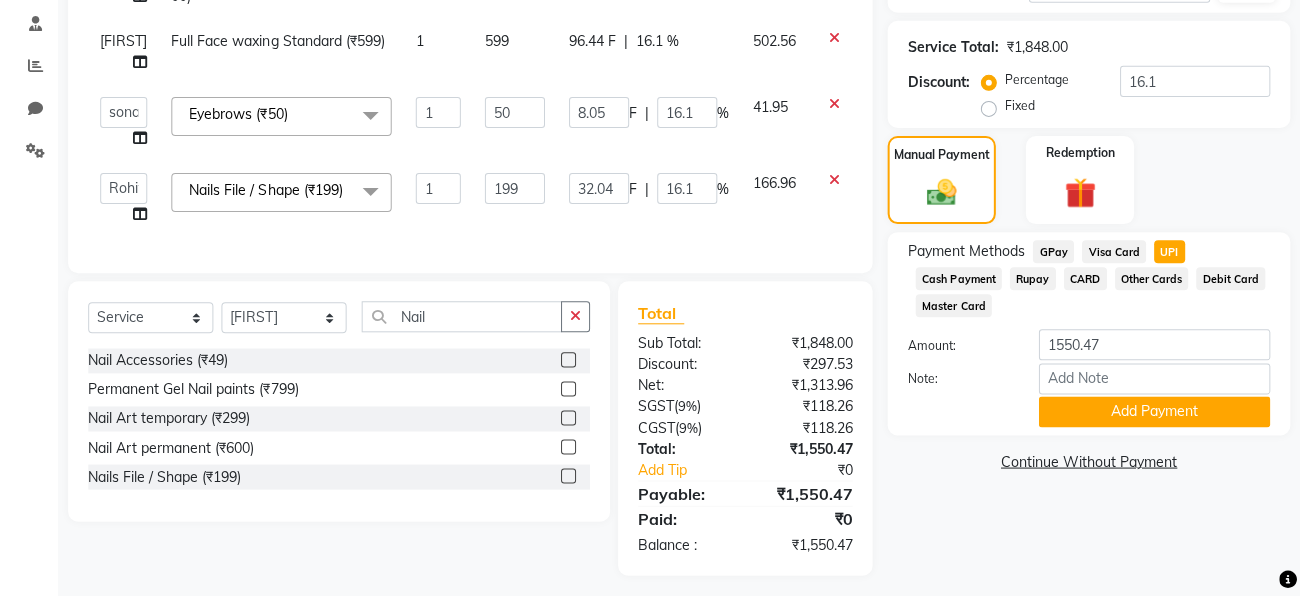 click on "[FIRST]" 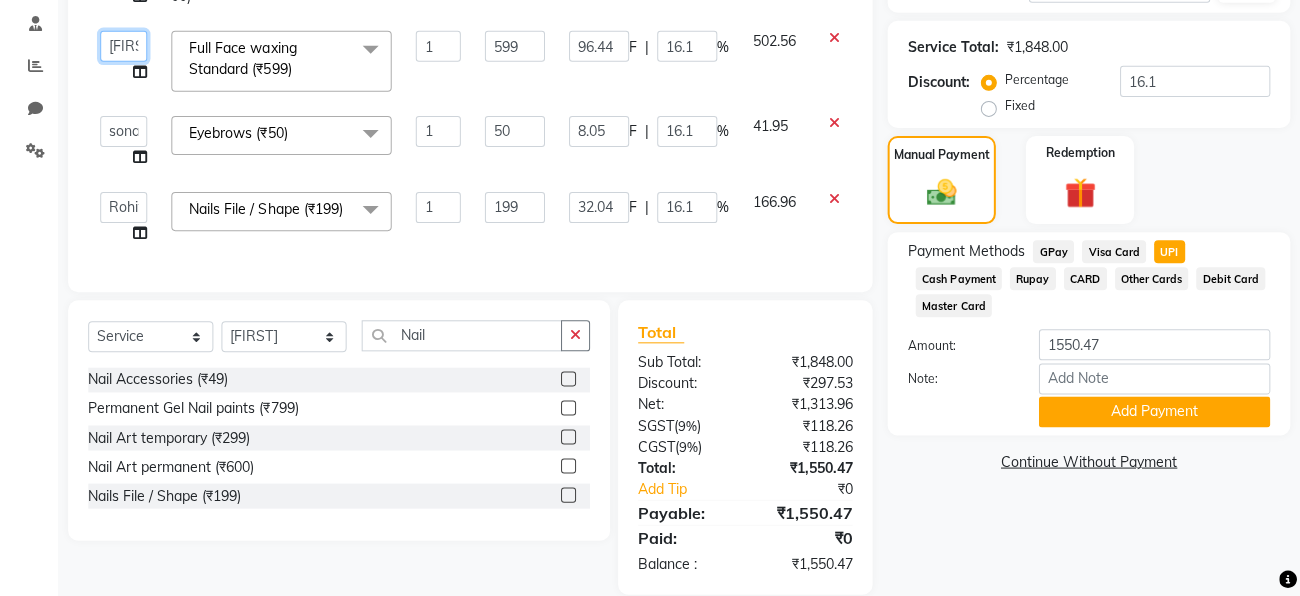 click on "[FIRST] [LAST]   [FIRST]   [FIRST]   [FIRST]    [FIRST]   [FIRST]   [FIRST]" 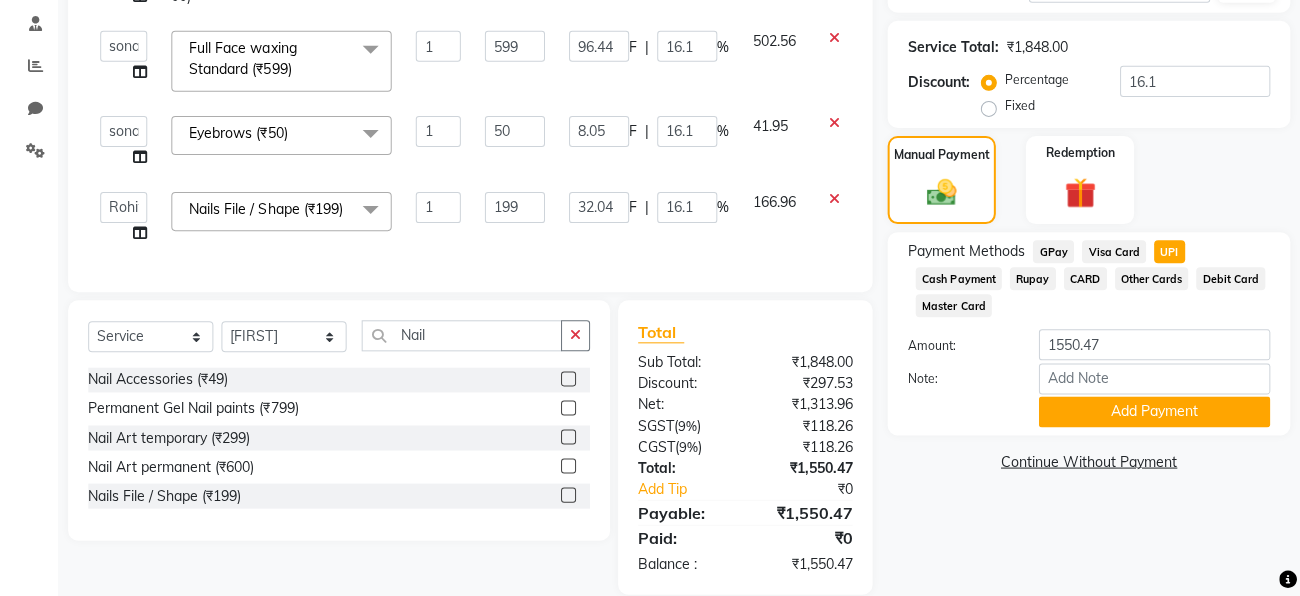 click on "Client +91 9599123045 Date 04-08-2025 Invoice Number V/2025 V/2025-26 0097 Services Stylist Service Qty Price Disc Total Action Tofik  Root Touch up Loreal female  (₹1000) 1 1000 161 F | 16.1 % 839  Ayan Khan   Jessica   kajal   Priya    Rohit   sonam   Tofik   Full Face waxing  Standard  (₹599)  x  HAIR CUT Man HAIR STYLE CHANGE  CELEBRITY STYLE  KIDS CUT [BELOW 8 YR]  SHAVE   BEARD DESIGINING   BEARD TRIMMING  BEARD GREY COVERAGE / COLOUR BEARD SPA WITH SHAPING / TRIMMING  SHOMPOO + BLOWDRY THEADING Hair wash Mens  Split end Trim  BASIC HAIR SPA SHOLUDER LENGTH  BASIC HAIR SPA  MID LENGTH  HAIR SPA waist length STANDARD  HAIR SPA SHOLUDER LENGTH STANDARD HAIR SPA  MID Length STANDARD HAIR SPA WAIST LENGTH PREMIUM HAIR SPA(S.L) BASIC DEEP CONDITING (S..l)  STANDARD DEEP CONDITING  BAIC DEEP CONDITING (MID BACK ) BAIC DEEP COMDITING (W.L) STANDARD DEEP CONITING (MID LENGTH) STAANDARD  DEEP CONDITING (W.l) PREMIUM DEEP CONDITING (S.L) PREMIUM DEEP CONDITING (MID .L) PREMIUM DEEP CONDITING (w.L) Chin wax" 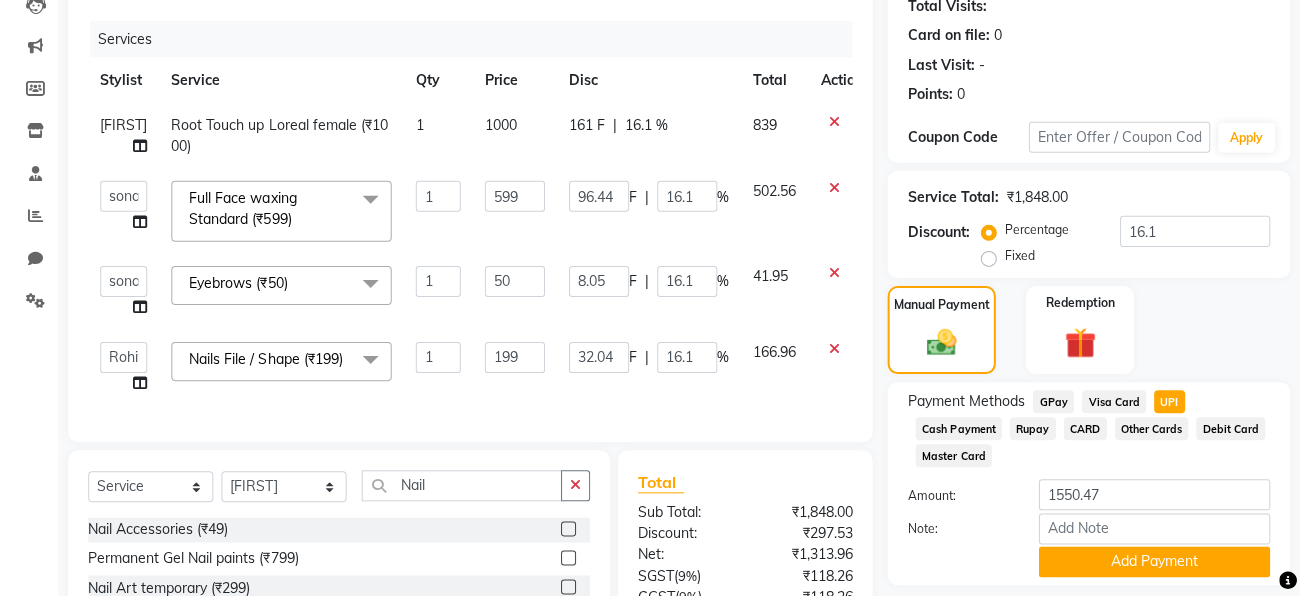 scroll, scrollTop: 224, scrollLeft: 0, axis: vertical 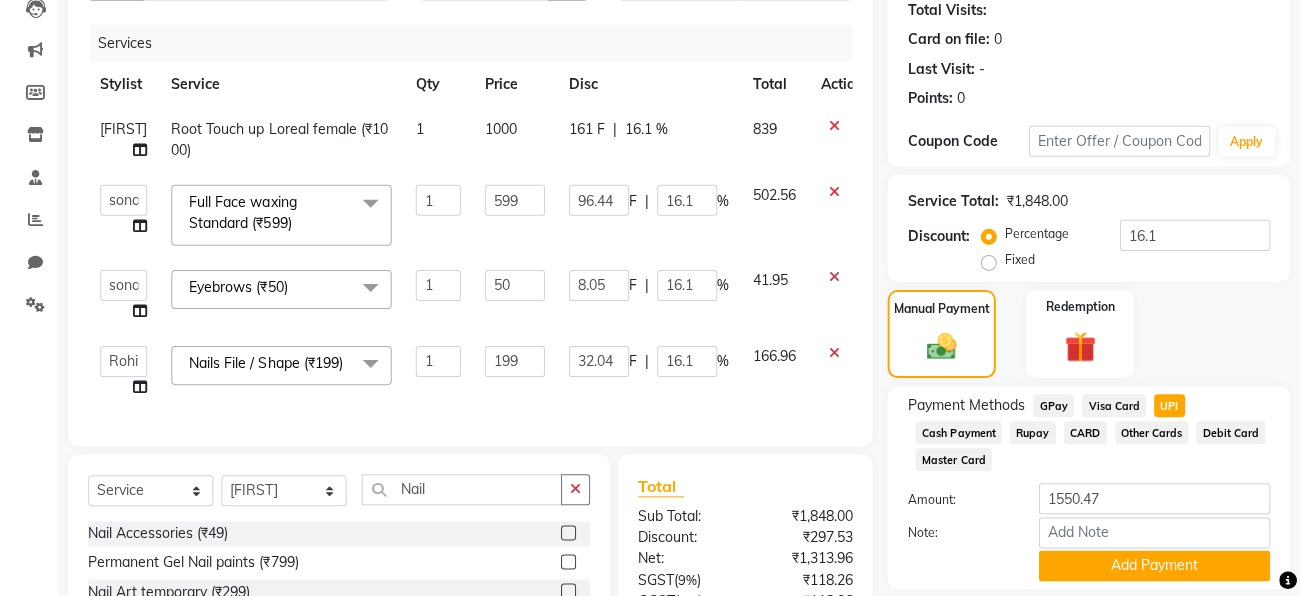 click on "Service" 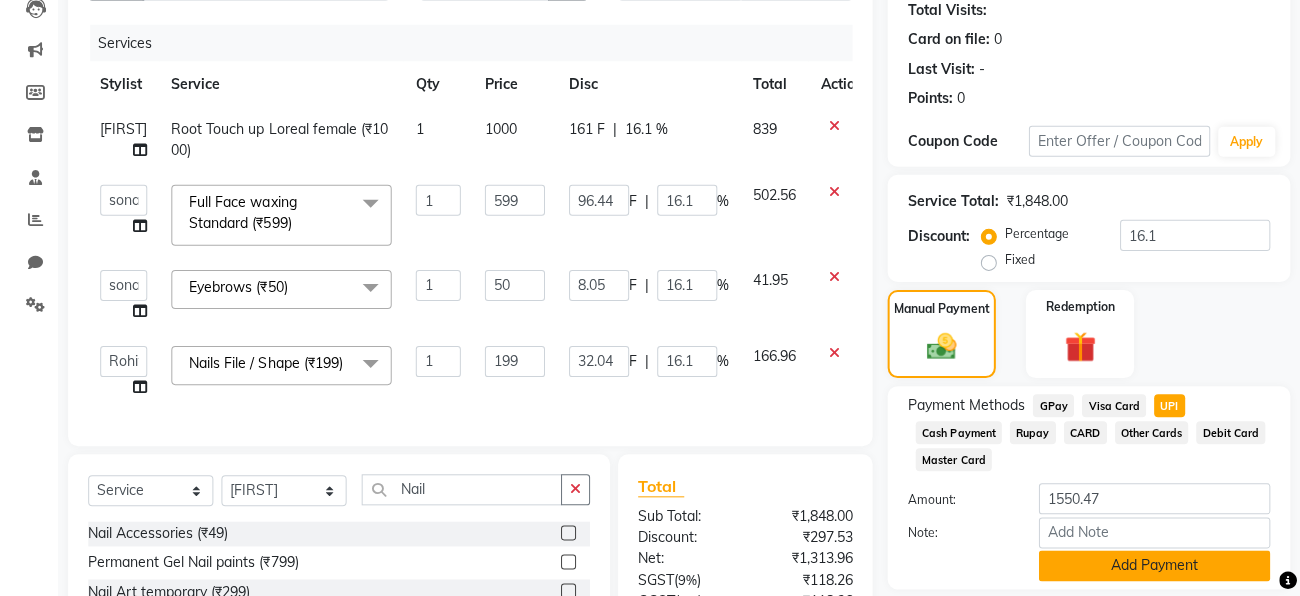click on "Add Payment" 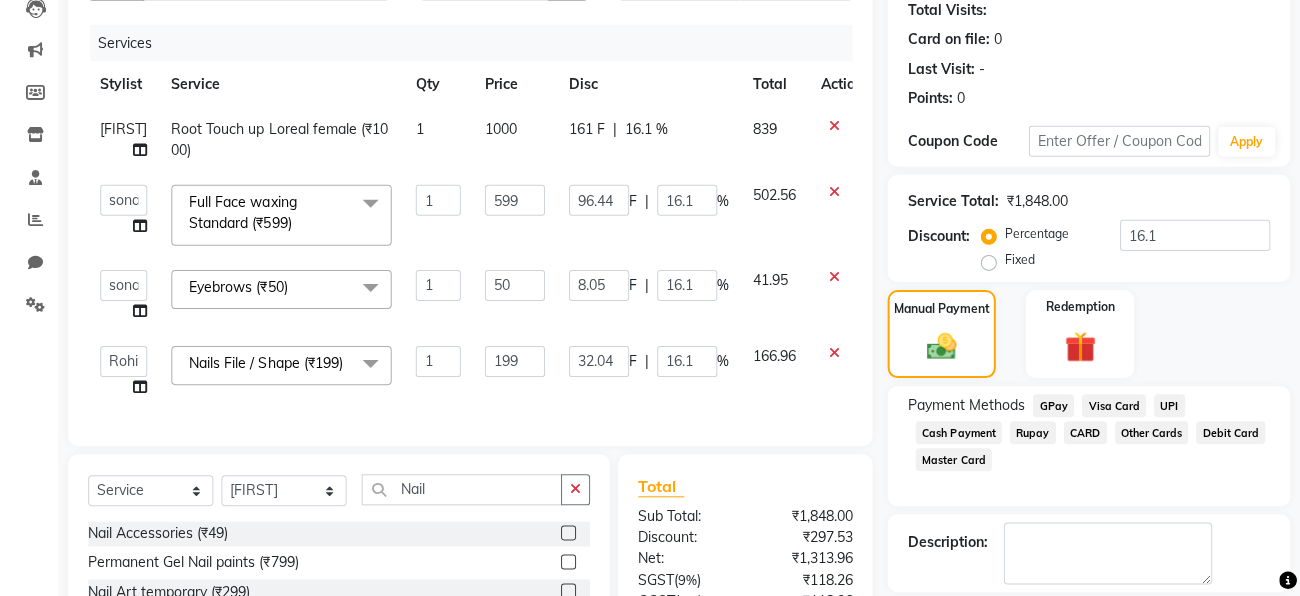 scroll, scrollTop: 455, scrollLeft: 0, axis: vertical 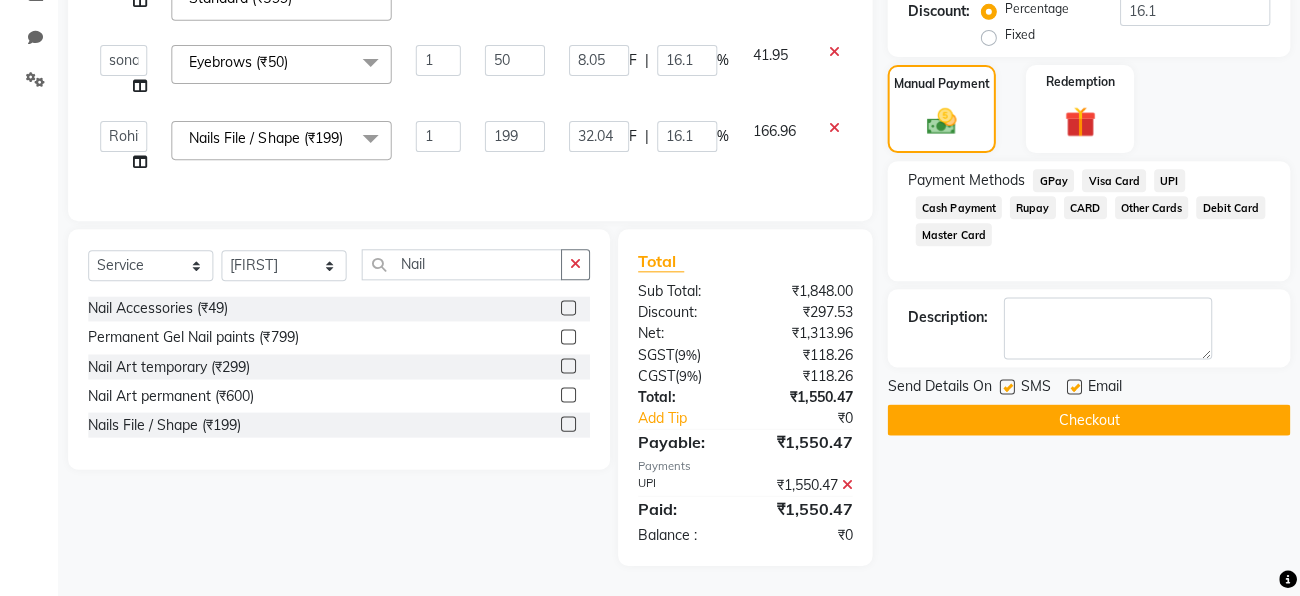 click on "Checkout" 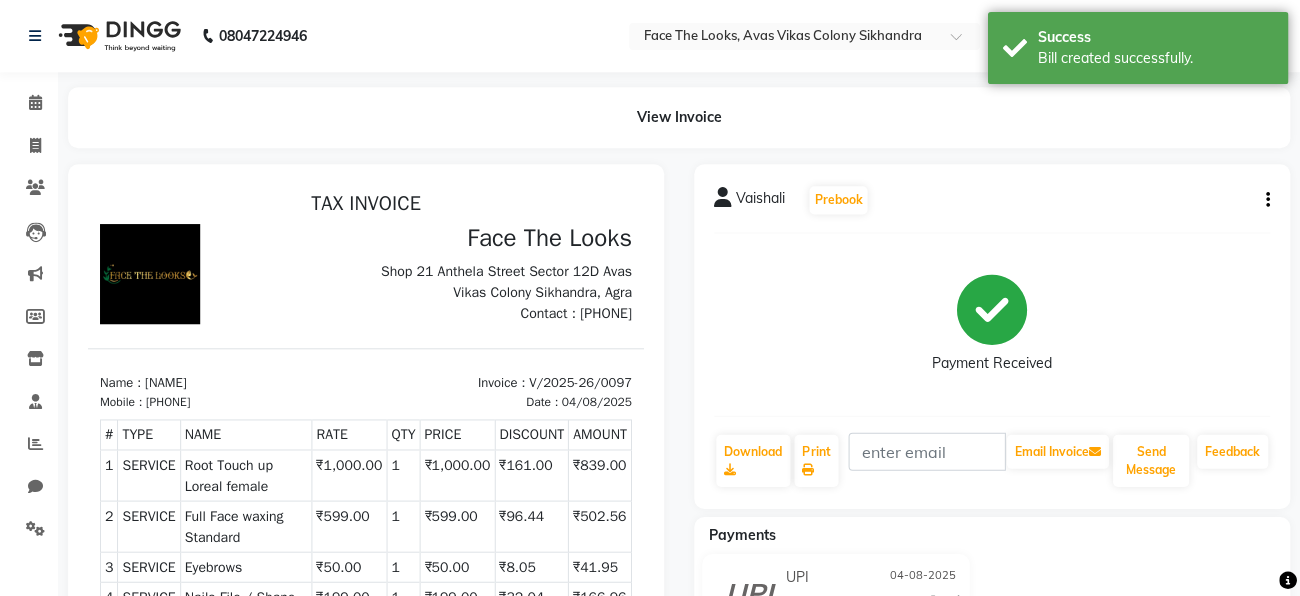 scroll, scrollTop: 0, scrollLeft: 0, axis: both 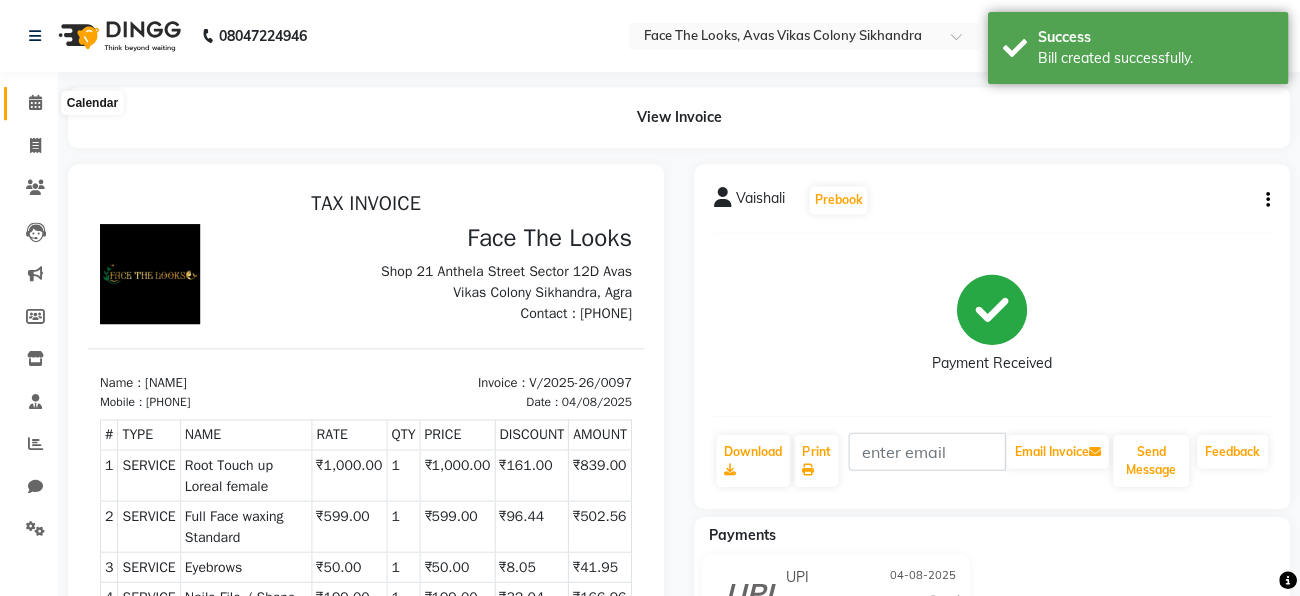 click 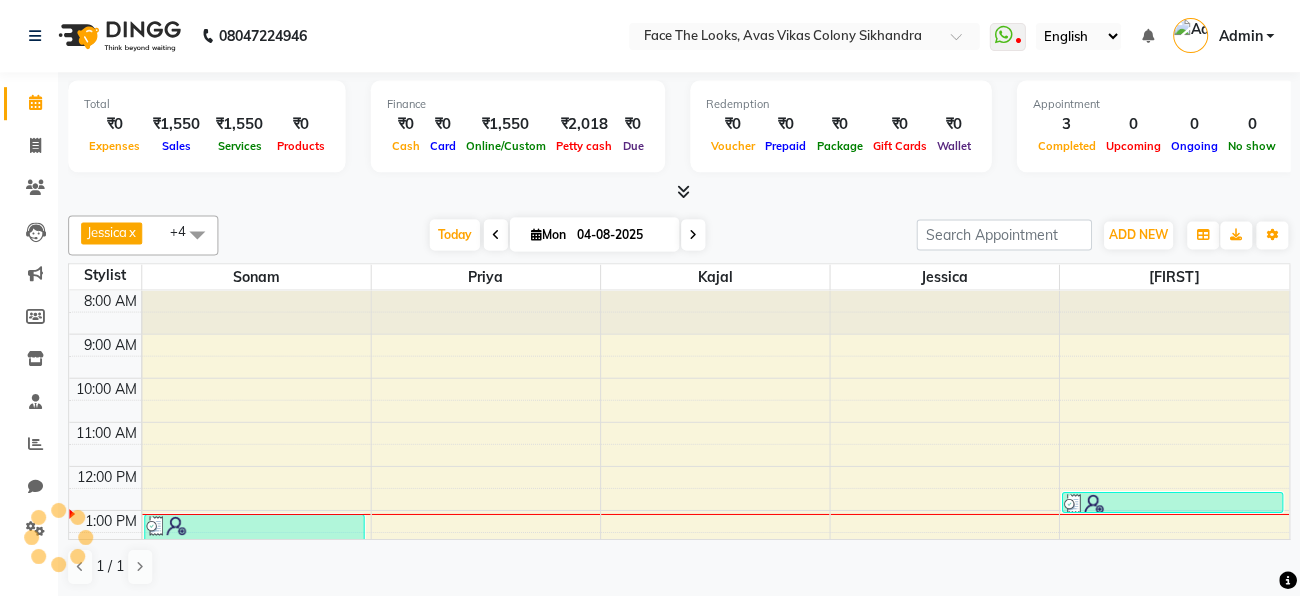 scroll, scrollTop: 219, scrollLeft: 0, axis: vertical 